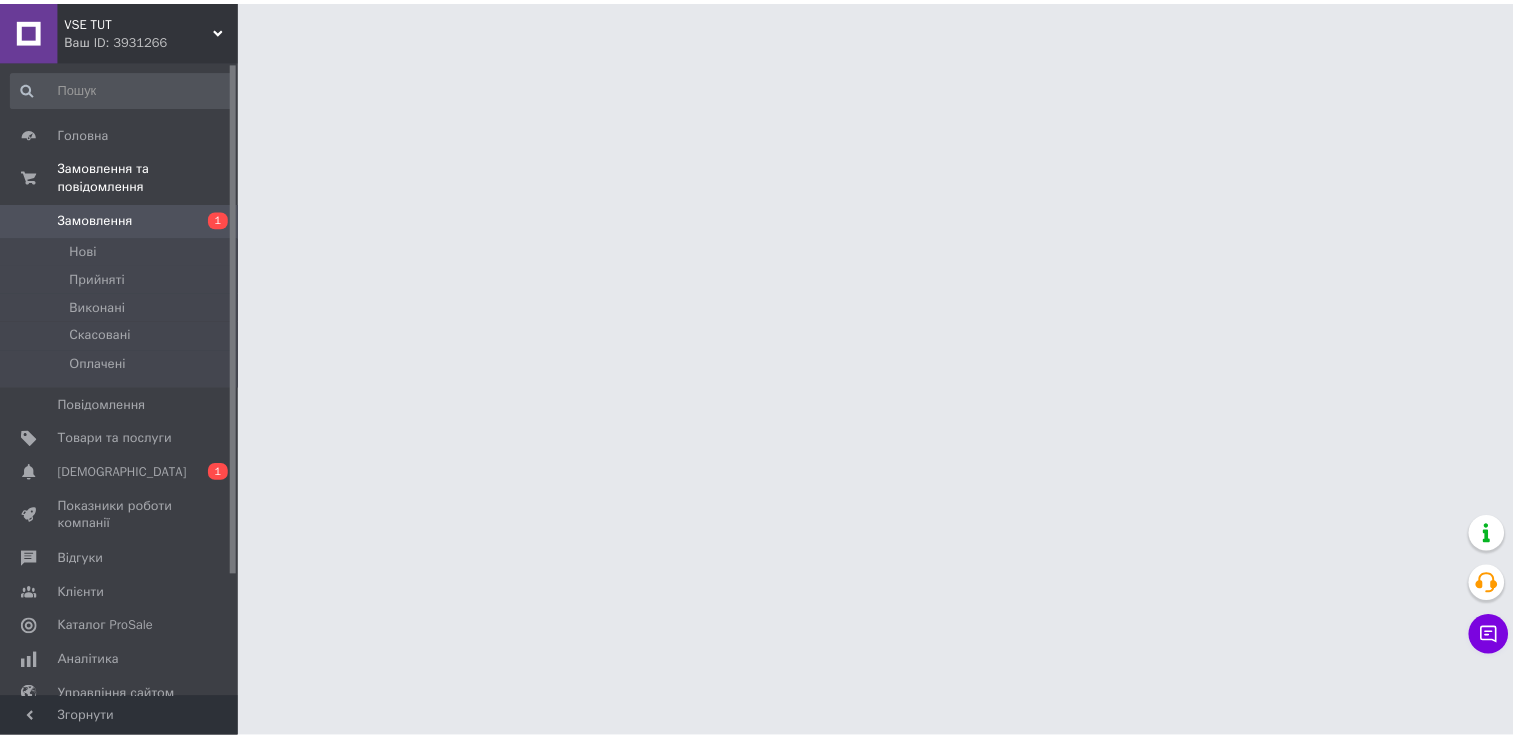scroll, scrollTop: 0, scrollLeft: 0, axis: both 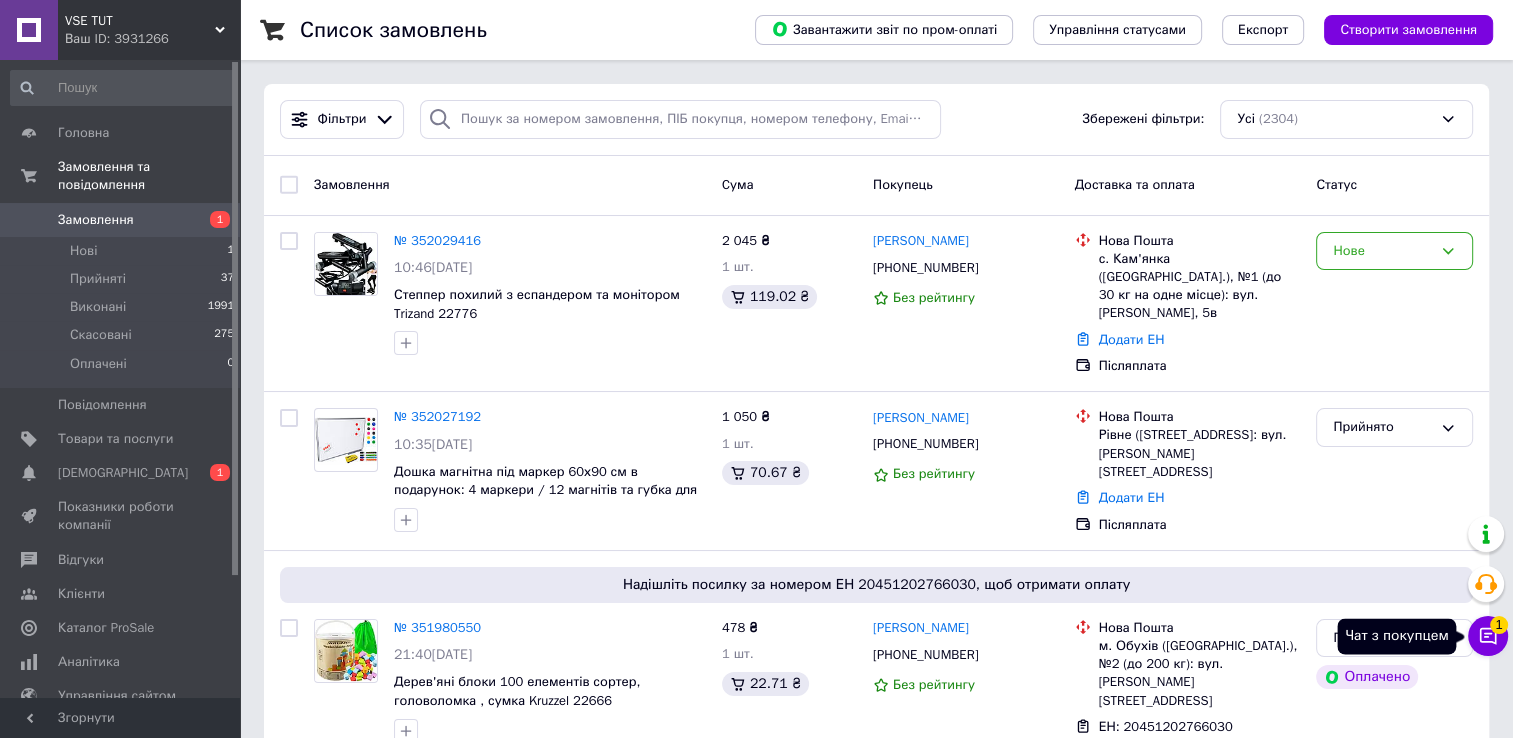 click 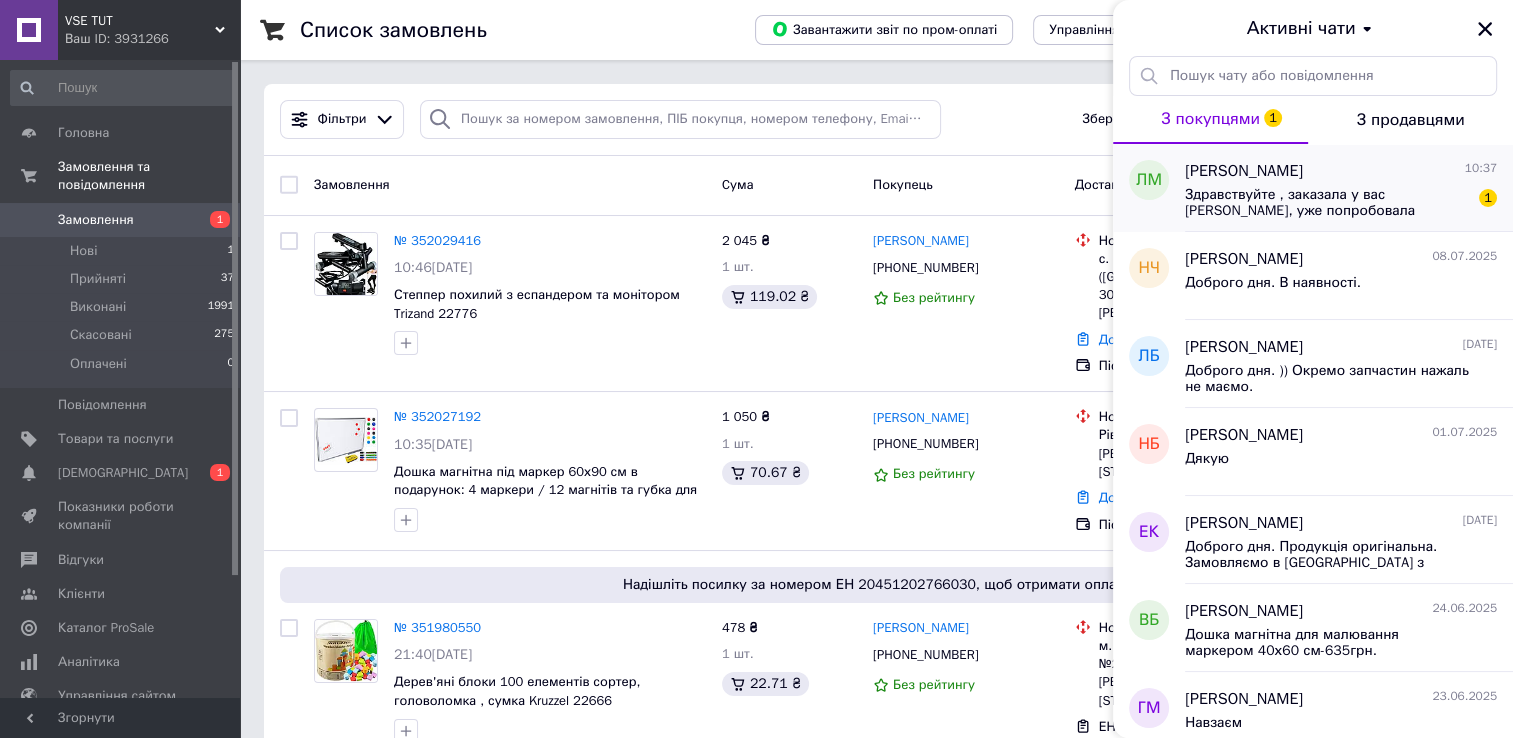 click on "[PERSON_NAME] 10:37 Здравствуйте , заказала у вас степпер, уже попробовала пошагать, но почему-то загорается экранчик, но шаги не считает 1" at bounding box center (1349, 188) 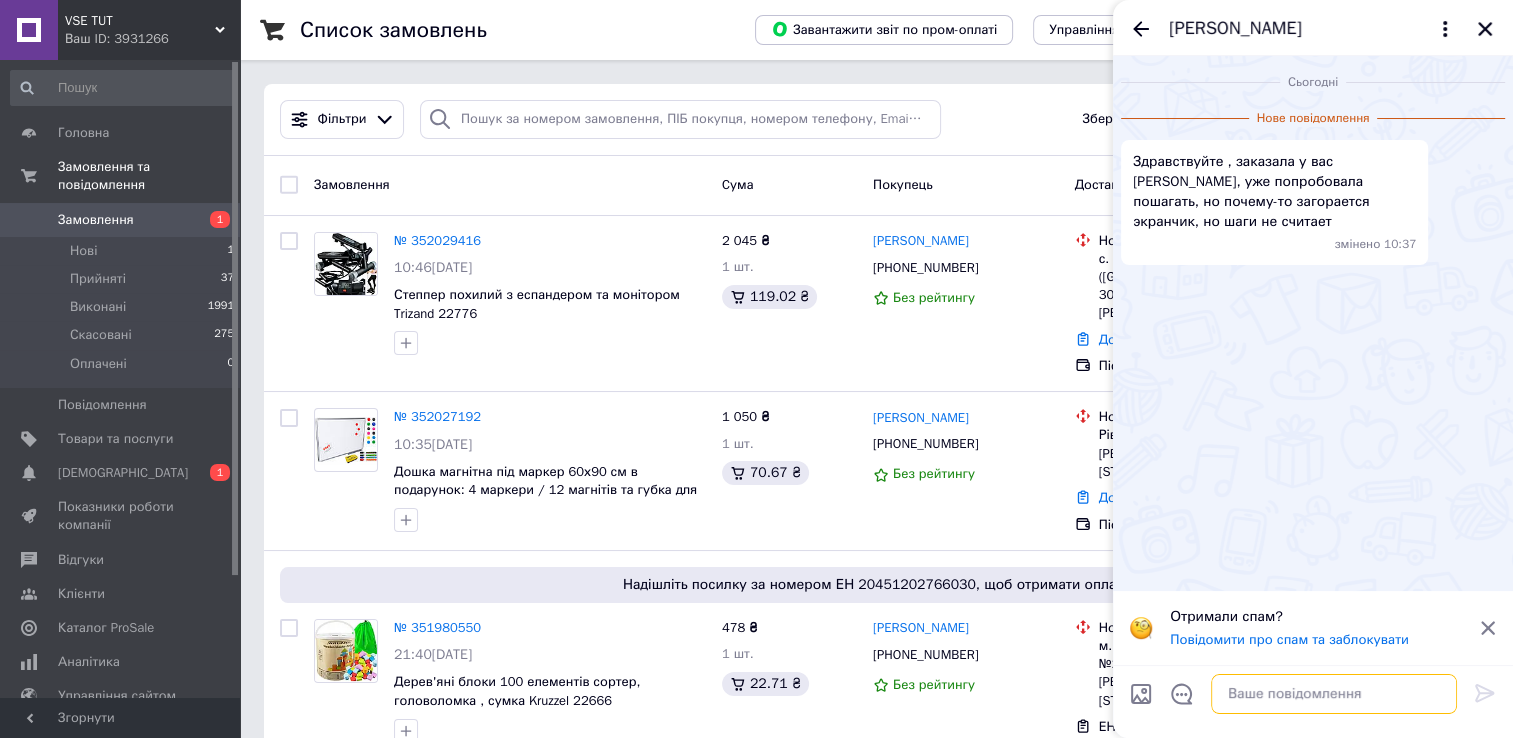 click at bounding box center [1334, 694] 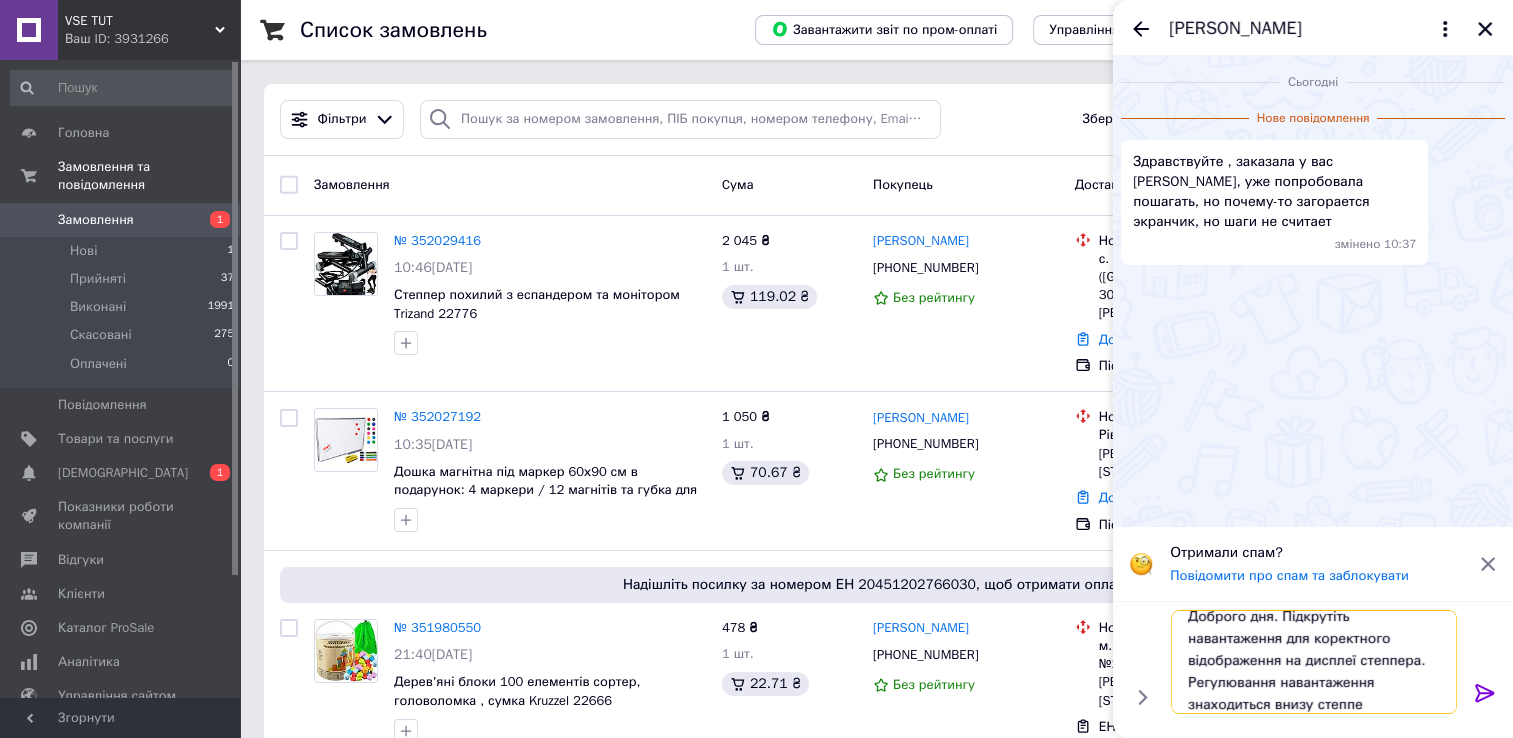 scroll, scrollTop: 1, scrollLeft: 0, axis: vertical 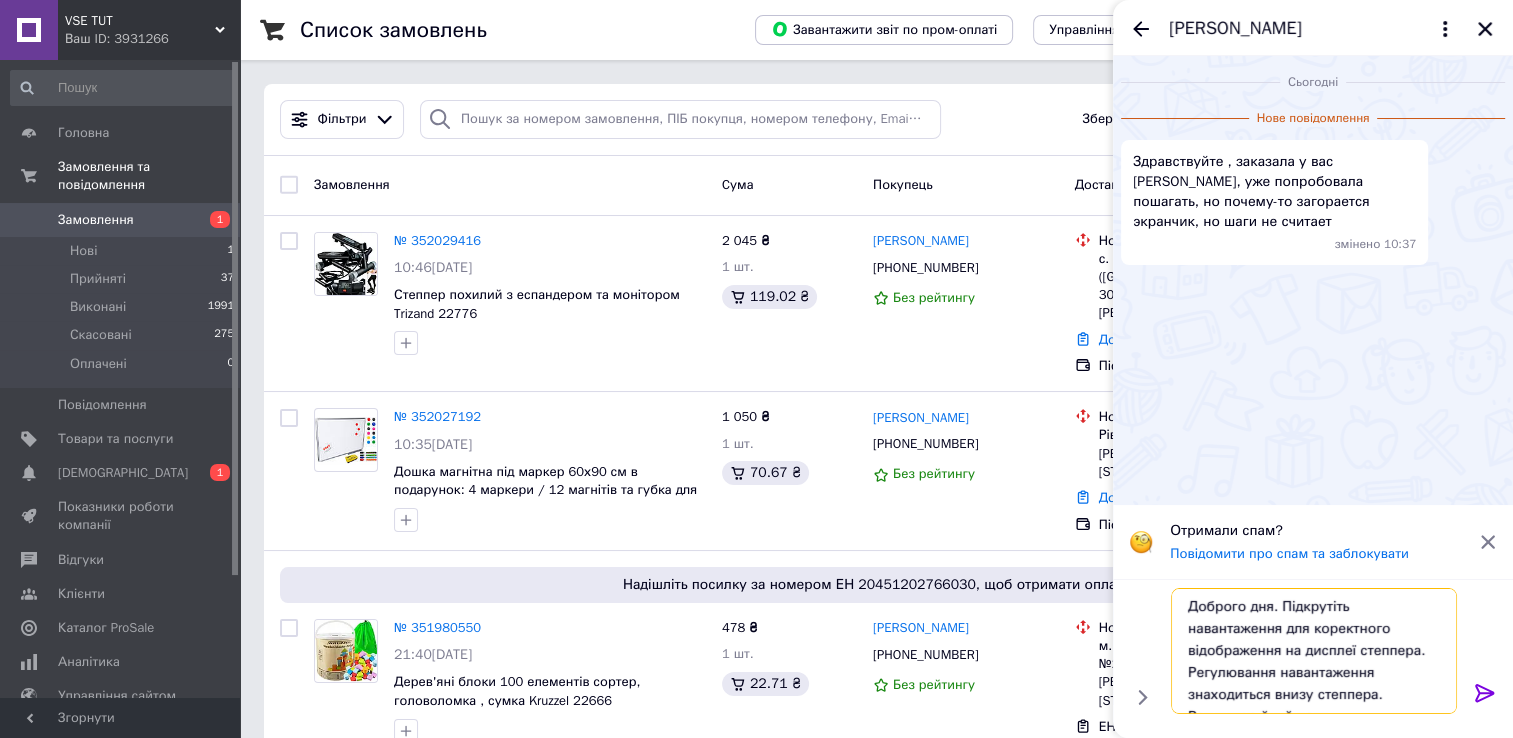 click on "Доброго дня. Підкрутіть навантаження для коректного відображення на дисплеї степпера. Регулювання навантаження знаходиться внизу степпера. Регулятор йкий наят" at bounding box center (1314, 651) 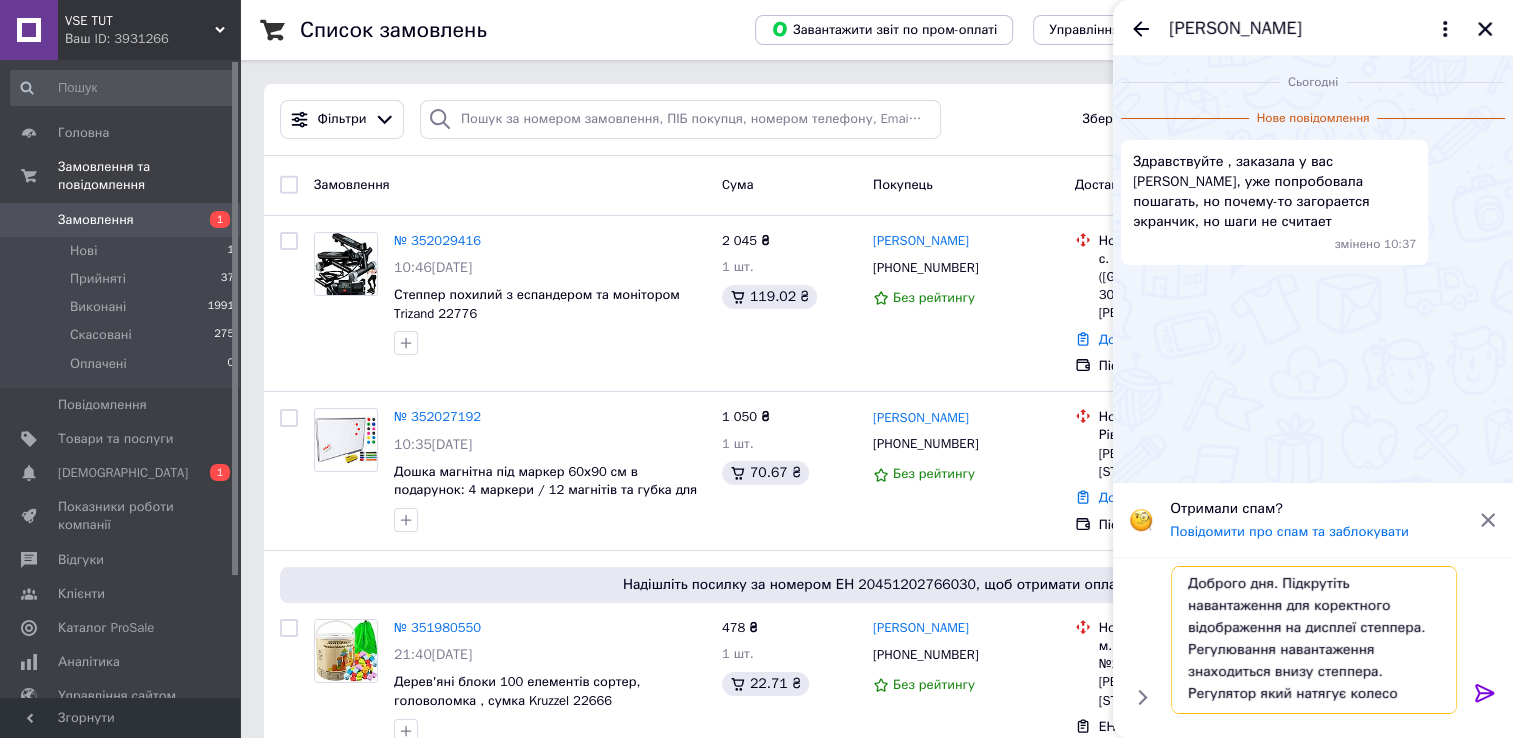 scroll, scrollTop: 1, scrollLeft: 0, axis: vertical 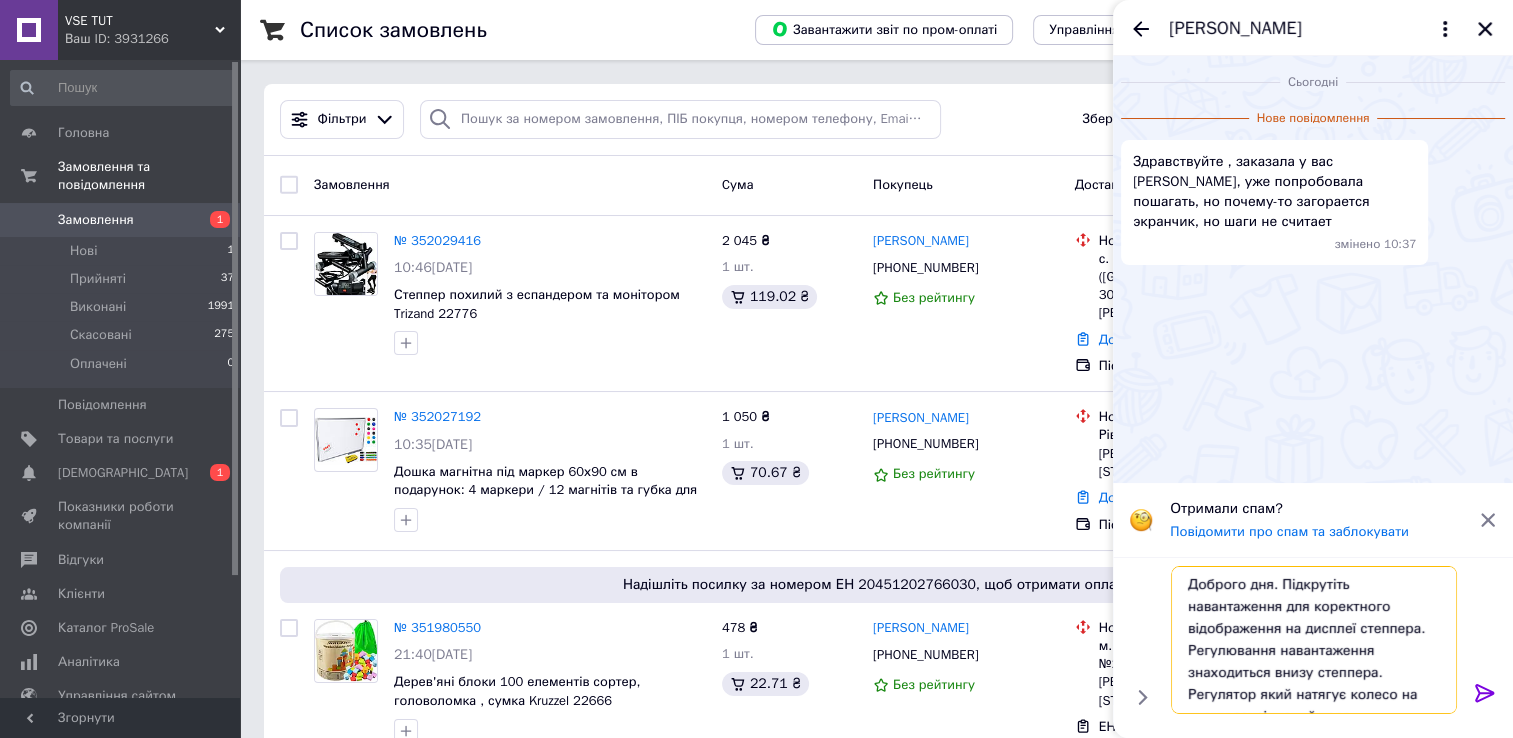 click on "Доброго дня. Підкрутіть навантаження для коректного відображення на дисплеї степпера. Регулювання навантаження знаходиться внизу степпера. Регулятор який натягує колесо на якому закріплений трос" at bounding box center (1314, 640) 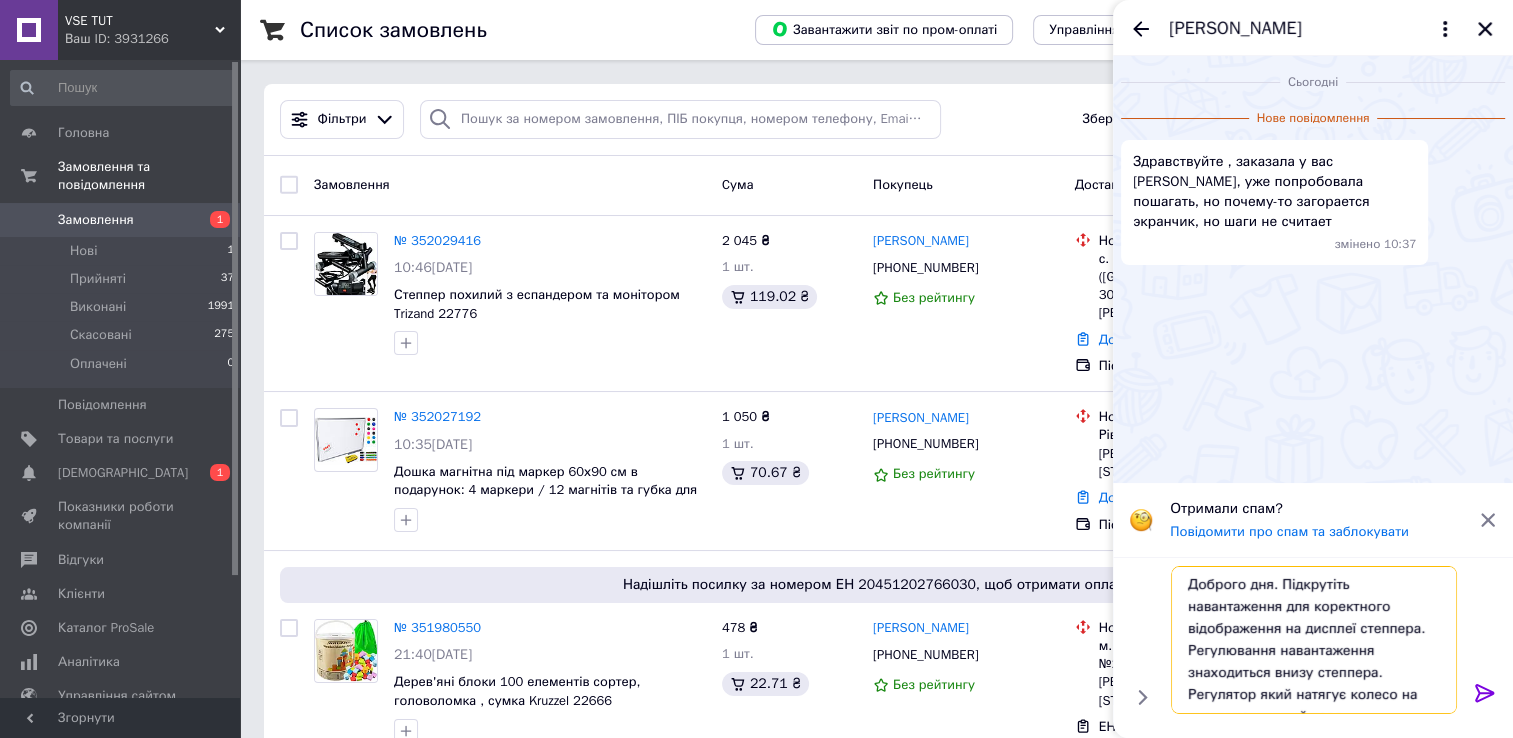 click on "Доброго дня. Підкрутіть навантаження для коректного відображення на дисплеї степпера. Регулювання навантаження знаходиться внизу степпера. Регулятор який натягує колесо на якому натягнутий трос" at bounding box center [1314, 640] 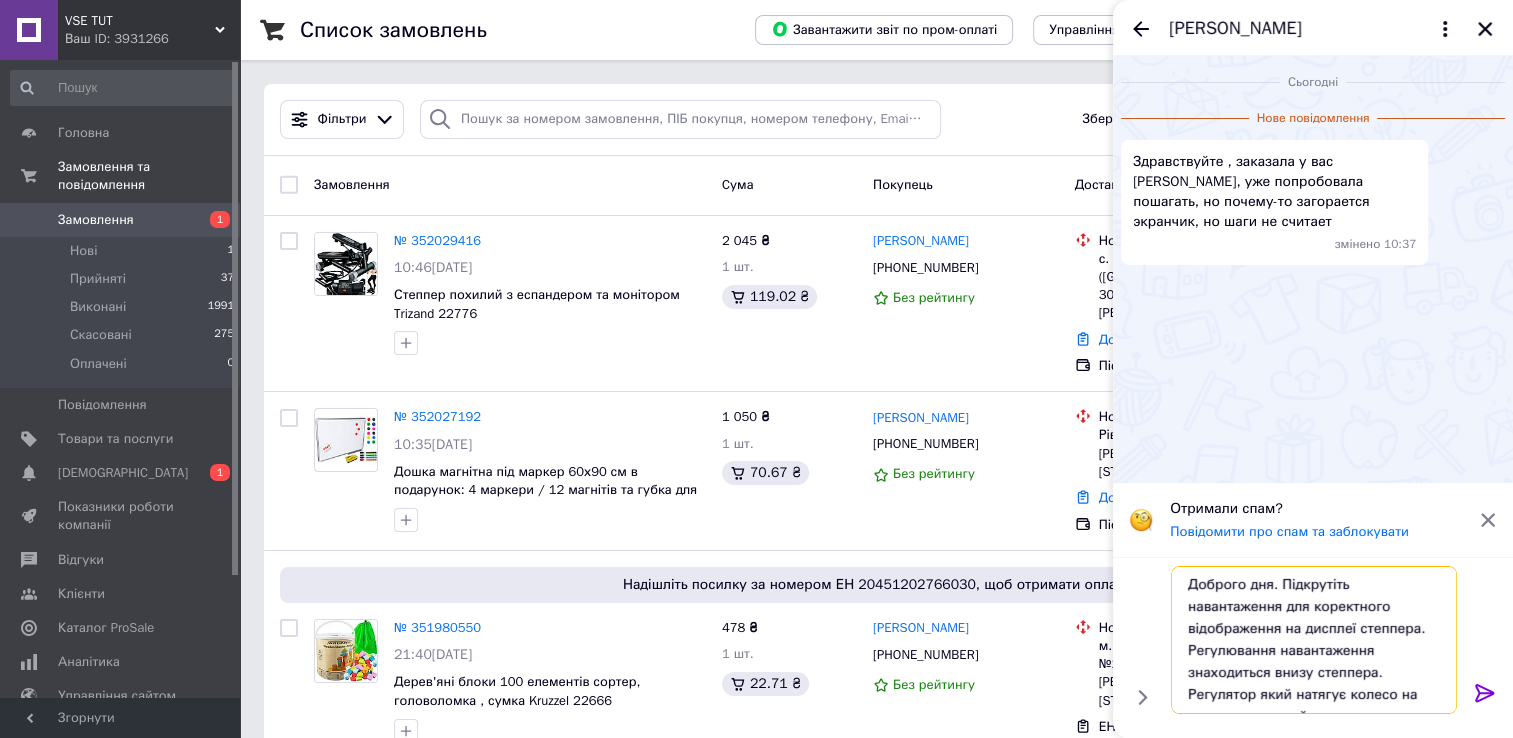 type on "Доброго дня. Підкрутіть навантаження для коректного відображення на дисплеї степпера. Регулювання навантаження знаходиться внизу степпера. Регулятор який натягує колесо на якому натягнутий тросик." 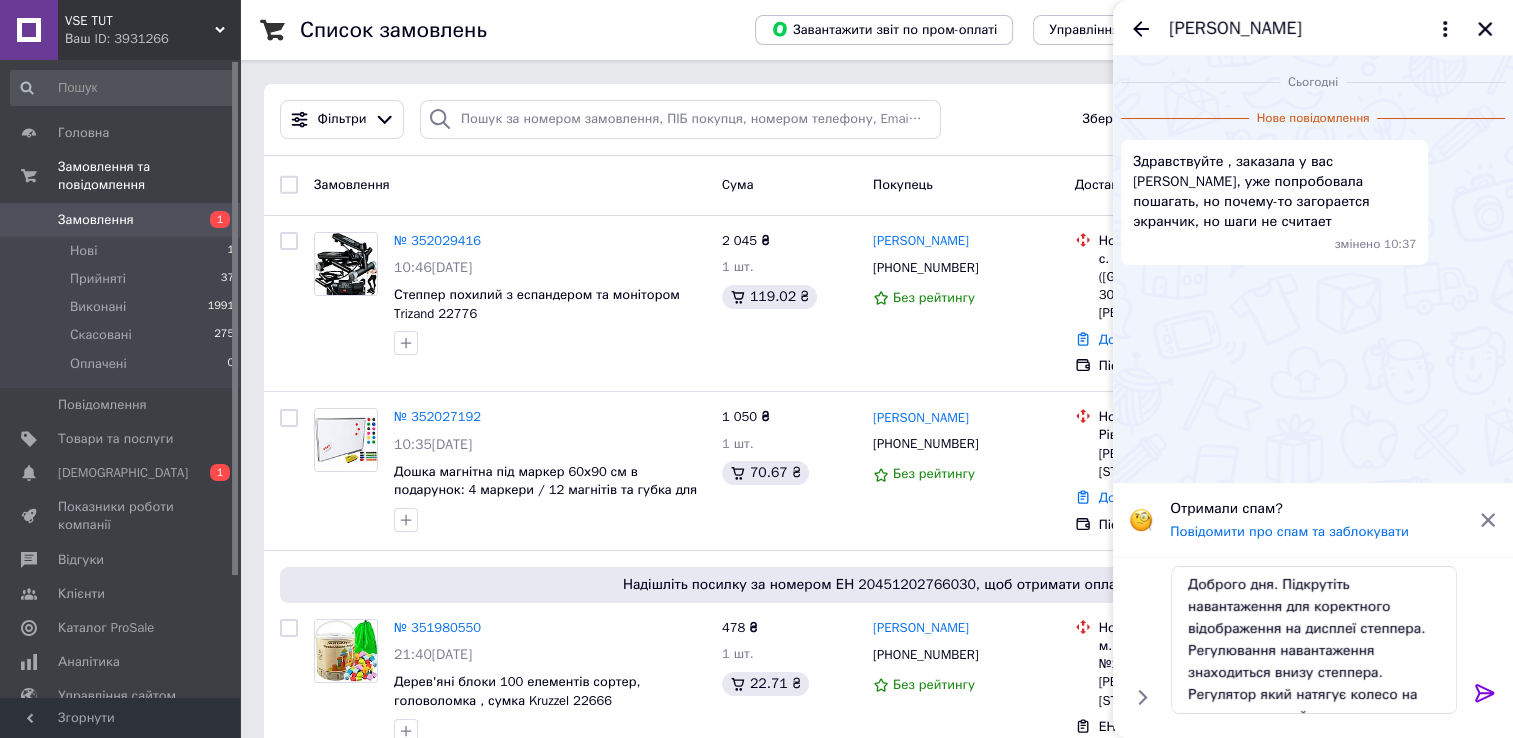 click 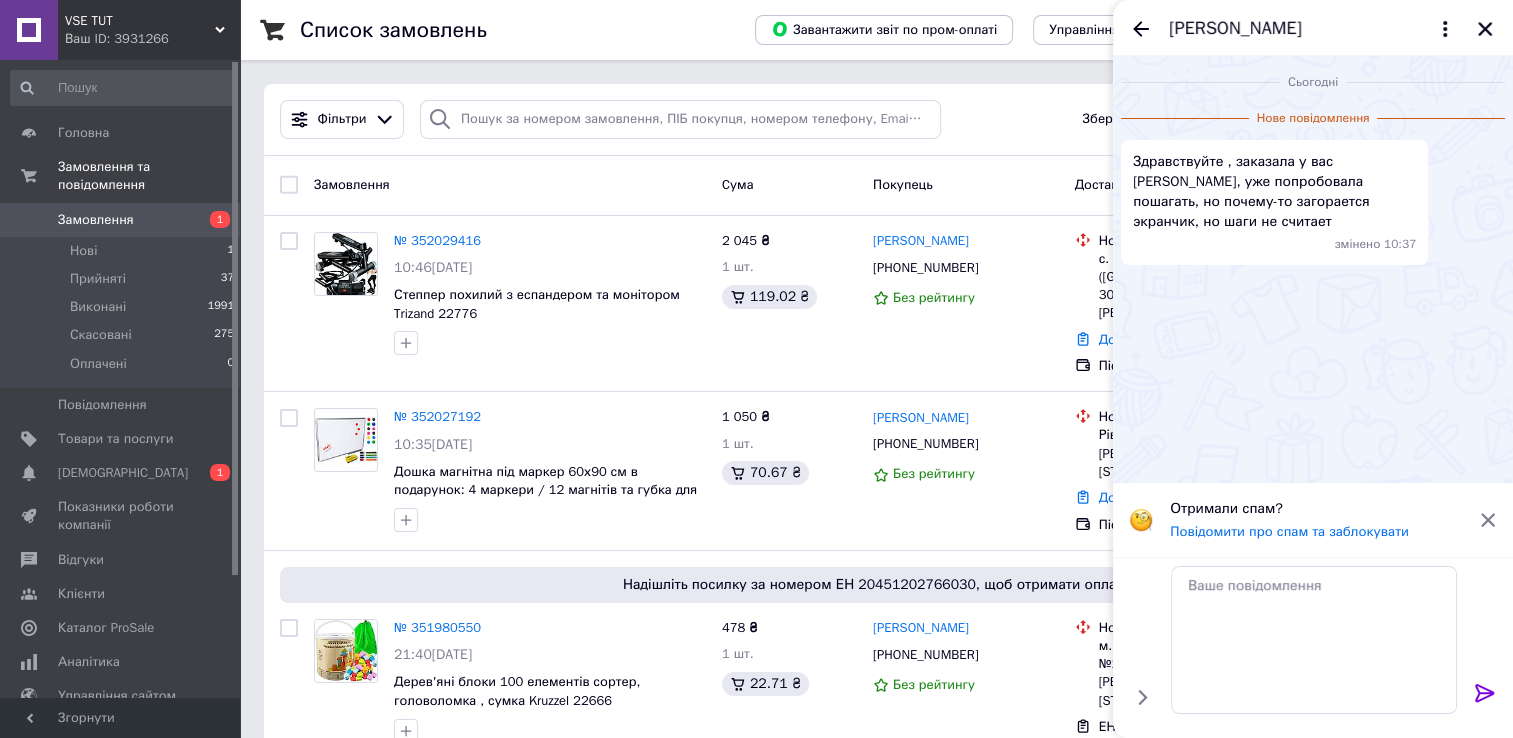 scroll, scrollTop: 0, scrollLeft: 0, axis: both 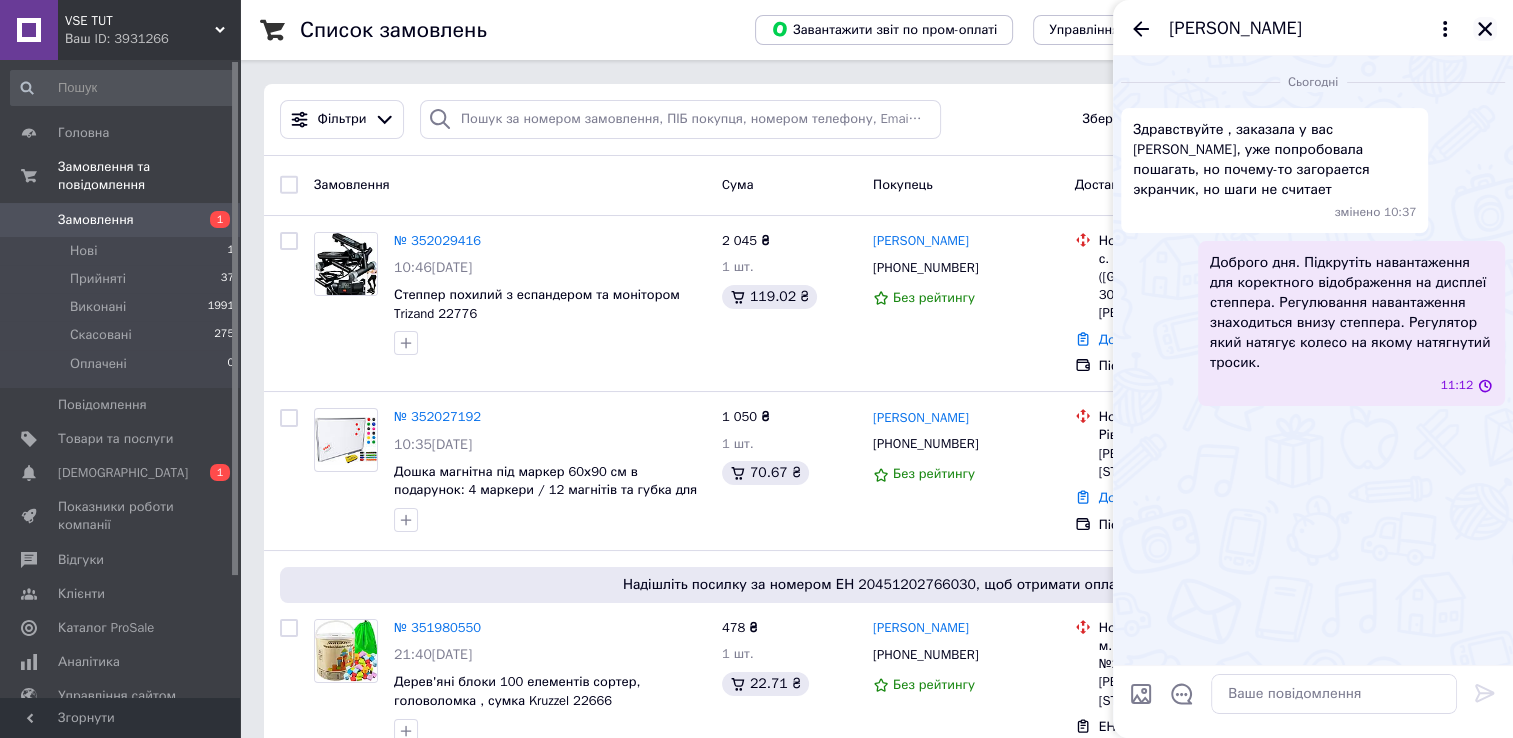 click 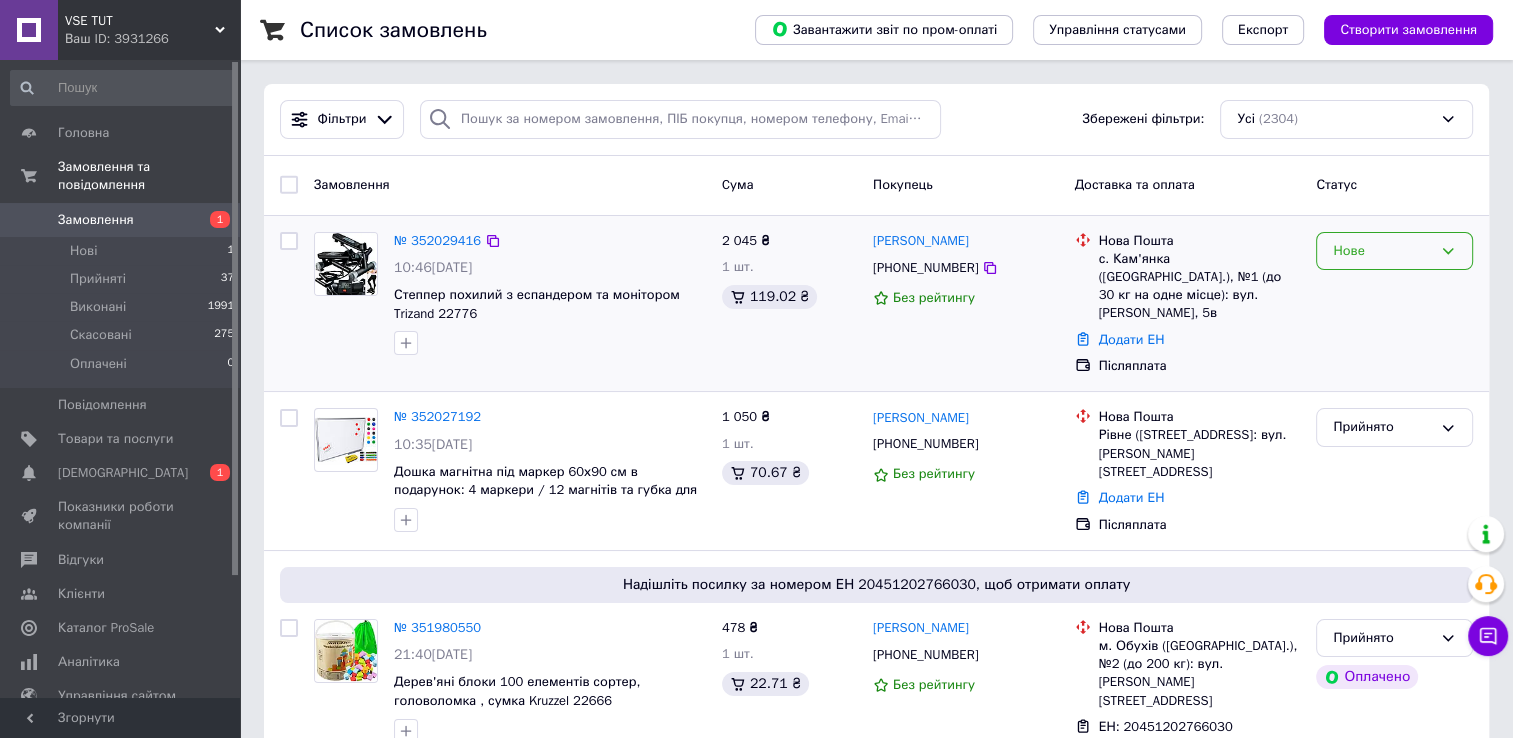 click on "Нове" at bounding box center [1382, 251] 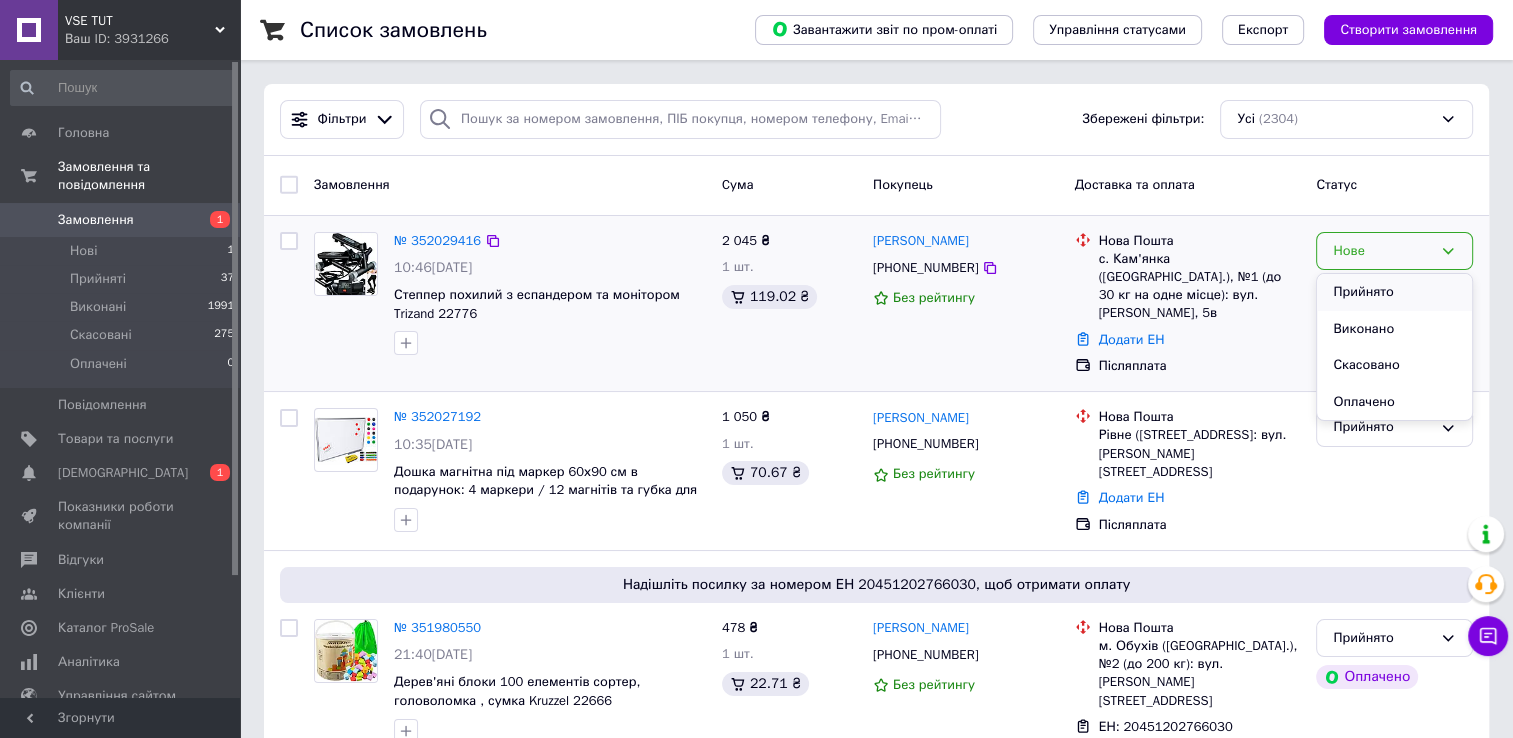 click on "Прийнято" at bounding box center (1394, 292) 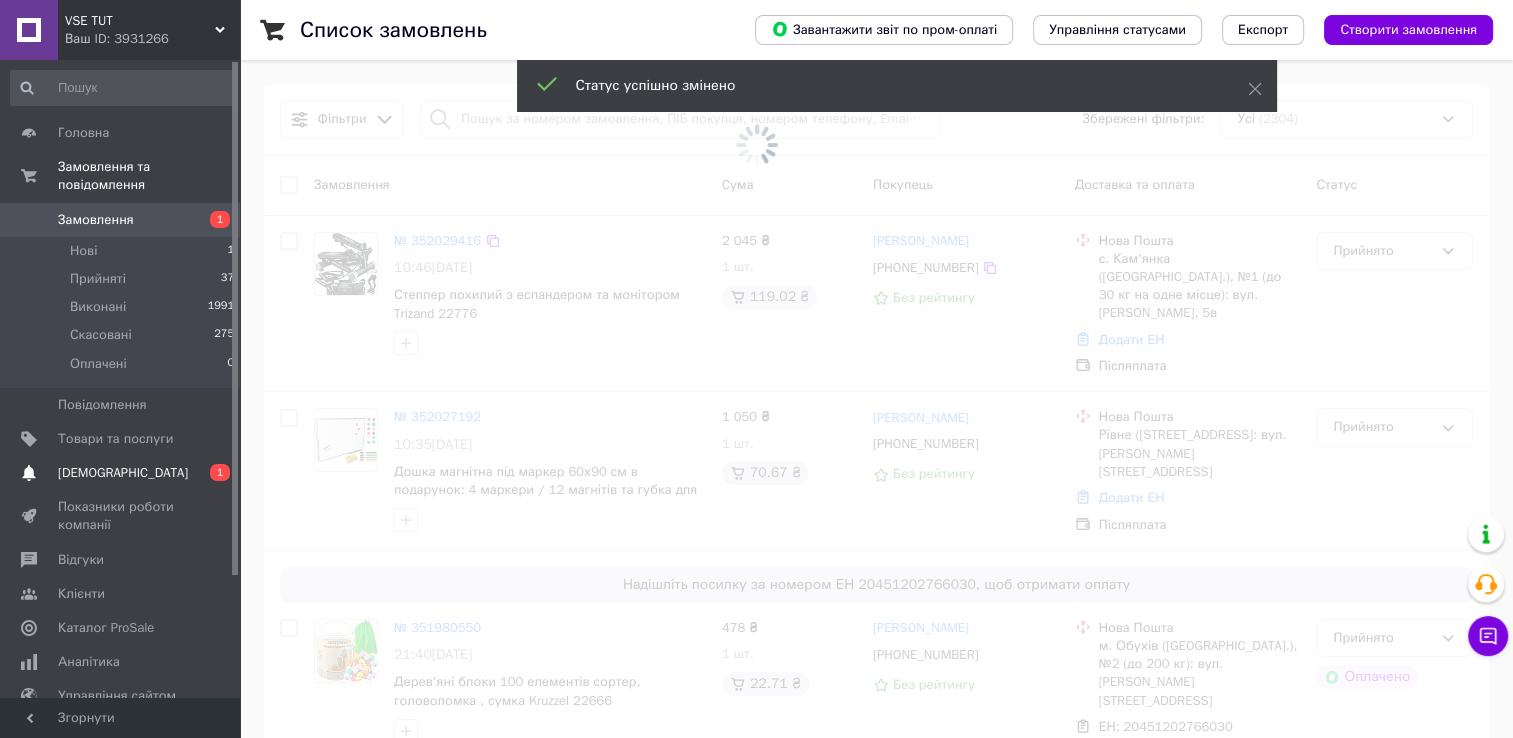 click on "[DEMOGRAPHIC_DATA]" at bounding box center [121, 473] 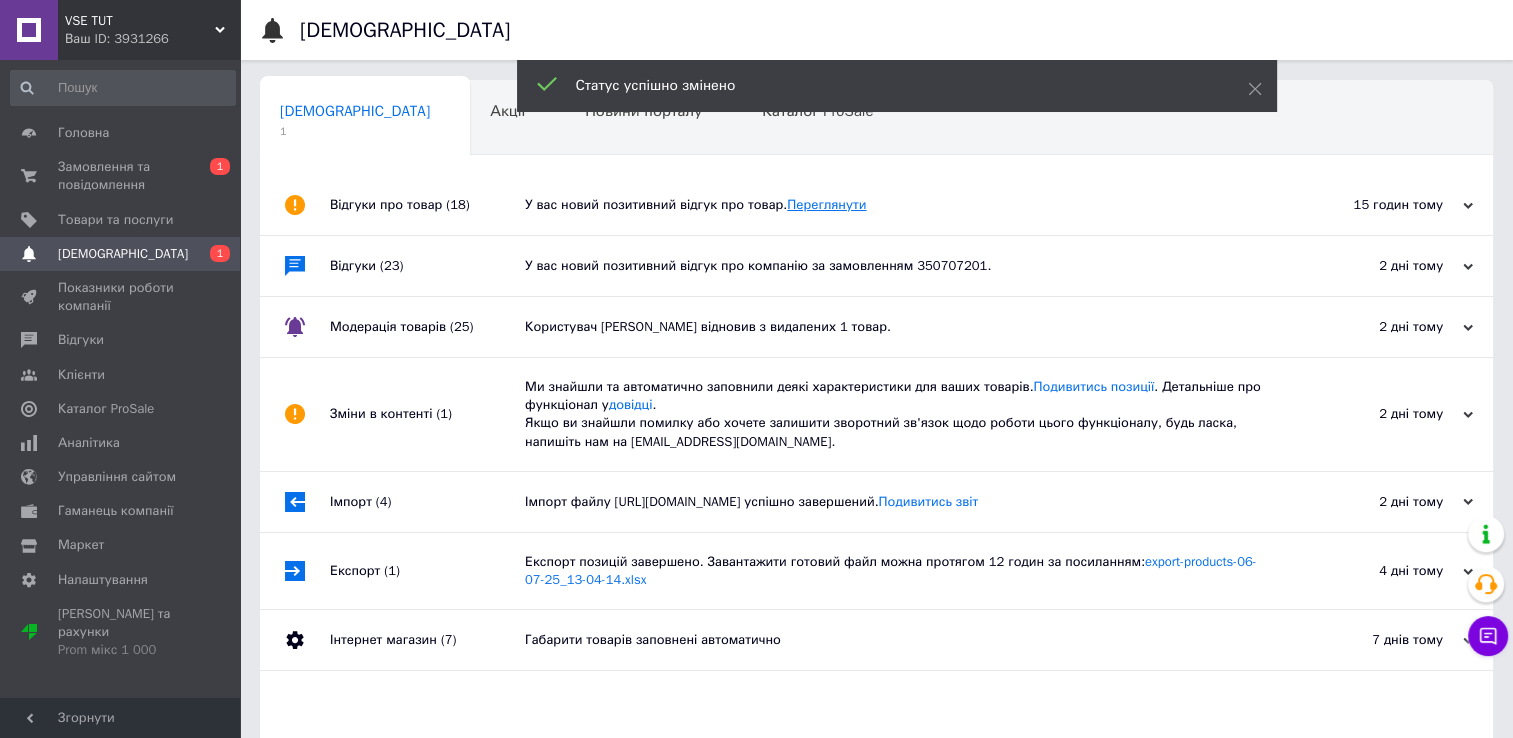 click on "Переглянути" at bounding box center (826, 204) 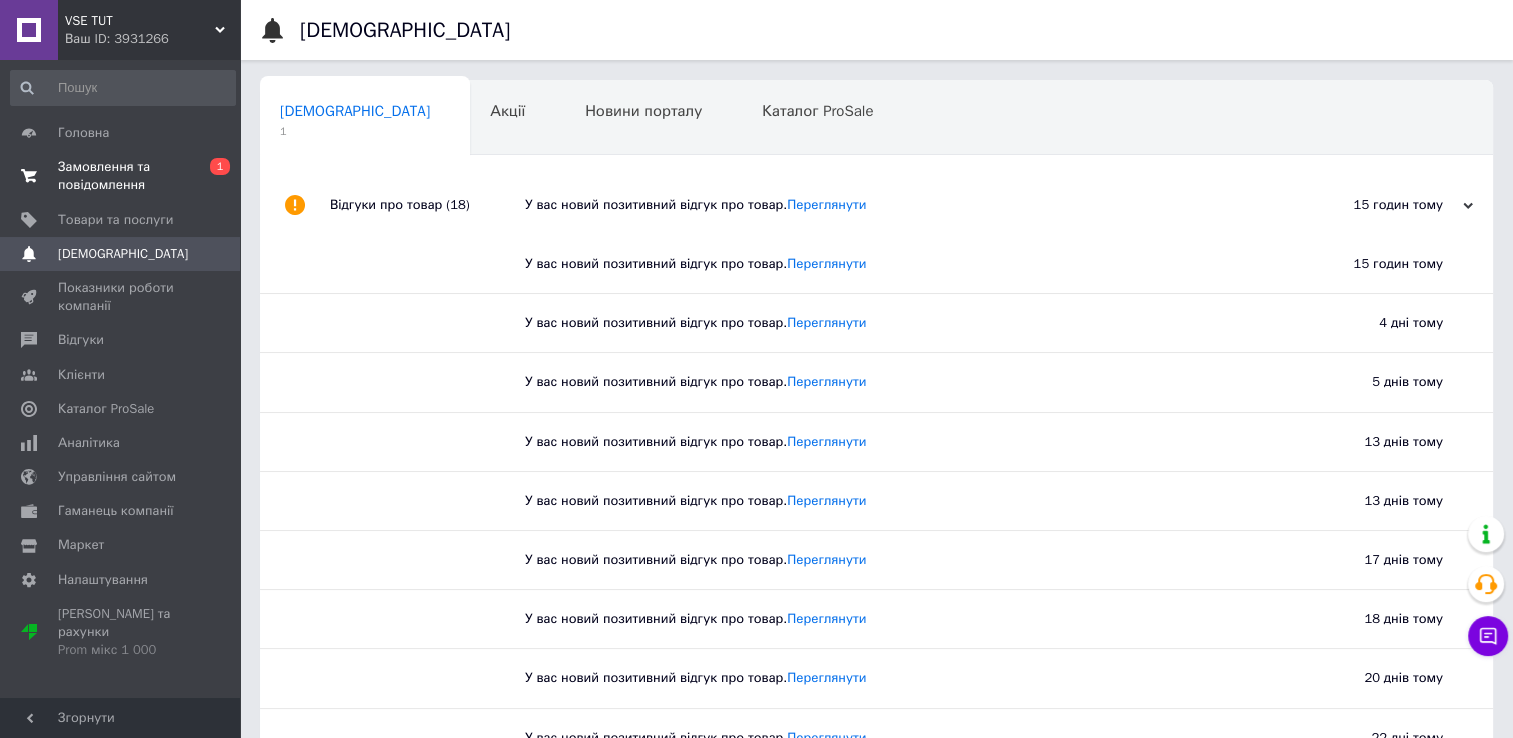 click on "Замовлення та повідомлення" at bounding box center (121, 176) 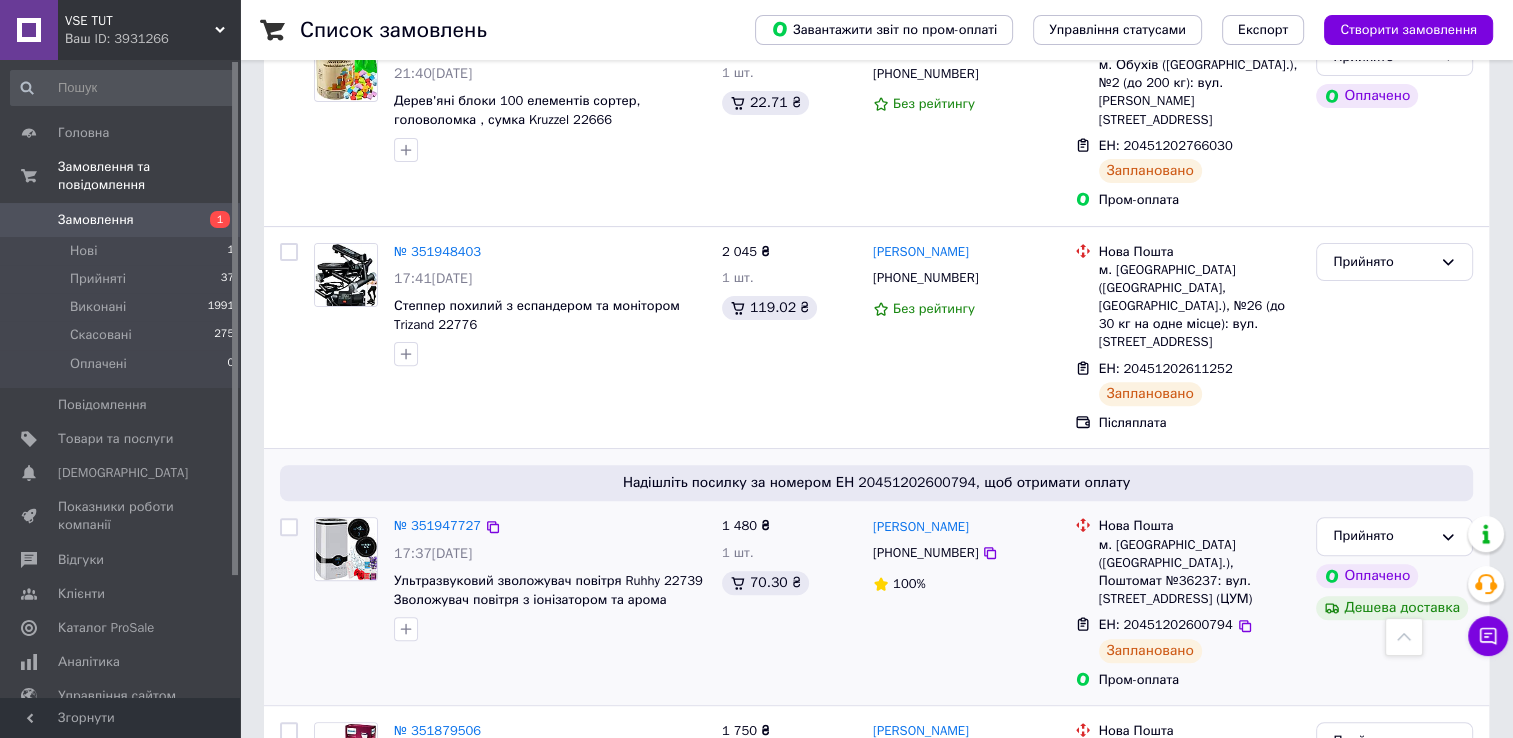 scroll, scrollTop: 400, scrollLeft: 0, axis: vertical 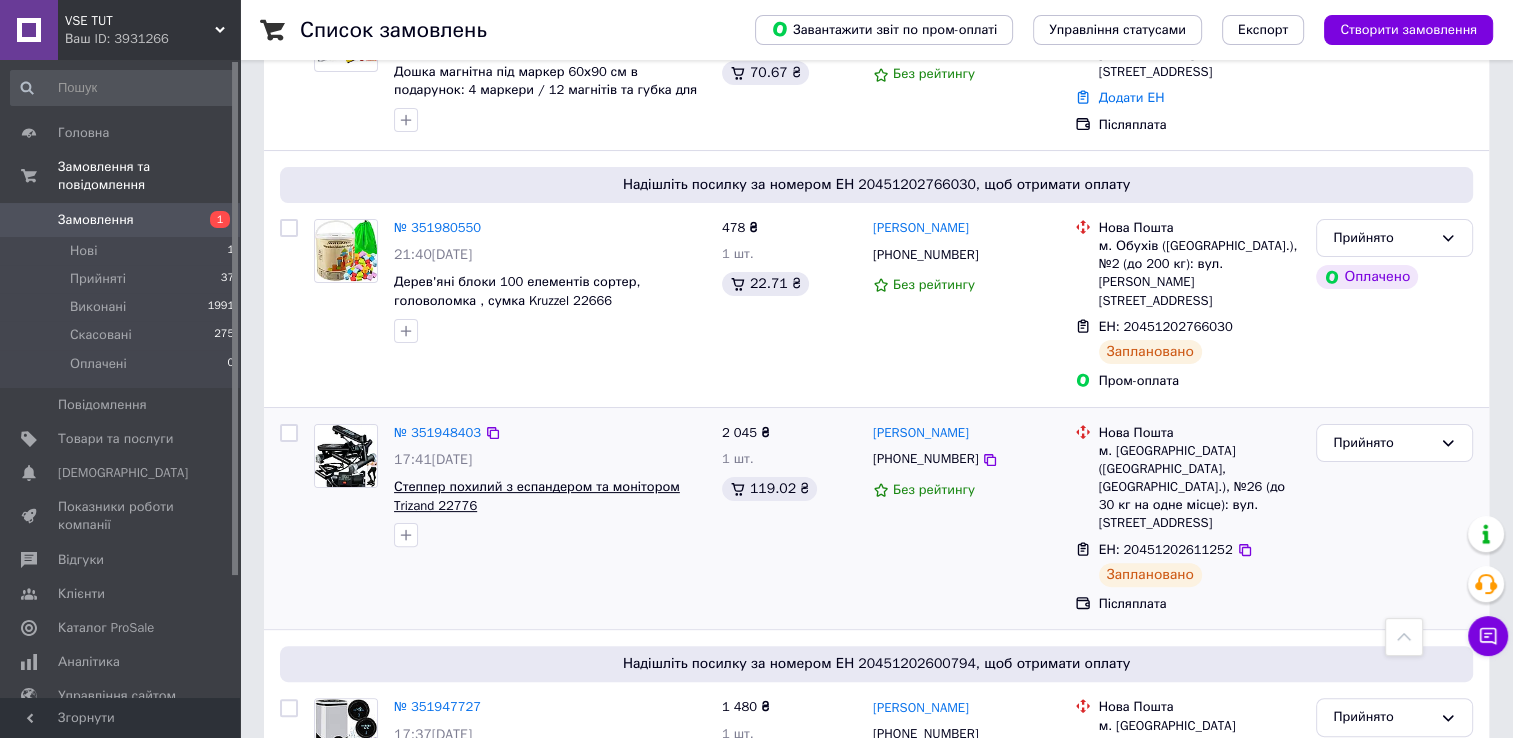 click on "Степпер похилий з еспандером та монітором Trizand 22776" at bounding box center [537, 496] 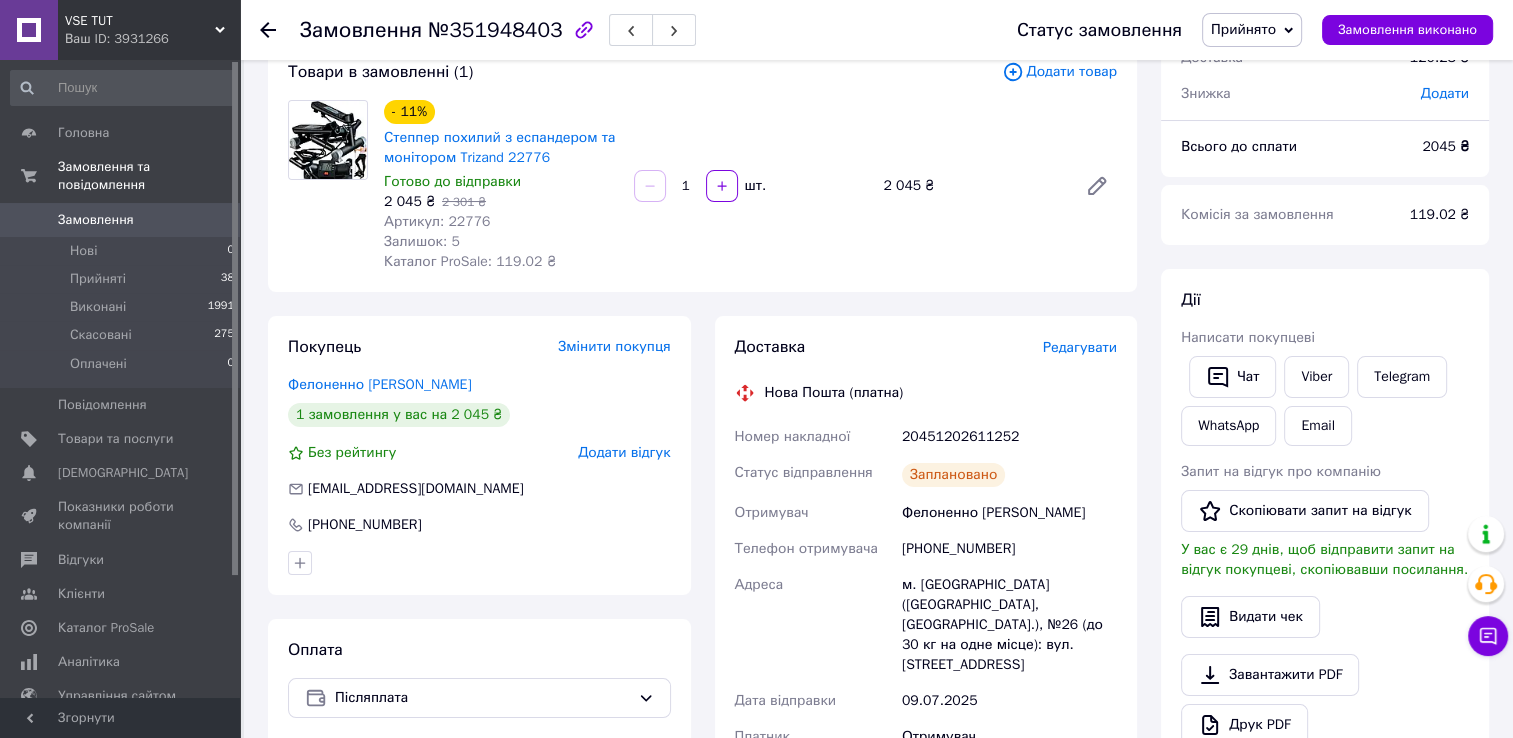 scroll, scrollTop: 0, scrollLeft: 0, axis: both 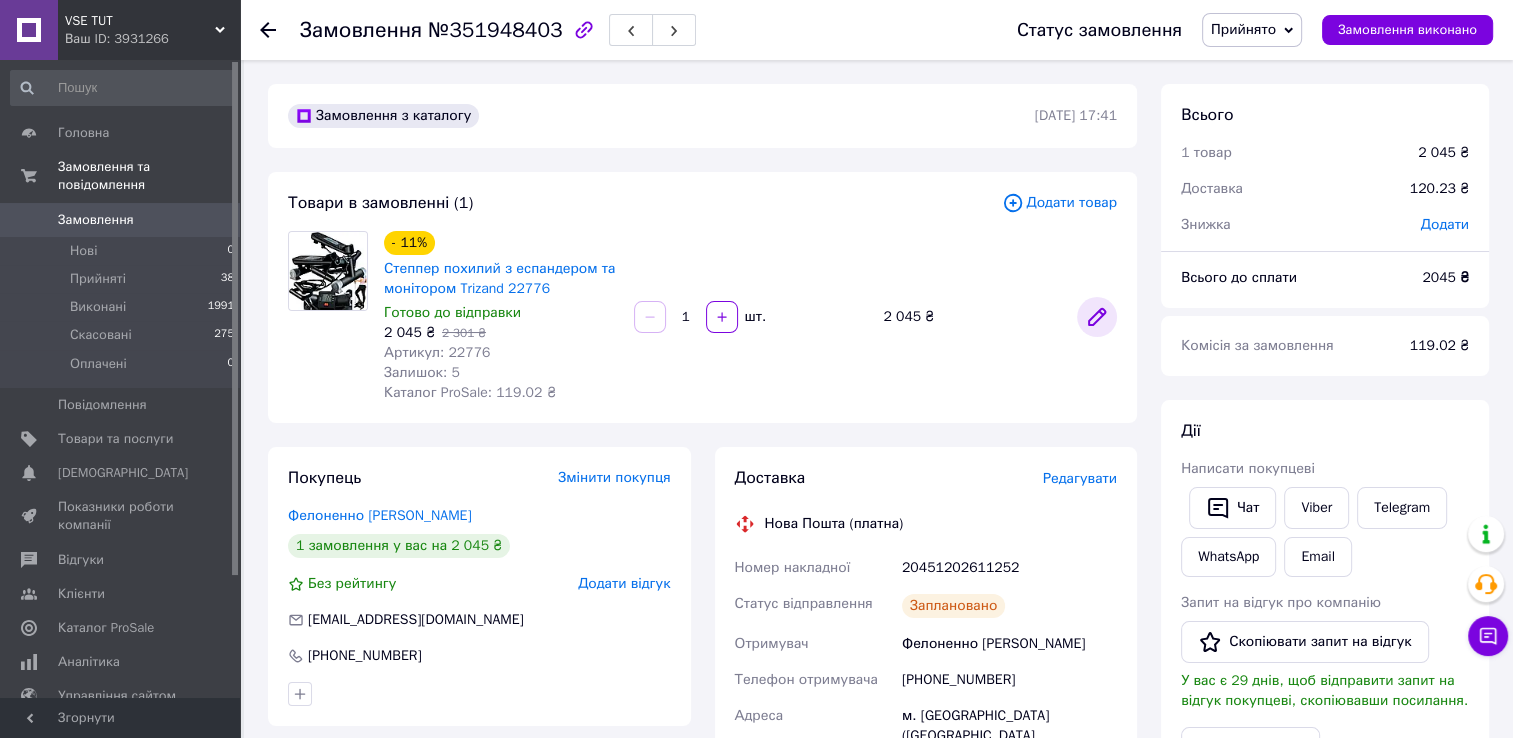 click 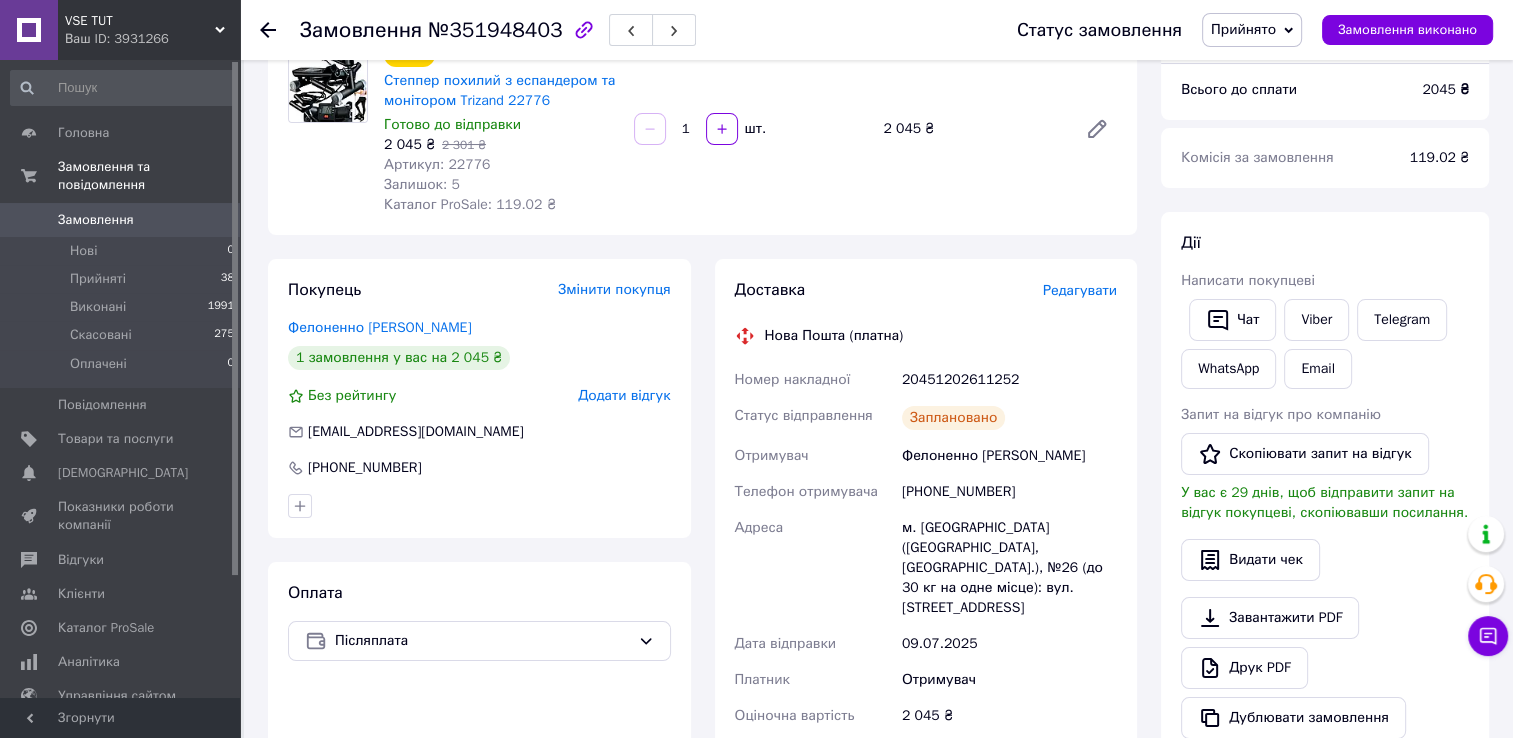 scroll, scrollTop: 200, scrollLeft: 0, axis: vertical 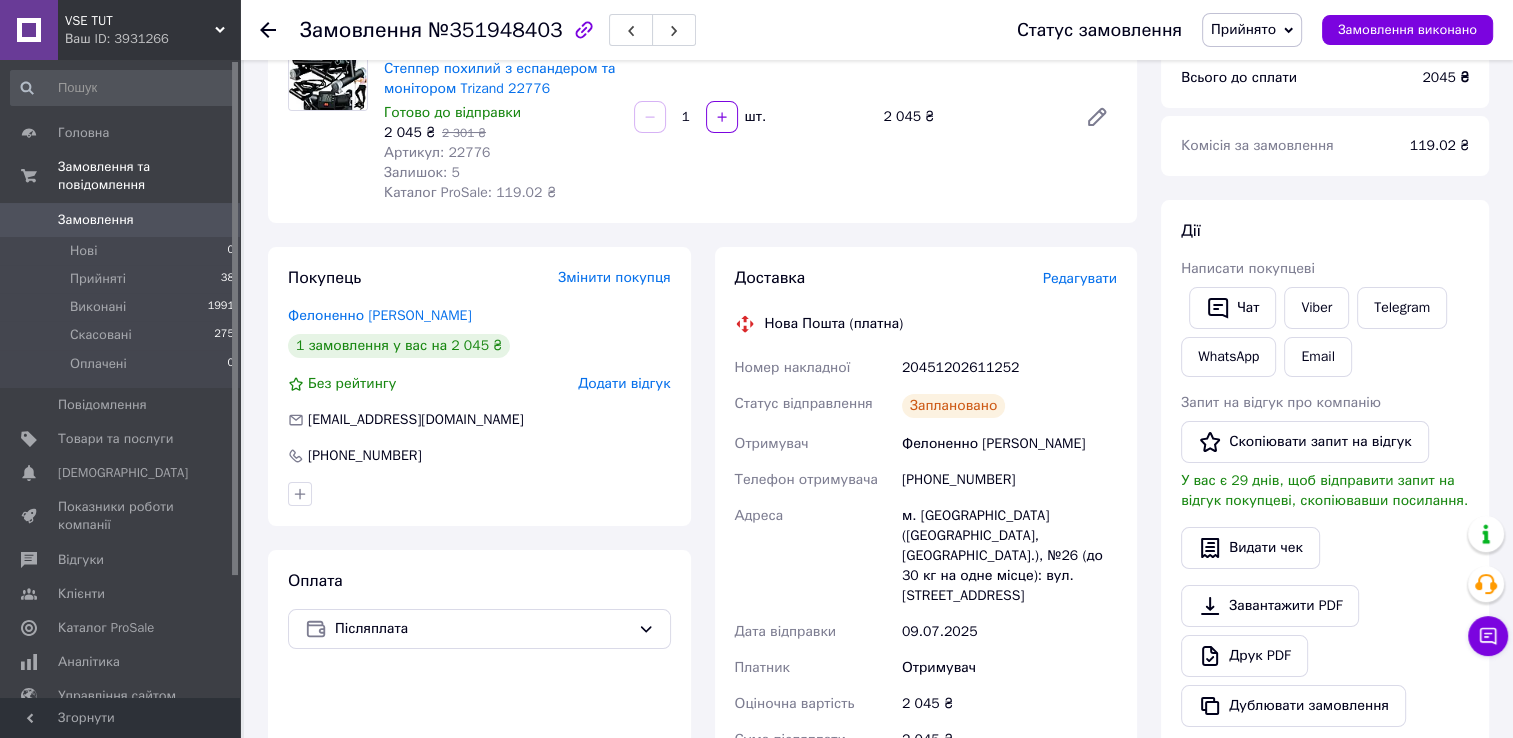 click on "20451202611252" at bounding box center (1009, 368) 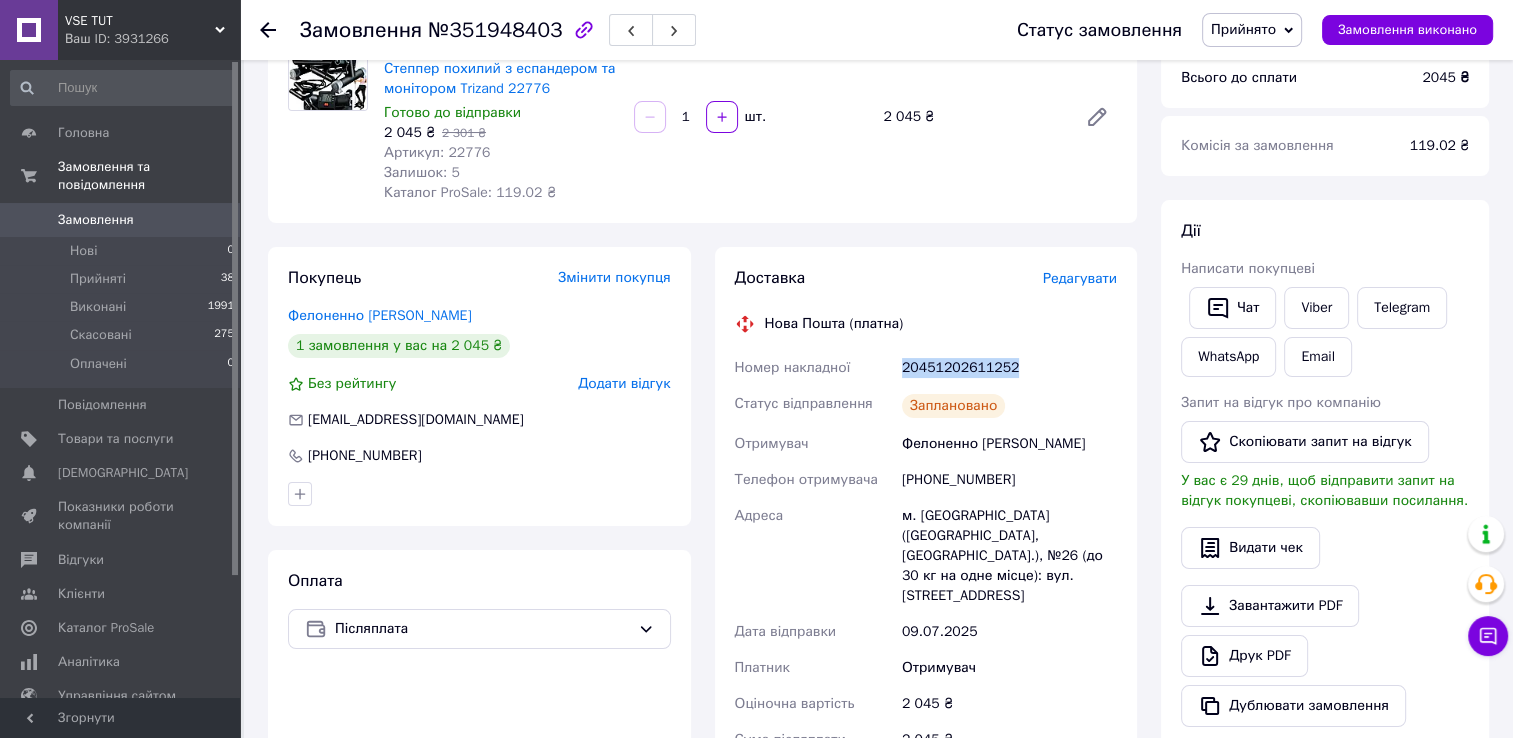 click on "20451202611252" at bounding box center (1009, 368) 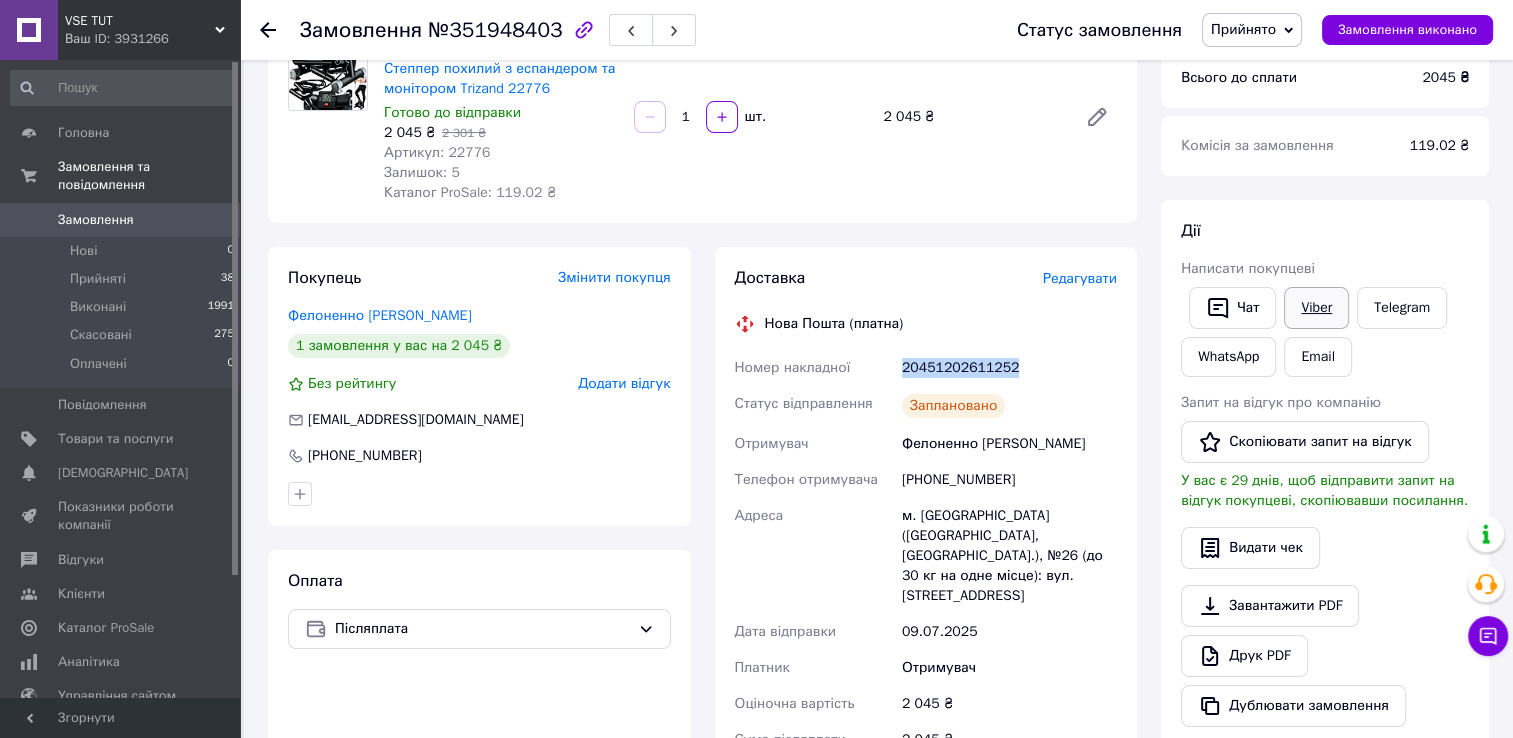 click on "Viber" at bounding box center [1316, 308] 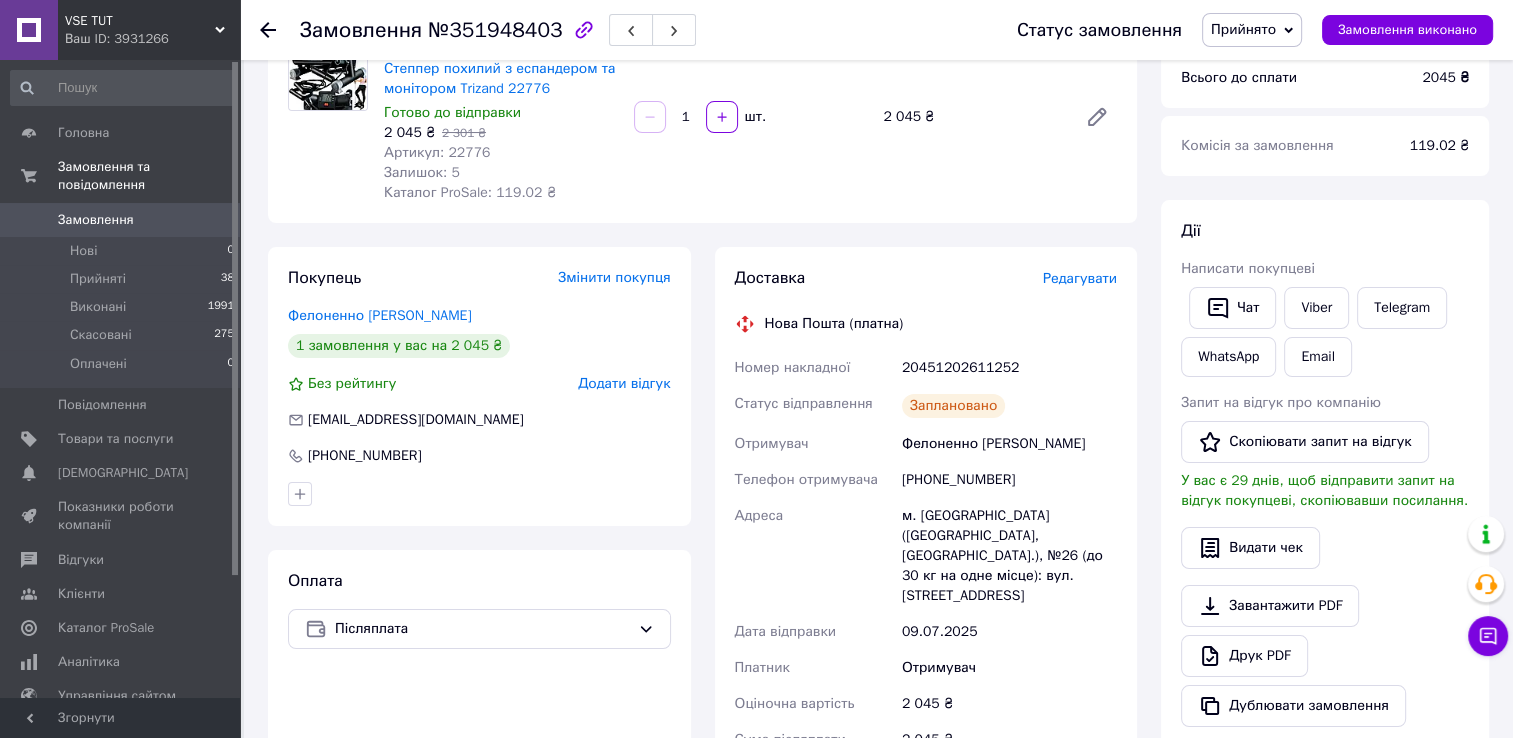 click on "Всього 1 товар 2 045 ₴ Доставка 120.23 ₴ Знижка Додати Всього до сплати 2045 ₴ Комісія за замовлення 119.02 ₴ Дії Написати покупцеві   Чат Viber Telegram WhatsApp Email Запит на відгук про компанію   Скопіювати запит на відгук У вас є 29 днів, щоб відправити запит на відгук покупцеві, скопіювавши посилання.   Видати чек   Завантажити PDF   Друк PDF   Дублювати замовлення Мітки Особисті нотатки, які бачите лише ви. З їх допомогою можна фільтрувати замовлення Примітки Залишилося 300 символів Очистити Зберегти" at bounding box center (1325, 566) 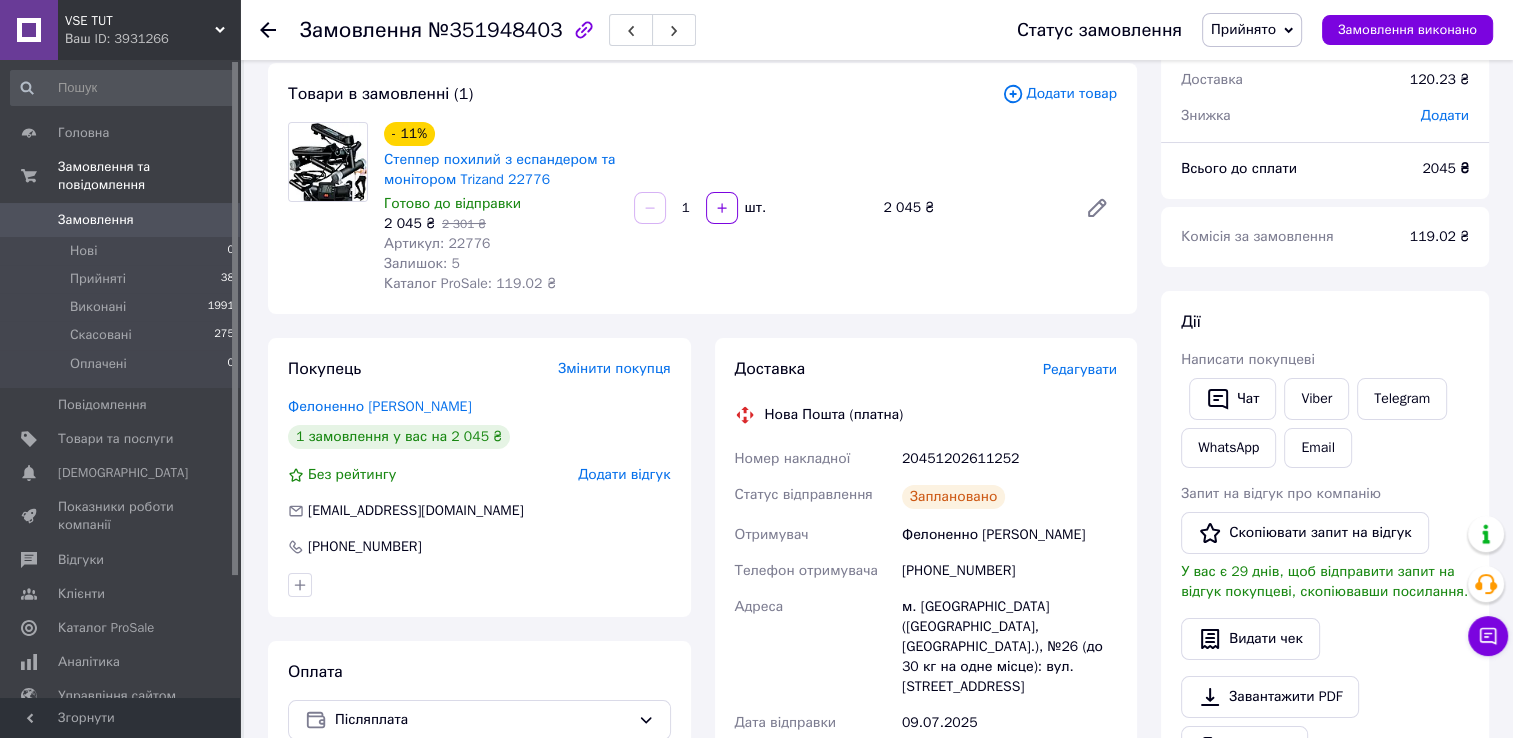 scroll, scrollTop: 0, scrollLeft: 0, axis: both 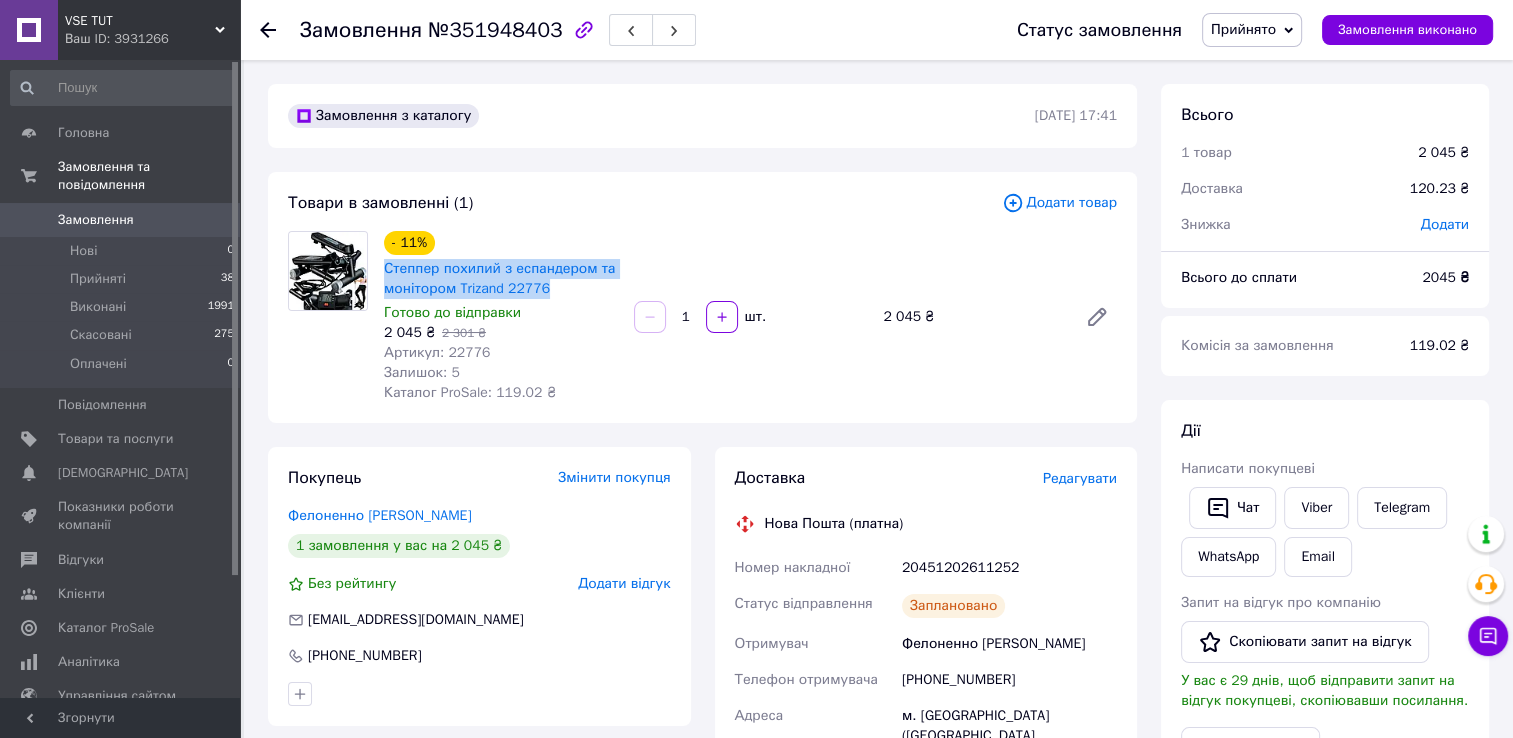 drag, startPoint x: 377, startPoint y: 265, endPoint x: 547, endPoint y: 290, distance: 171.8284 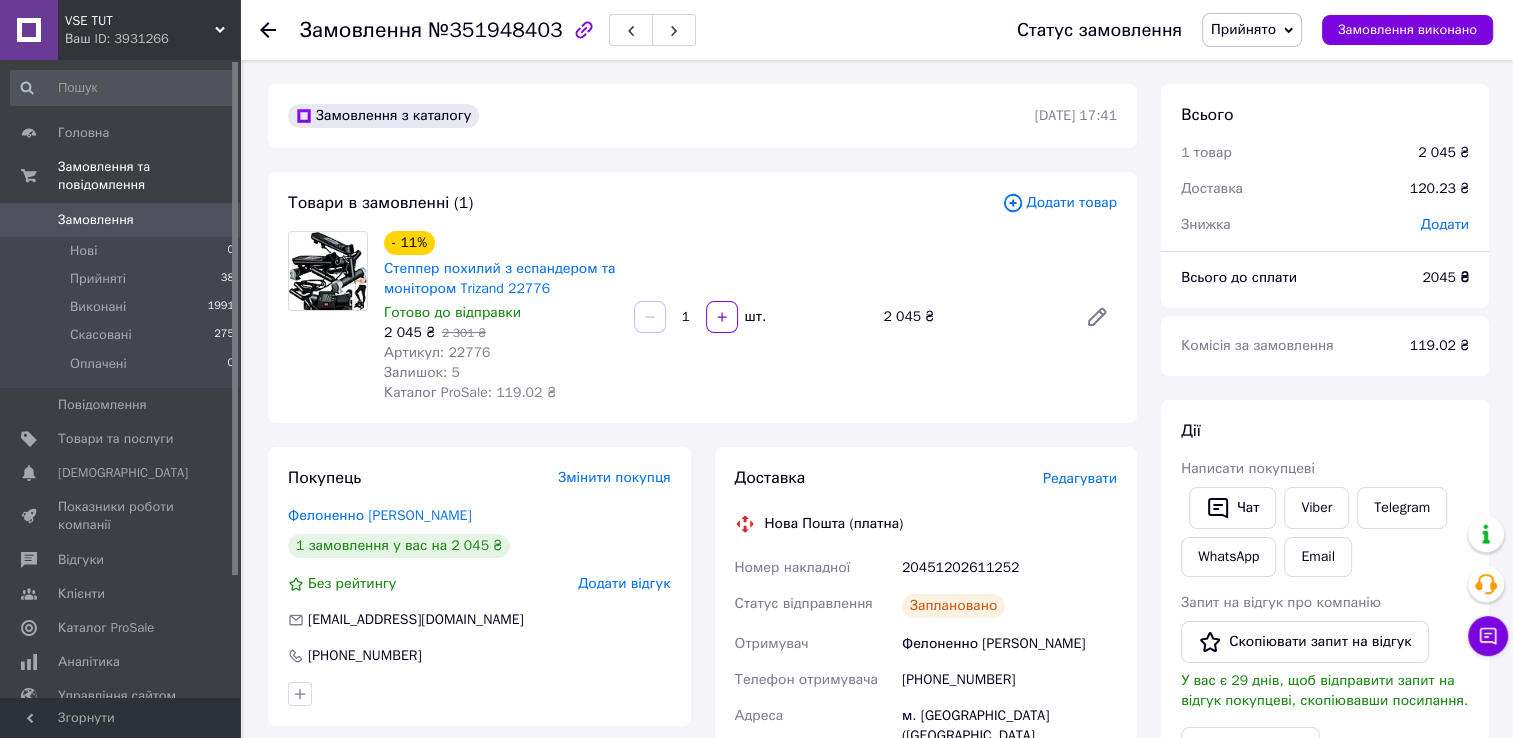 click 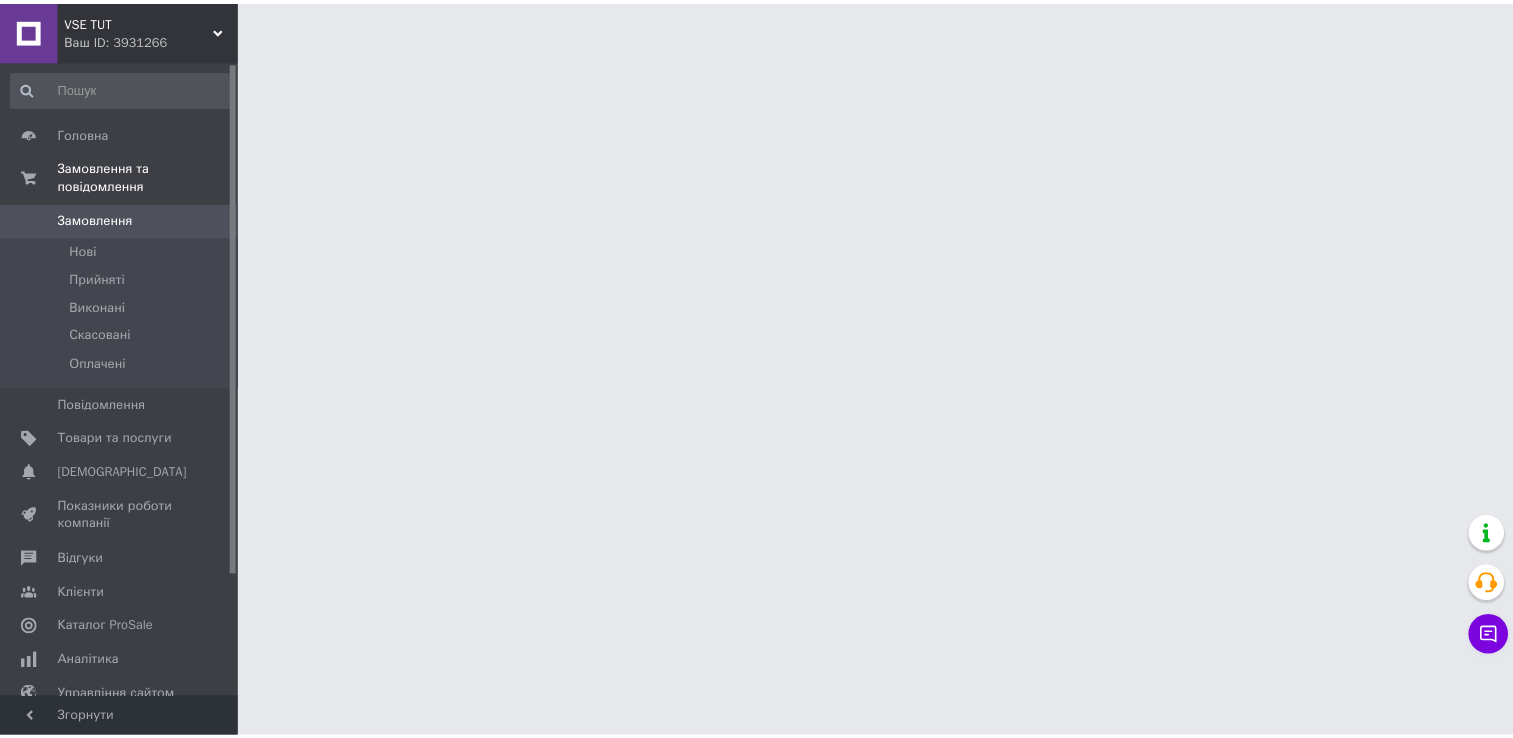 scroll, scrollTop: 0, scrollLeft: 0, axis: both 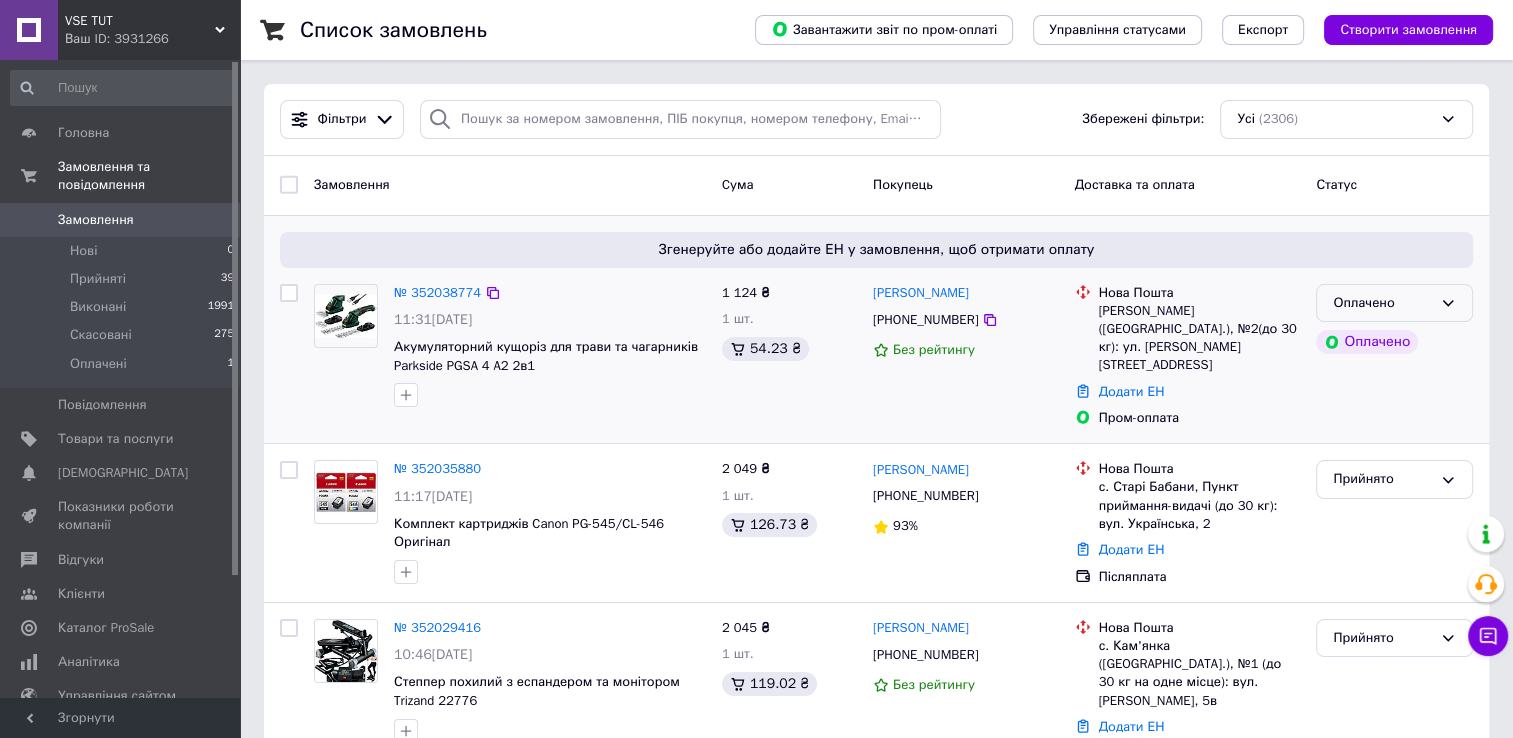 click on "Оплачено" at bounding box center (1394, 303) 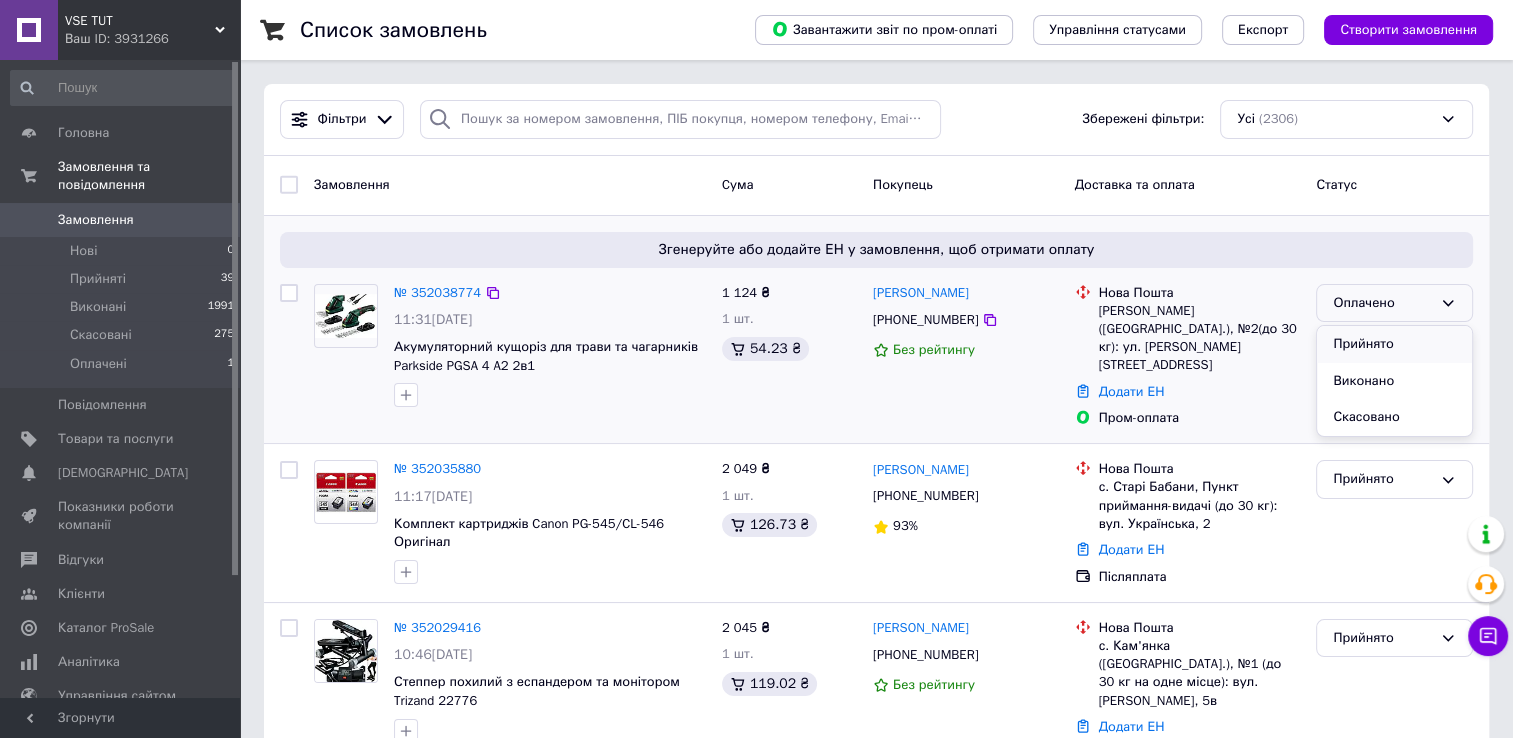click on "Прийнято" at bounding box center [1394, 344] 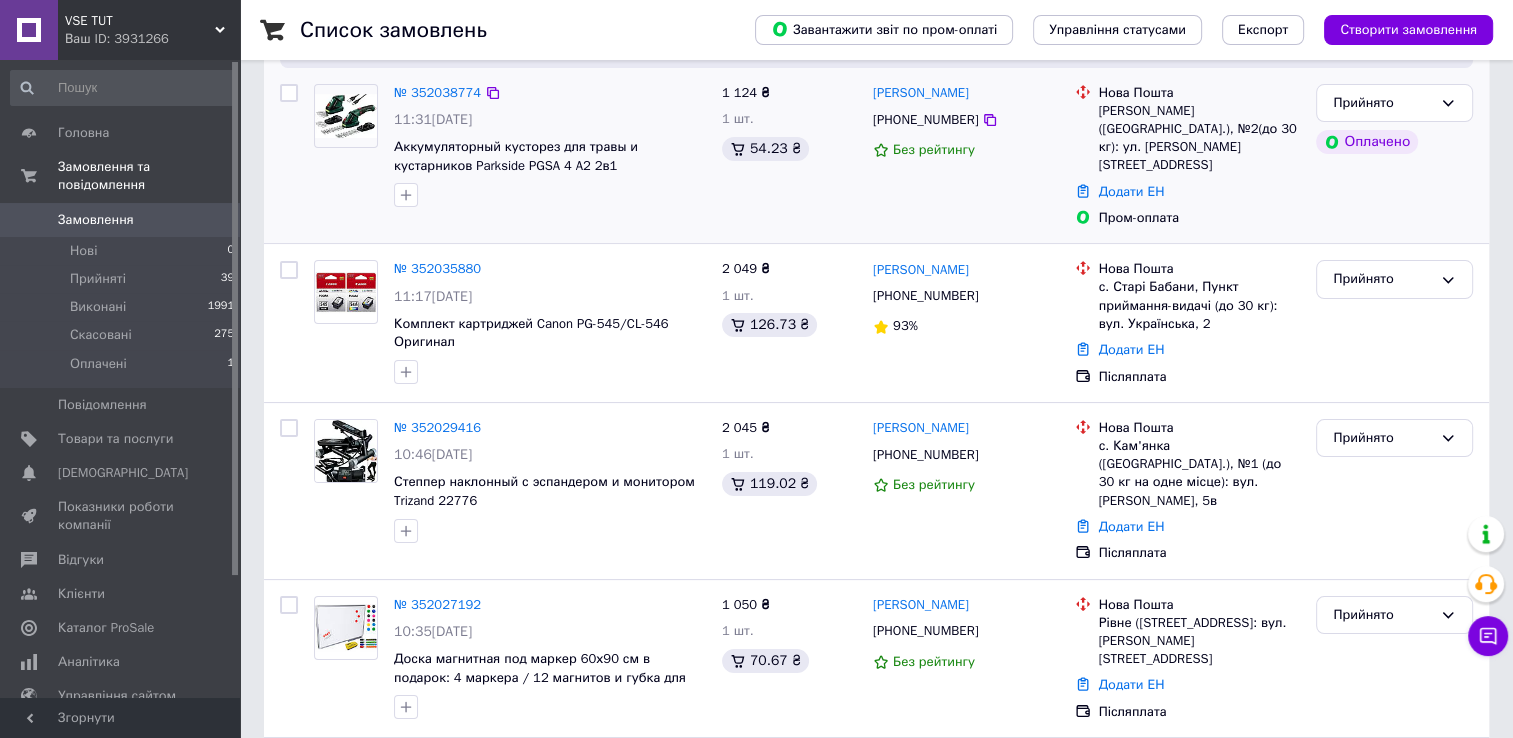 scroll, scrollTop: 100, scrollLeft: 0, axis: vertical 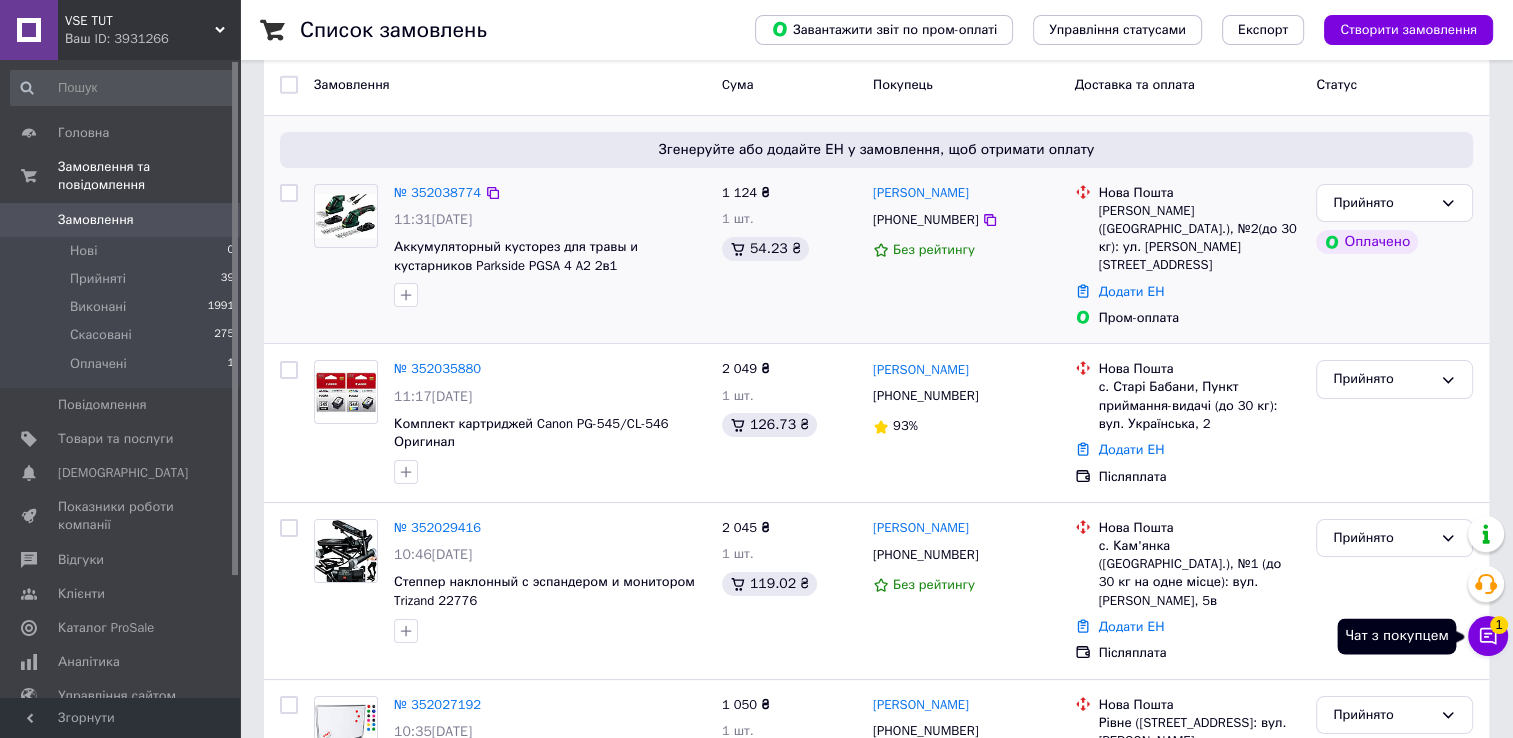 click on "Чат з покупцем 1" at bounding box center [1488, 636] 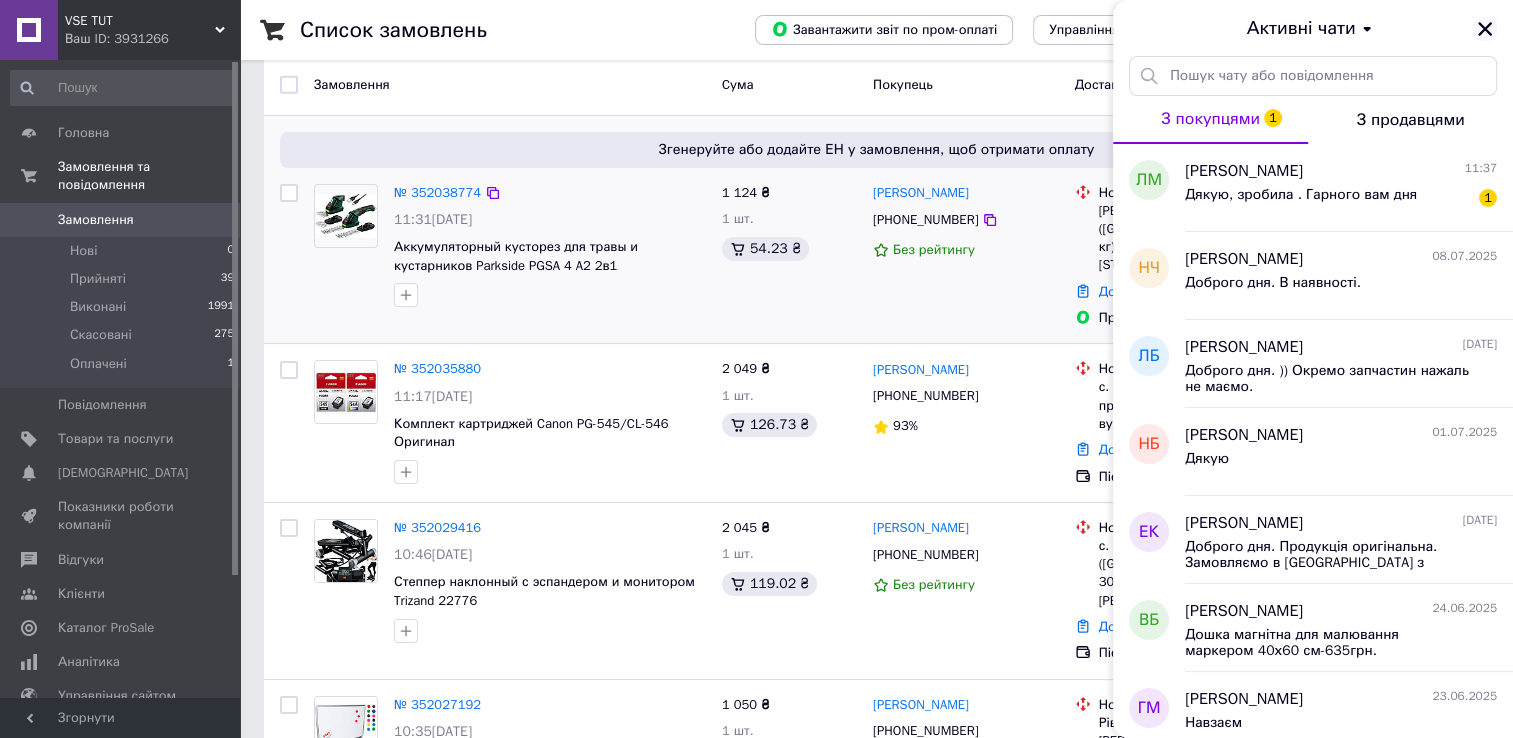 click 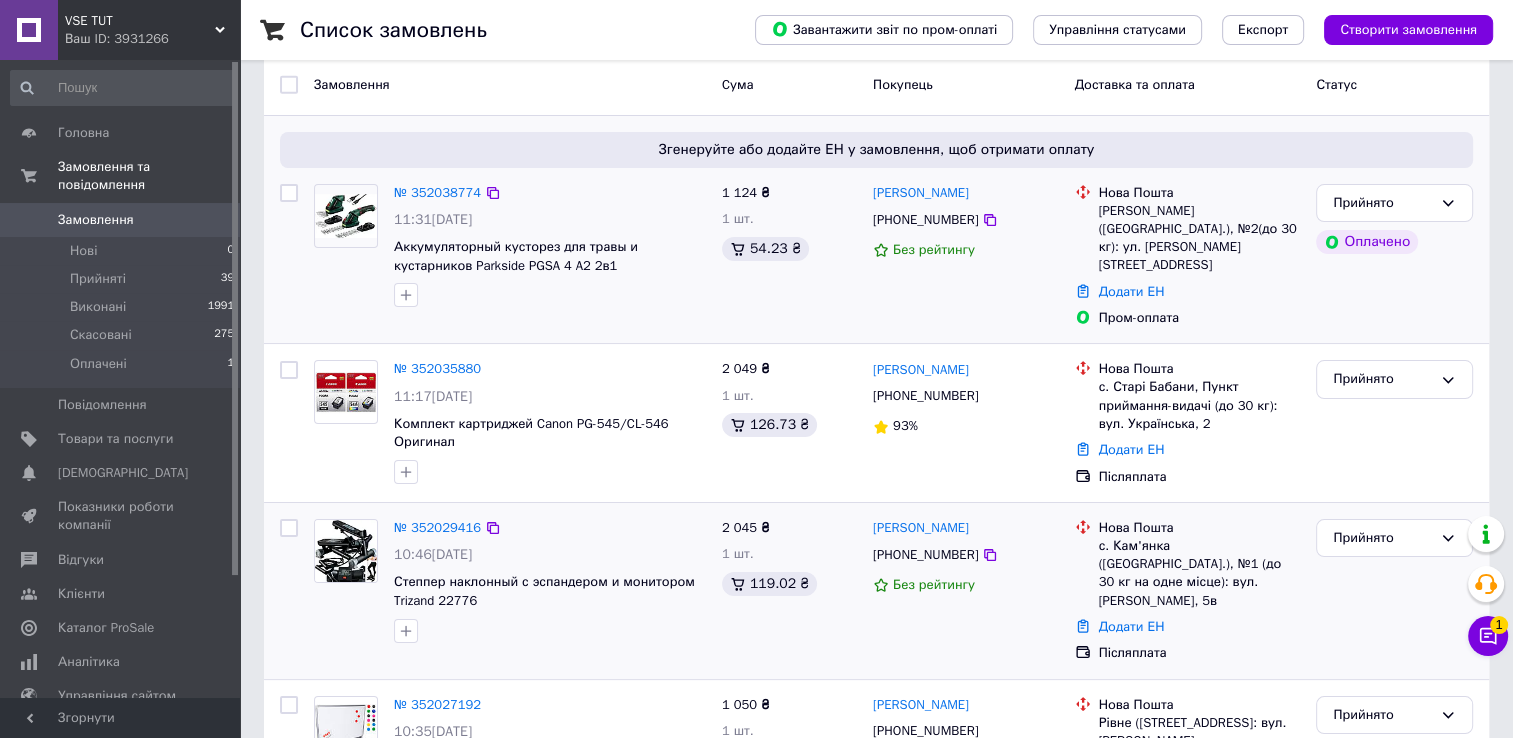 scroll, scrollTop: 300, scrollLeft: 0, axis: vertical 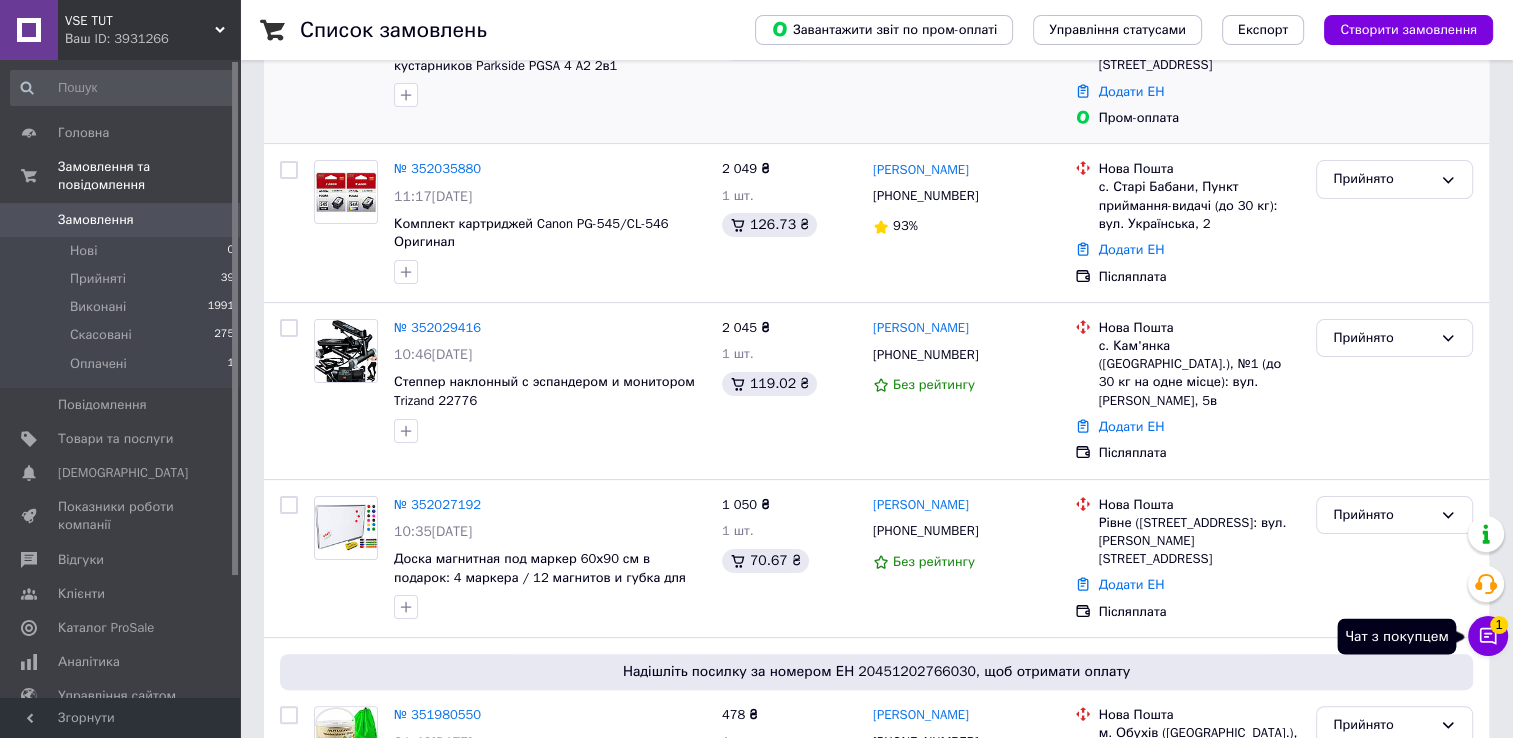 click 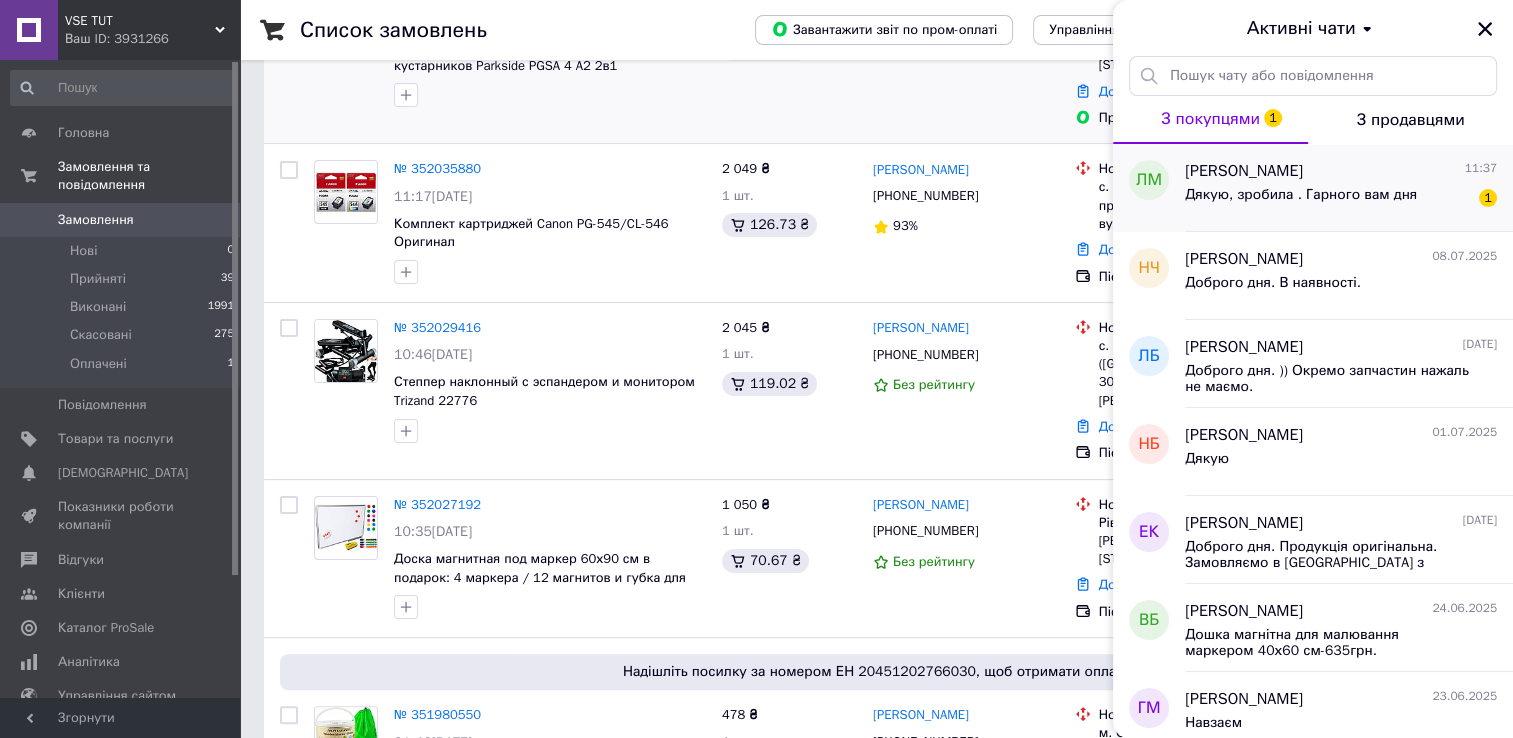 click on "Дякую, зробила . Гарного вам дня" at bounding box center (1301, 201) 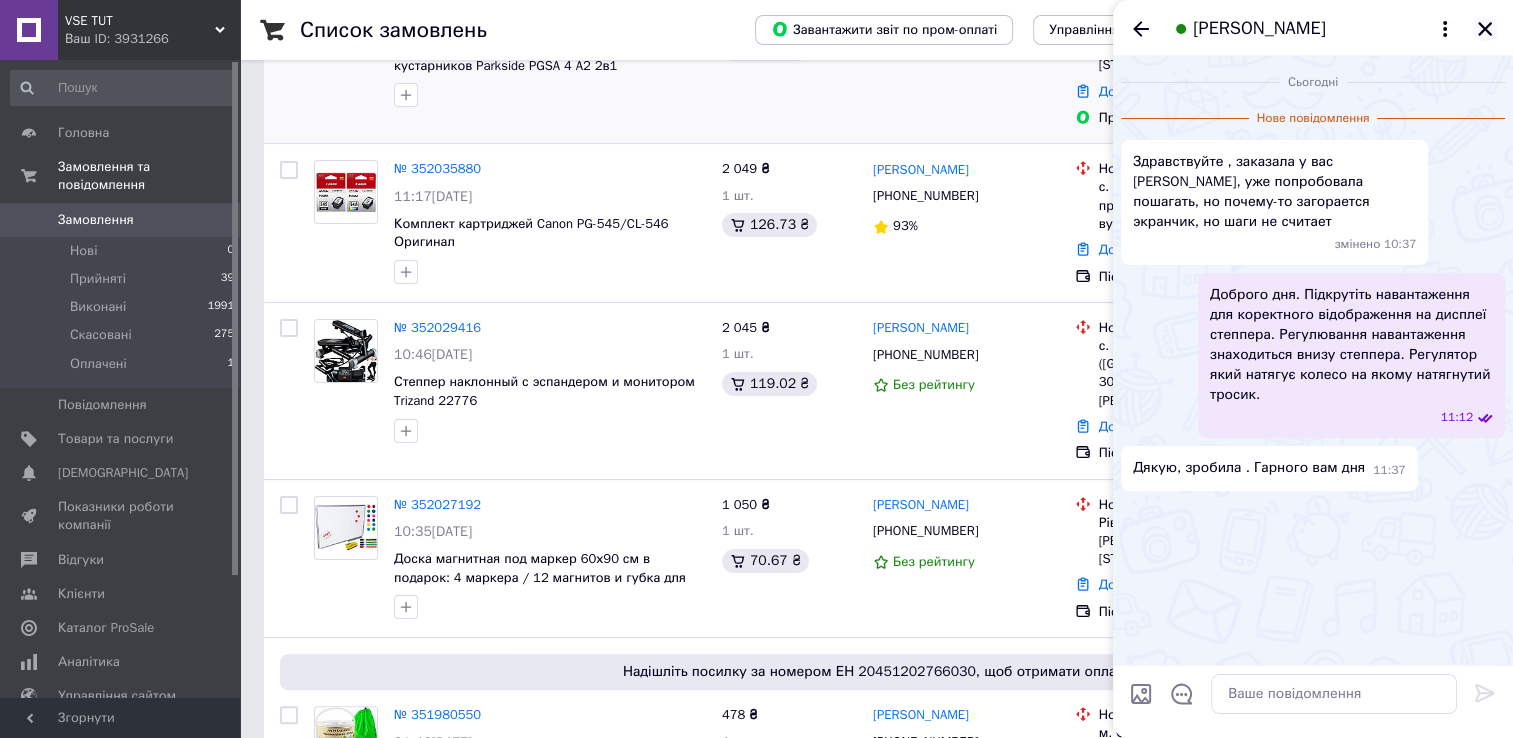 click 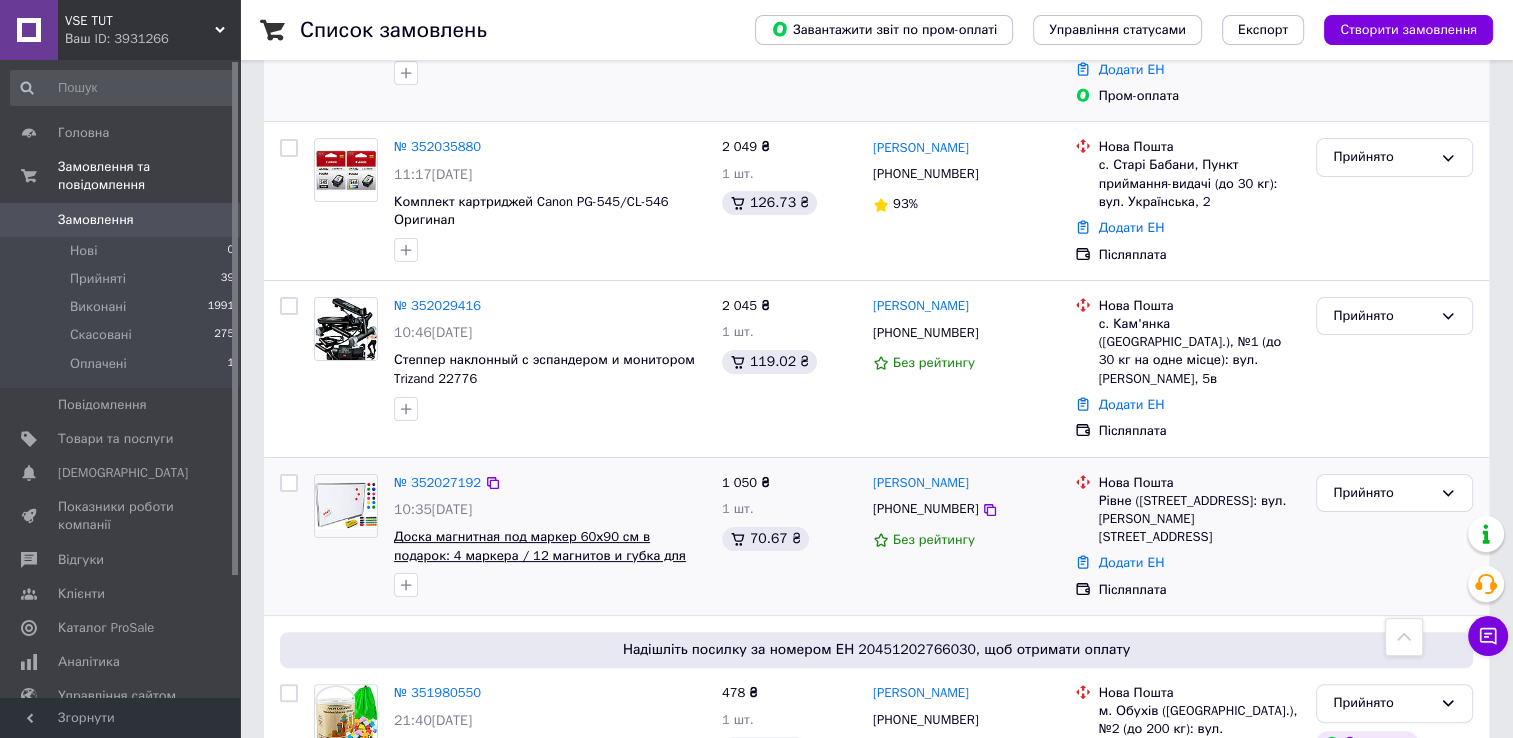 scroll, scrollTop: 300, scrollLeft: 0, axis: vertical 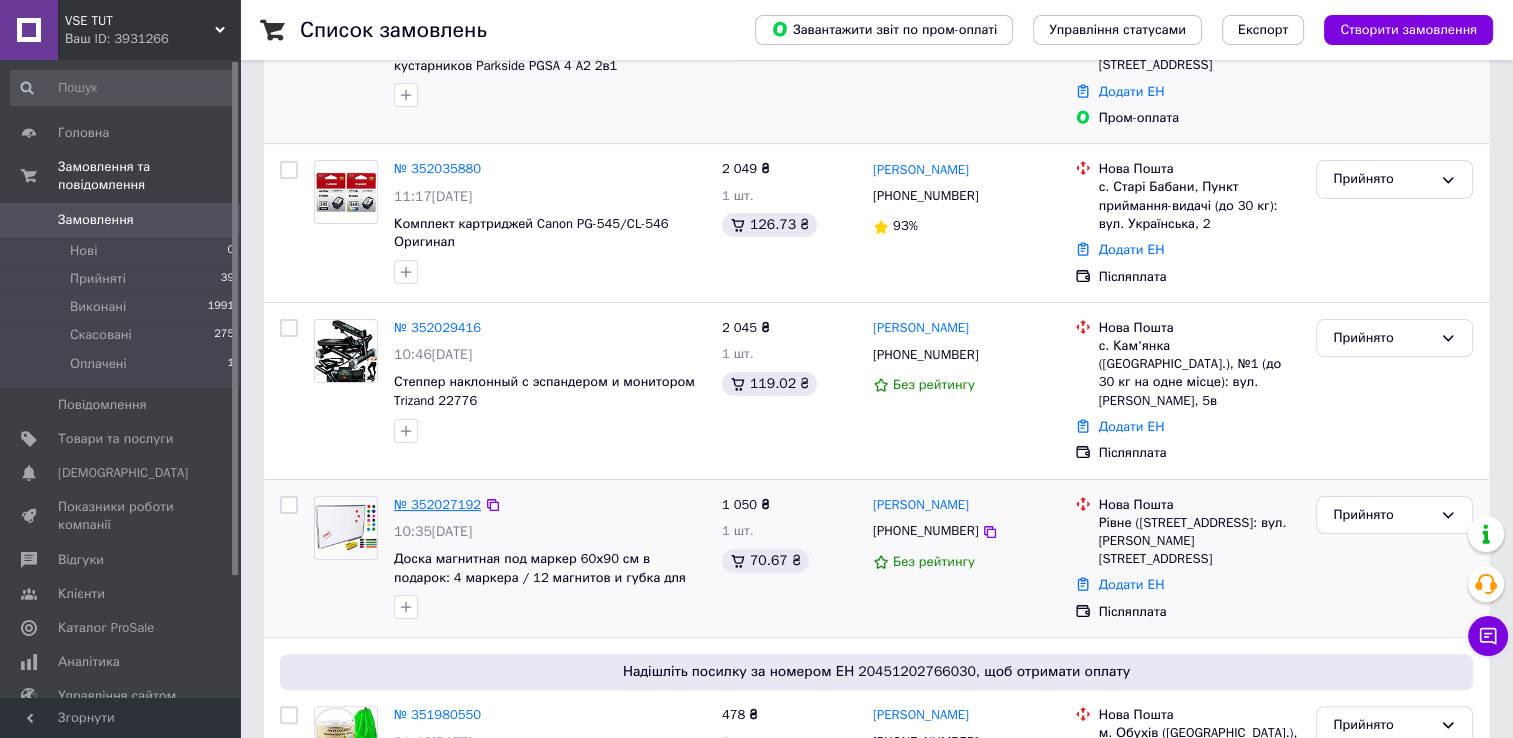 click on "№ 352027192" at bounding box center [437, 504] 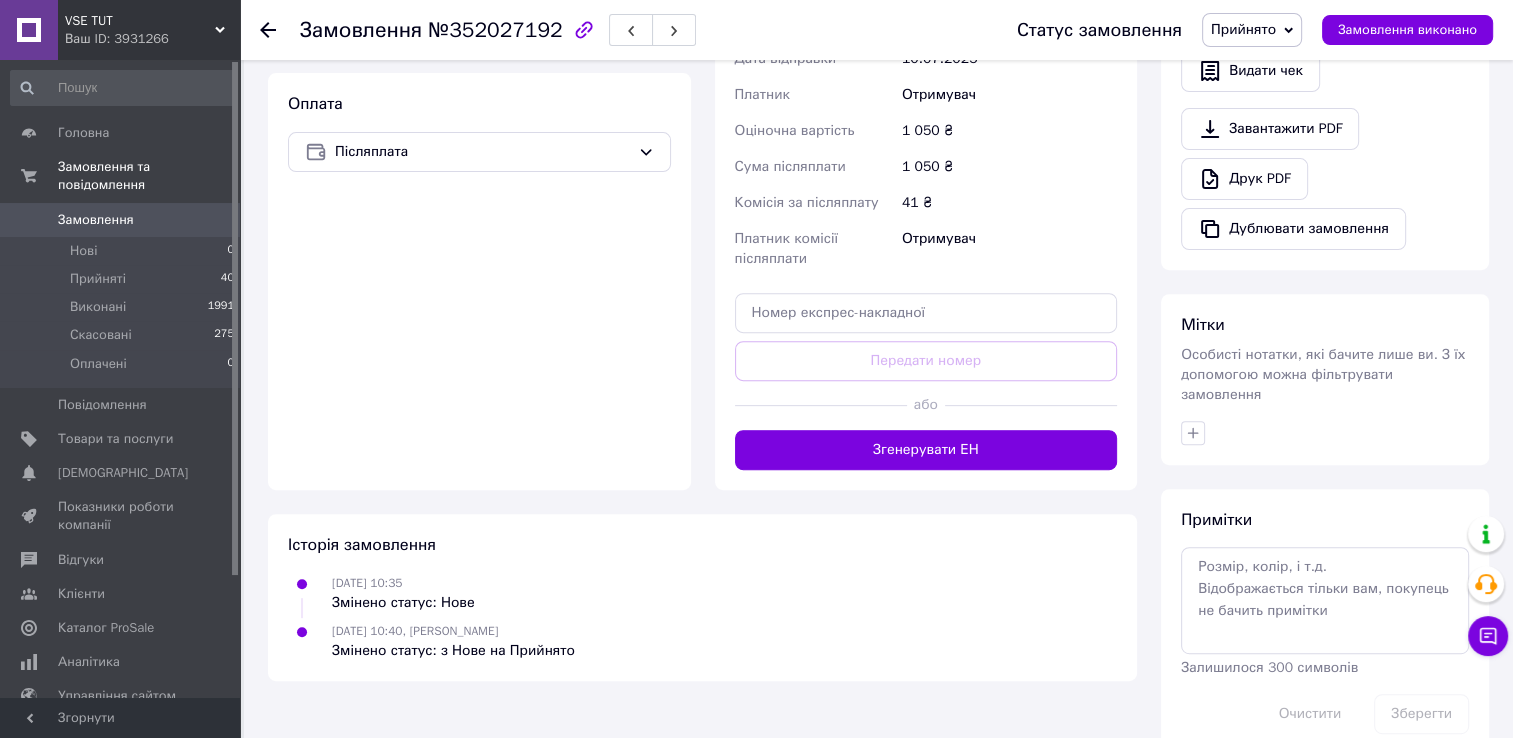 scroll, scrollTop: 693, scrollLeft: 0, axis: vertical 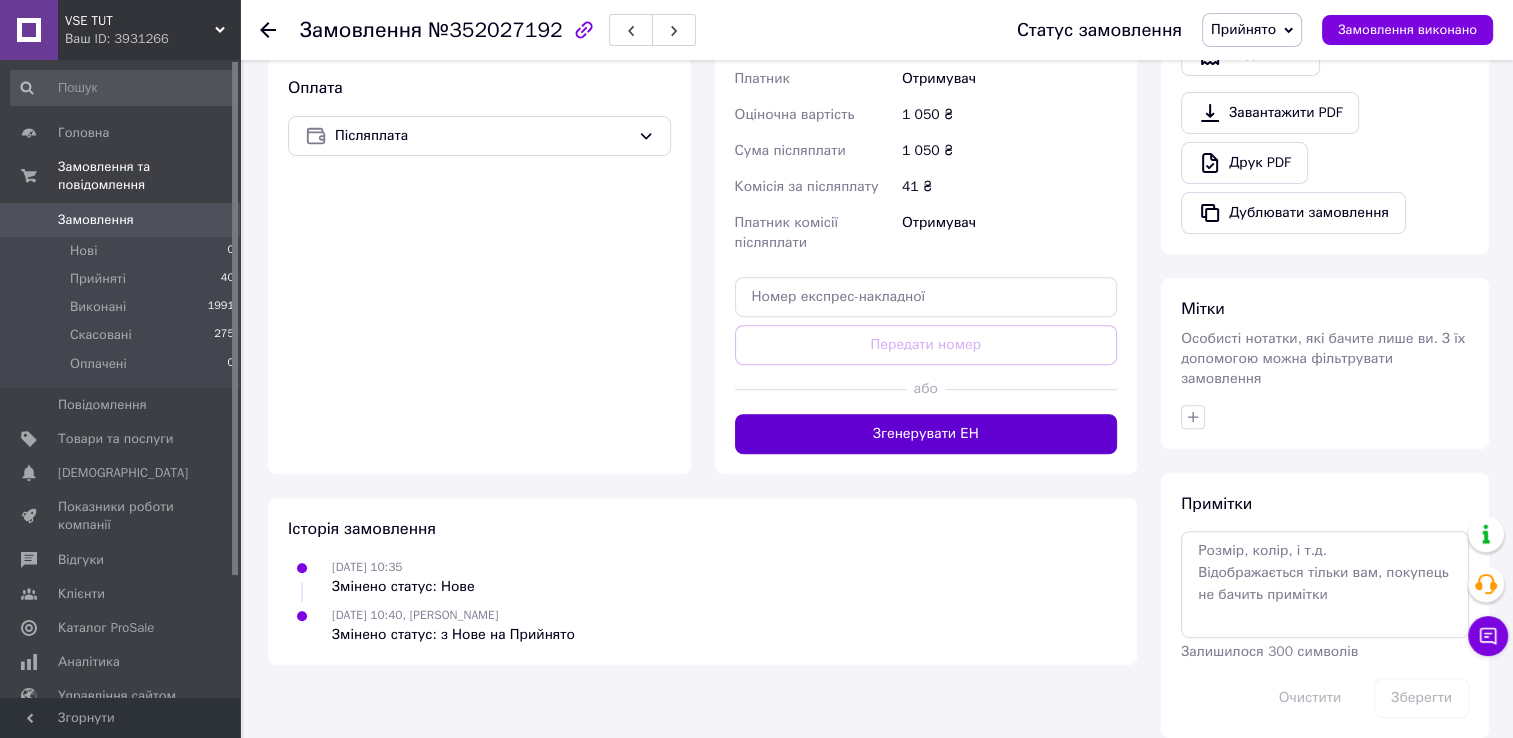 click on "Згенерувати ЕН" at bounding box center [926, 434] 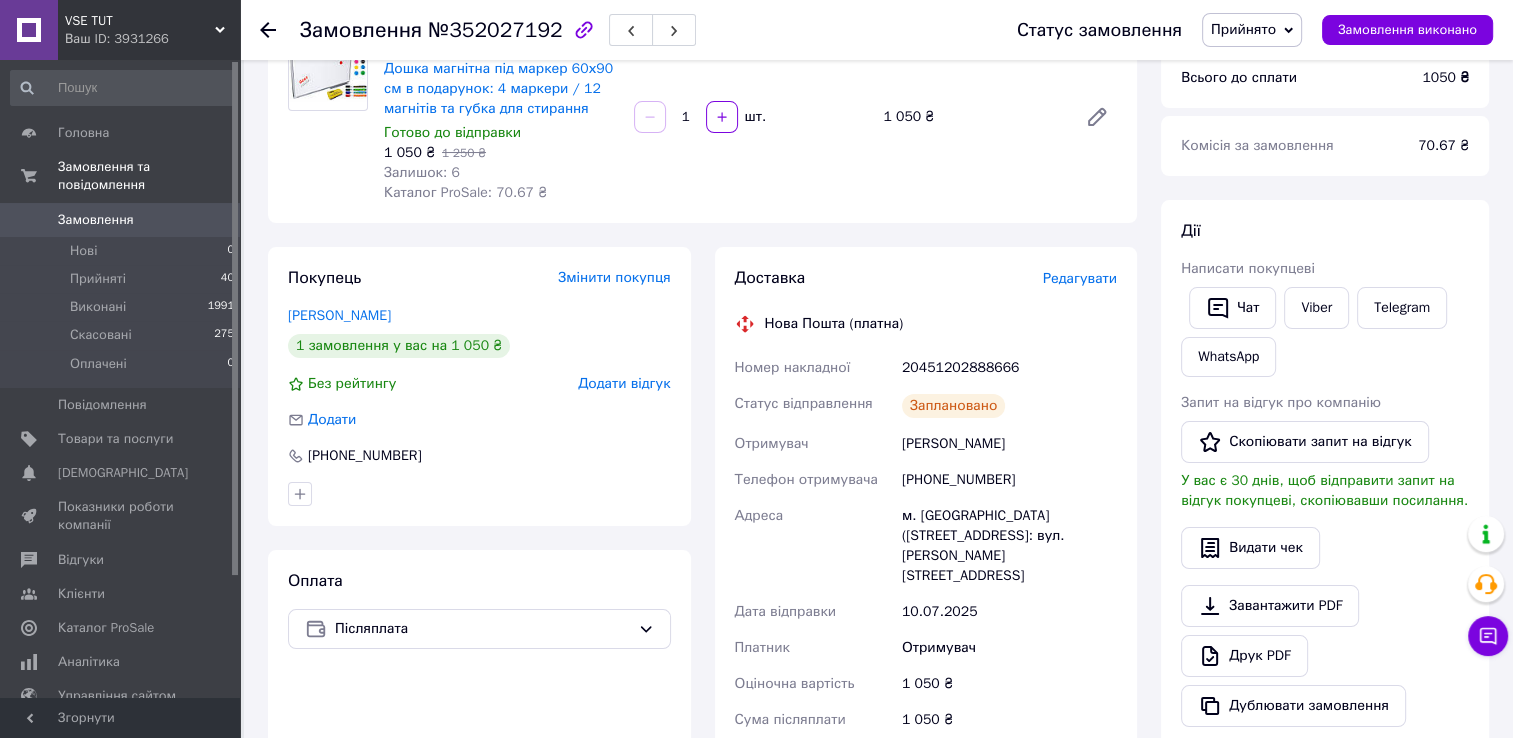 scroll, scrollTop: 0, scrollLeft: 0, axis: both 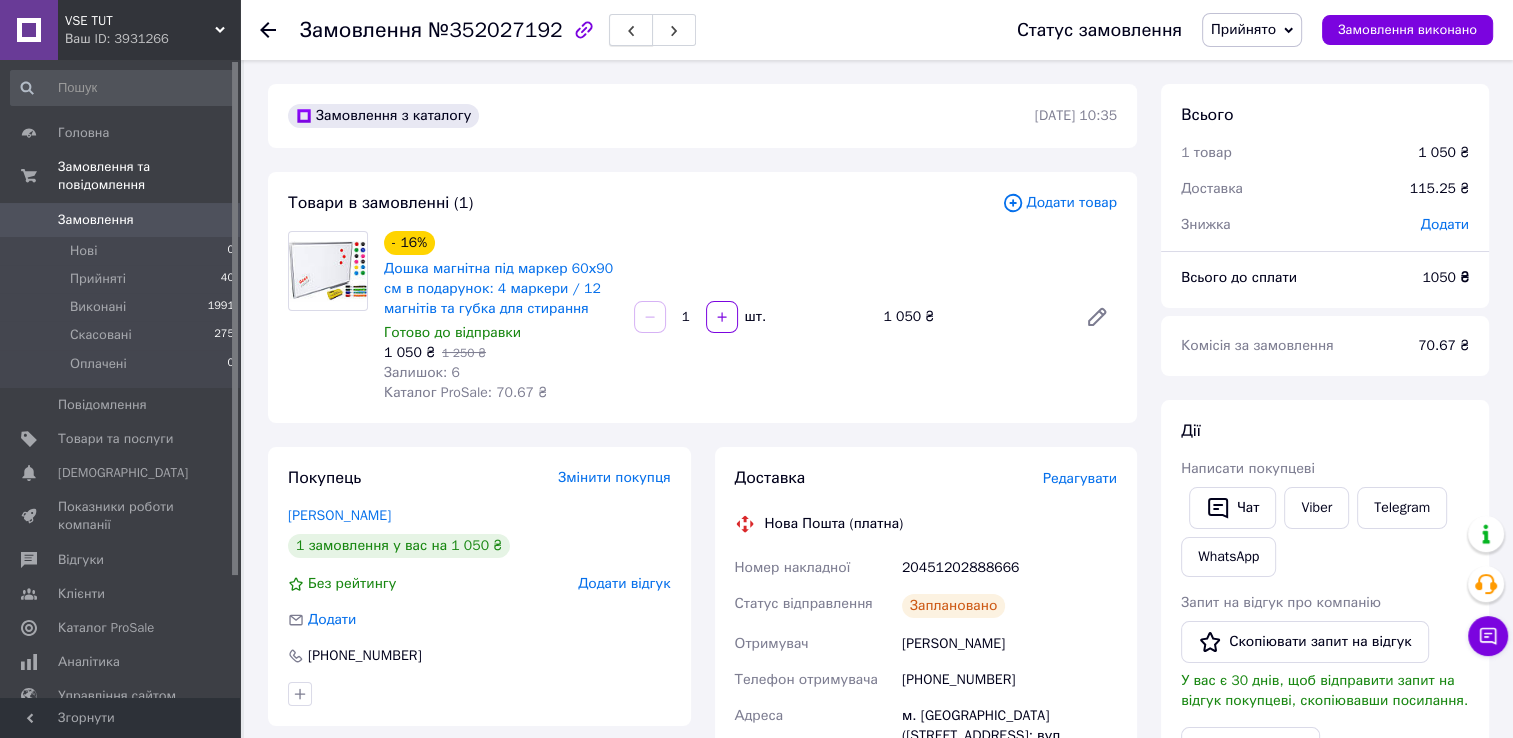 click 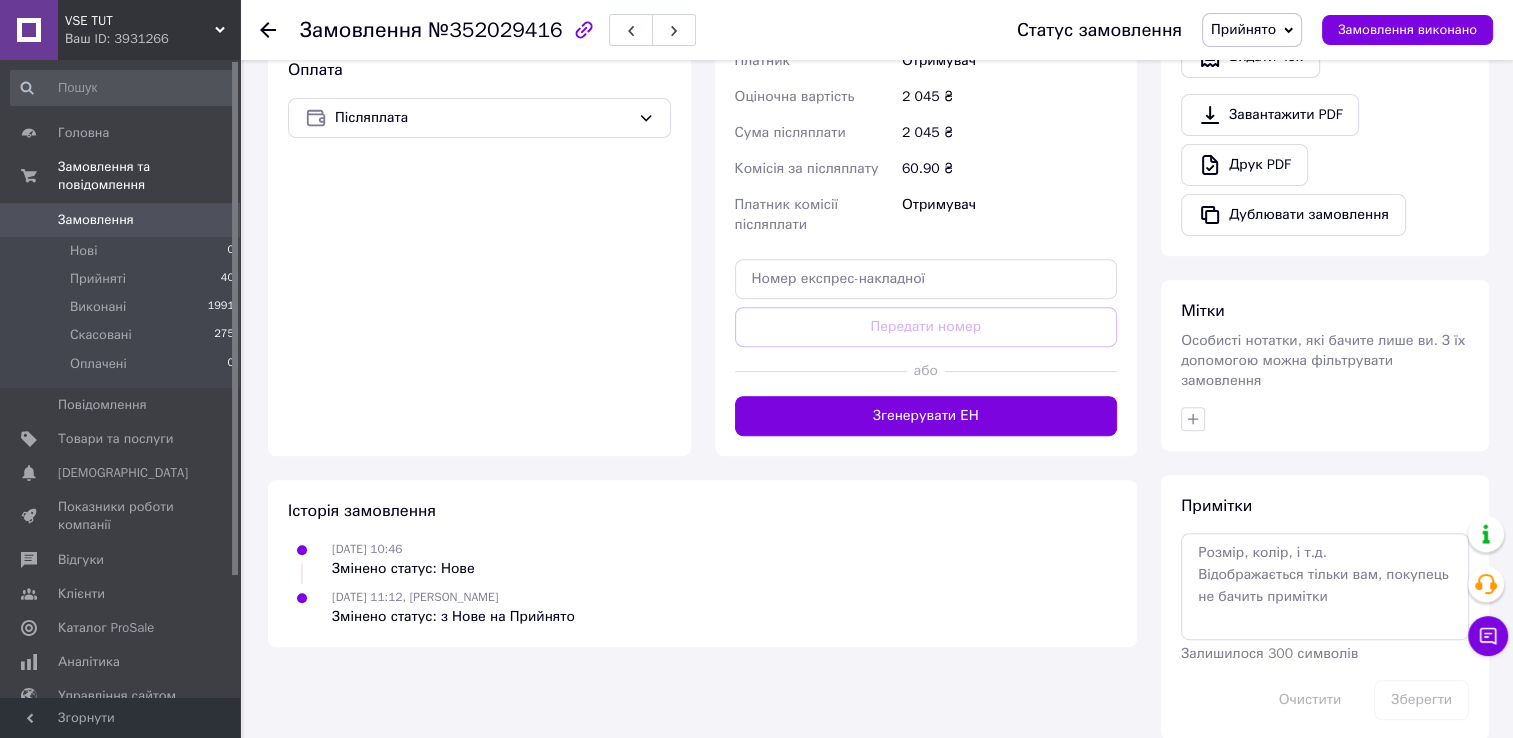 scroll, scrollTop: 693, scrollLeft: 0, axis: vertical 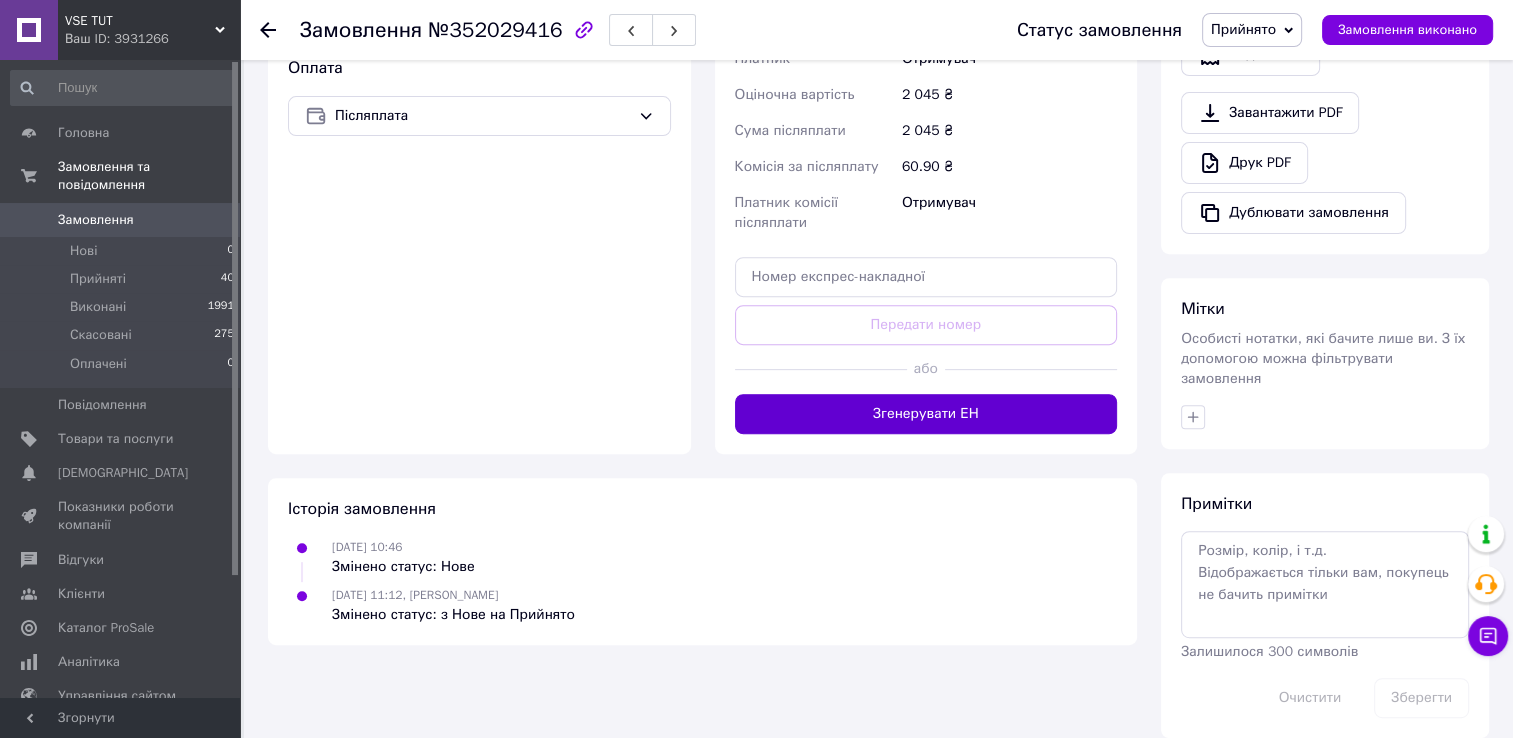 click on "Згенерувати ЕН" at bounding box center (926, 414) 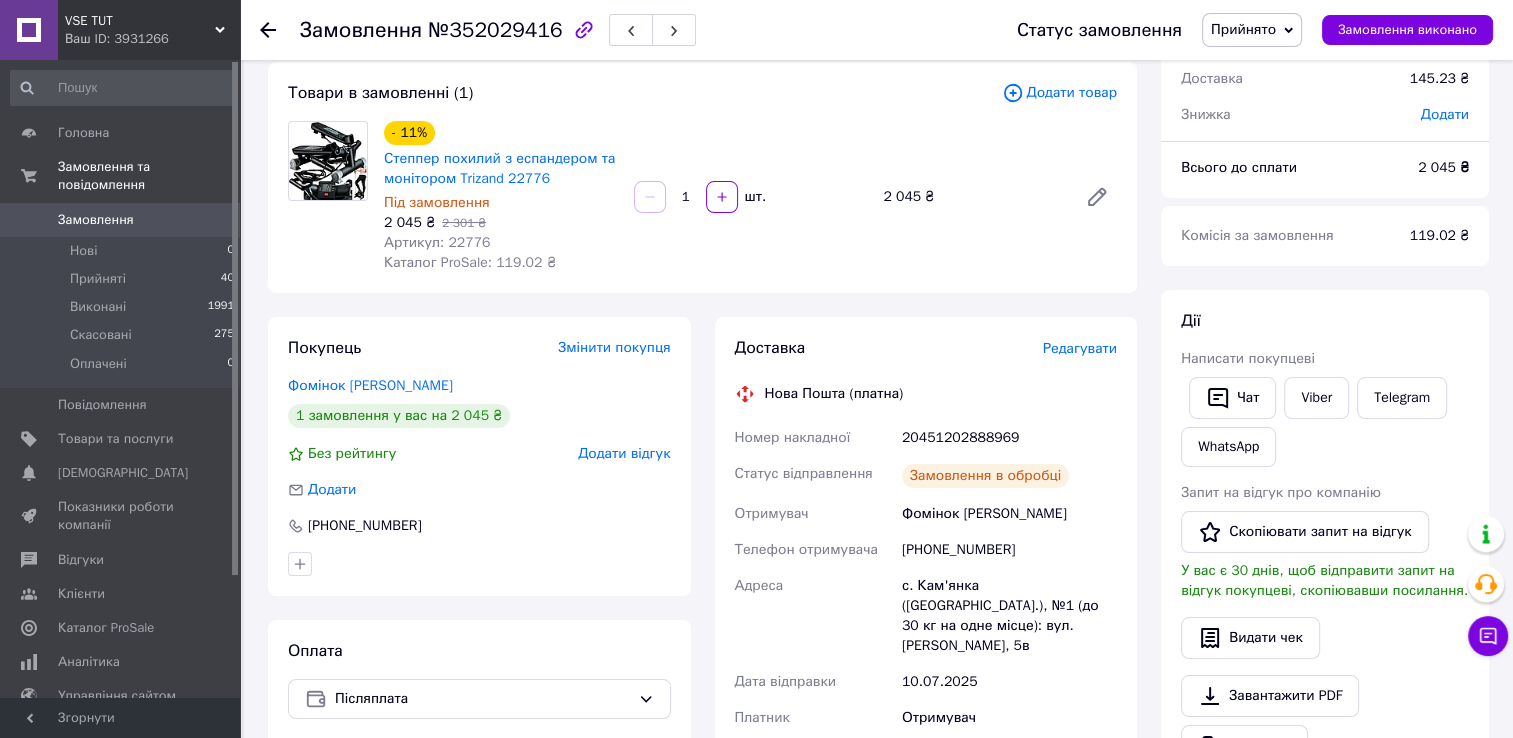 scroll, scrollTop: 93, scrollLeft: 0, axis: vertical 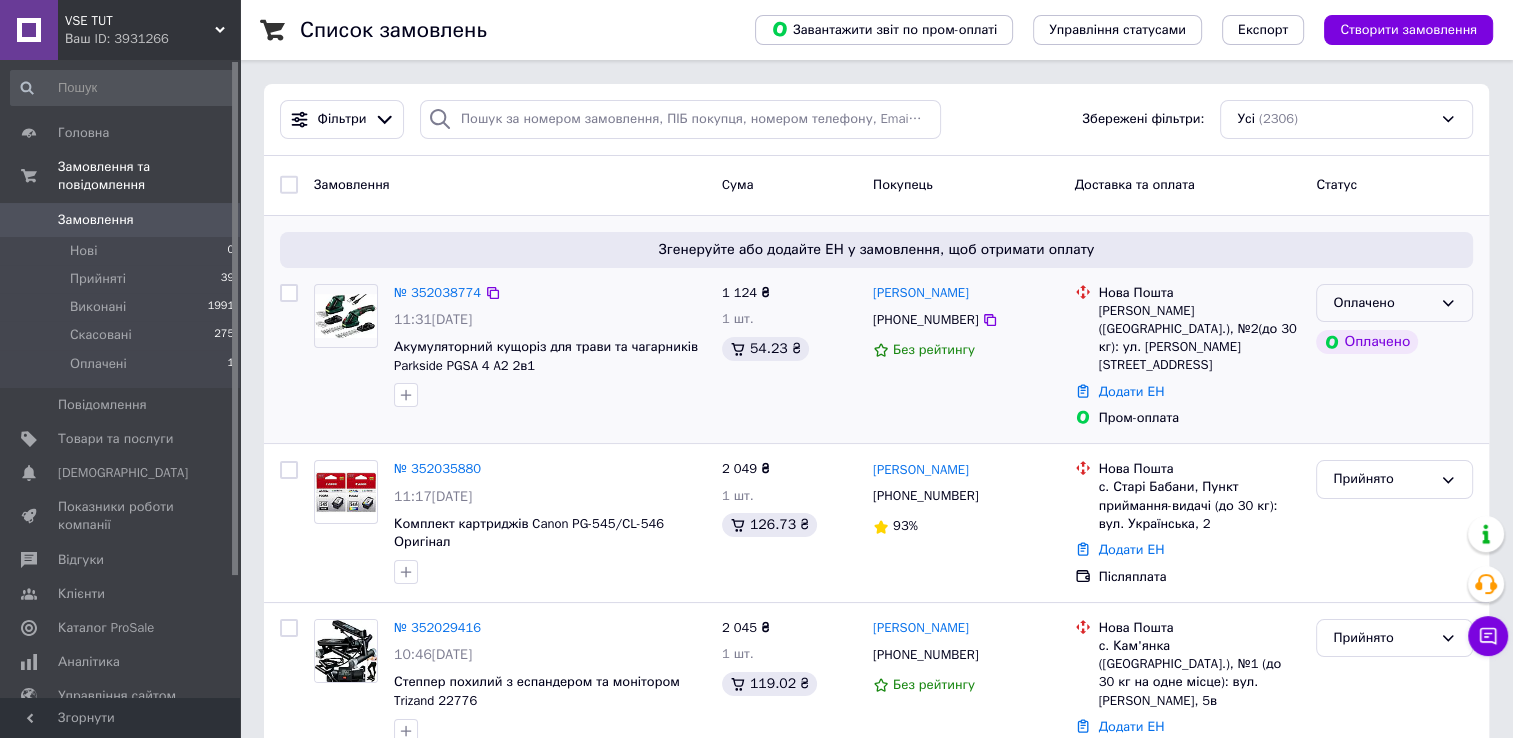 click on "Оплачено" at bounding box center [1394, 303] 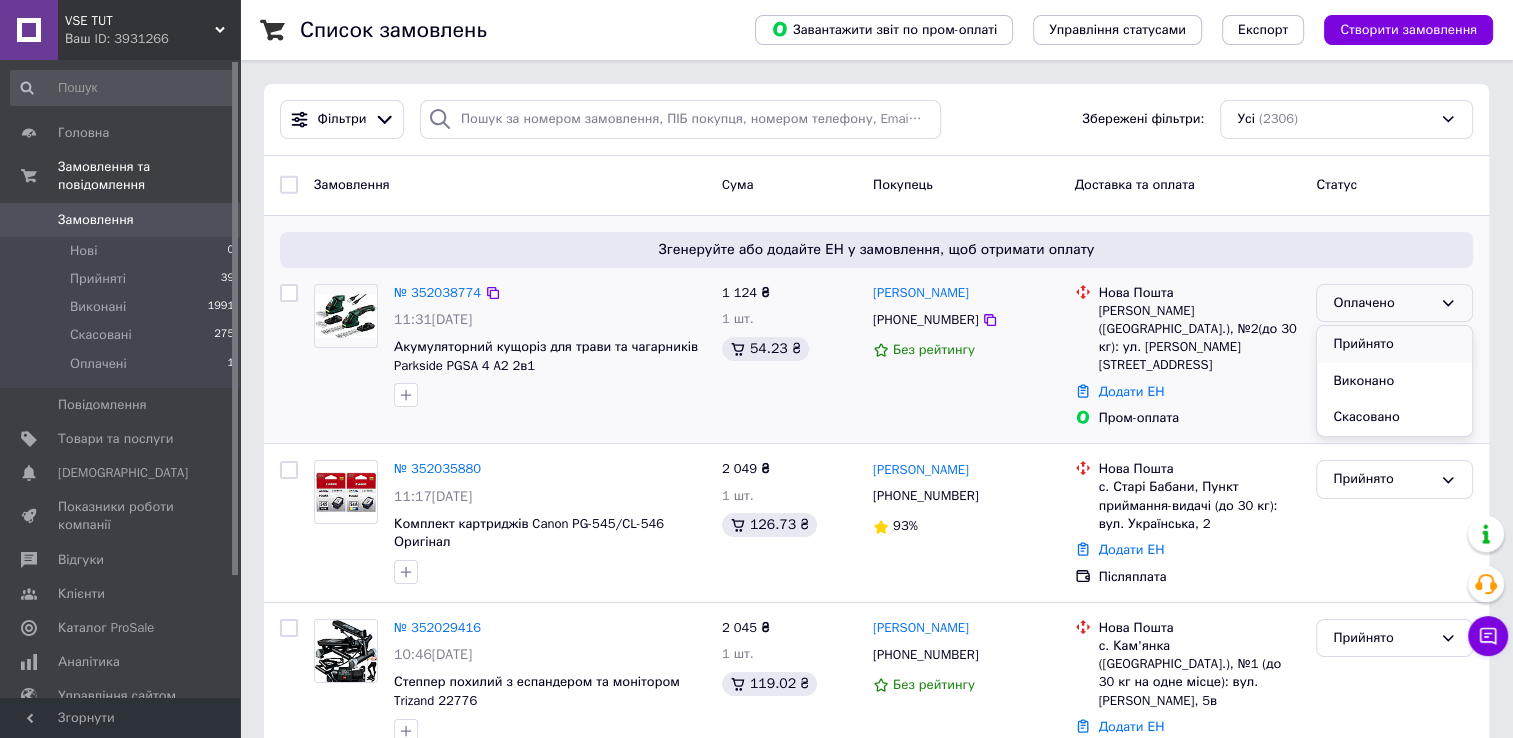 click on "Прийнято" at bounding box center [1394, 344] 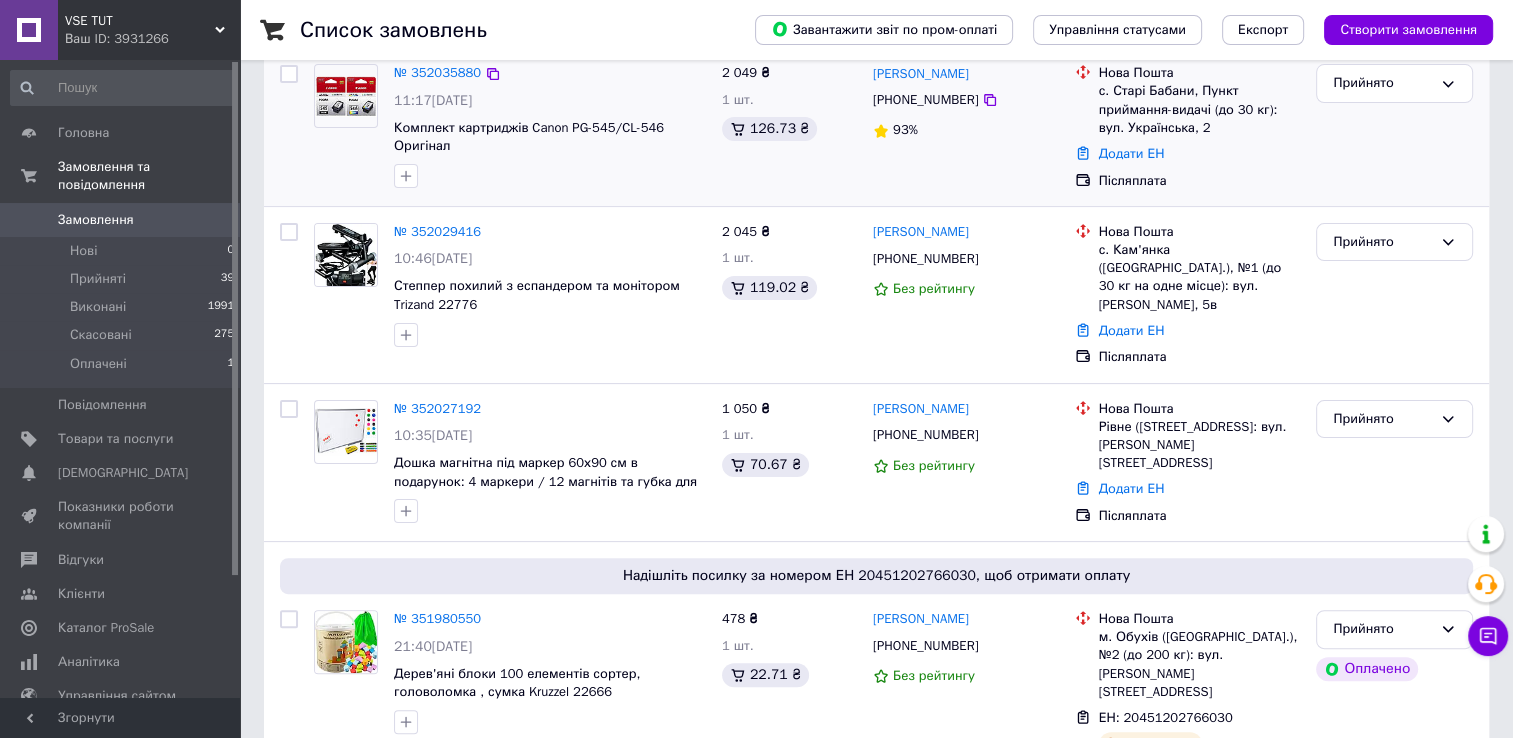 scroll, scrollTop: 400, scrollLeft: 0, axis: vertical 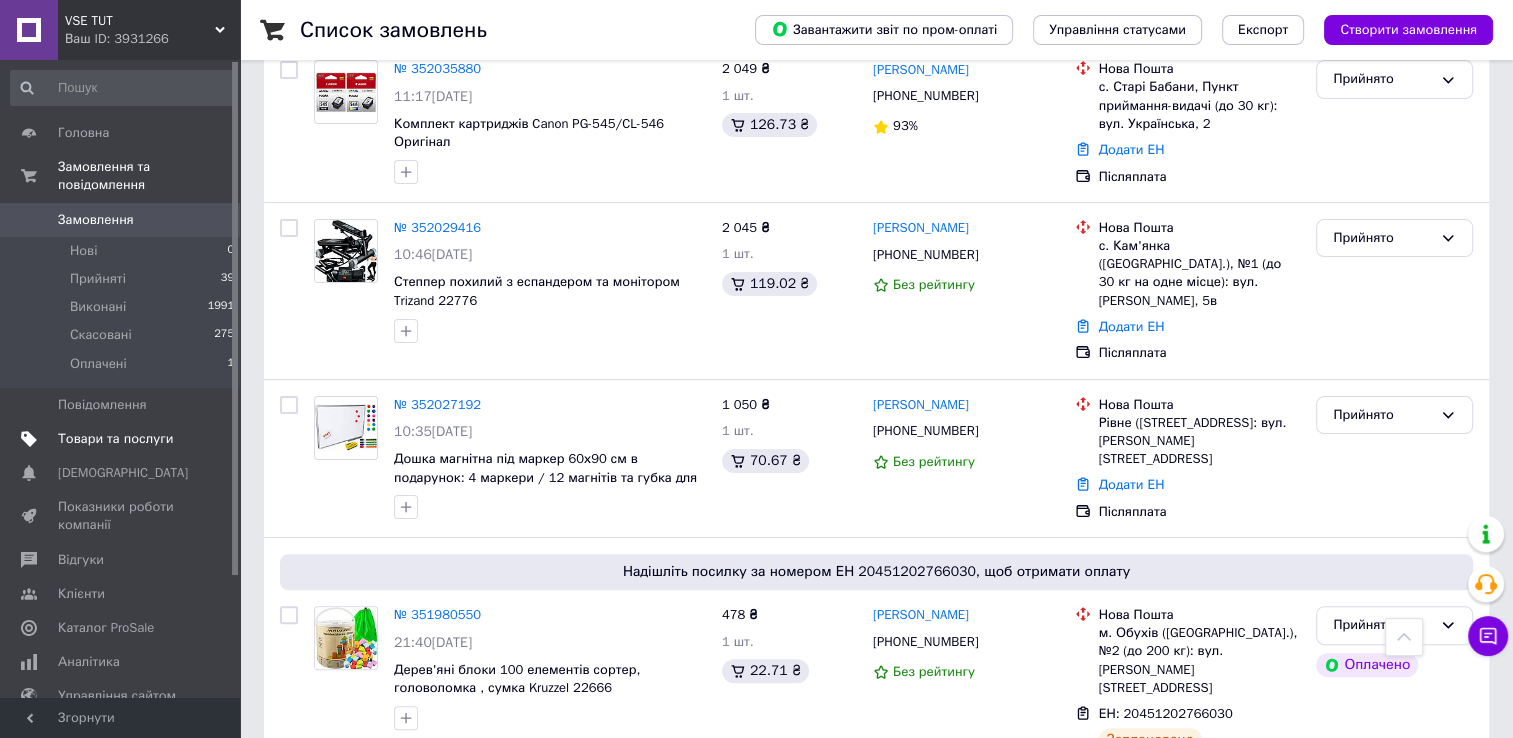 click on "Товари та послуги" at bounding box center (115, 439) 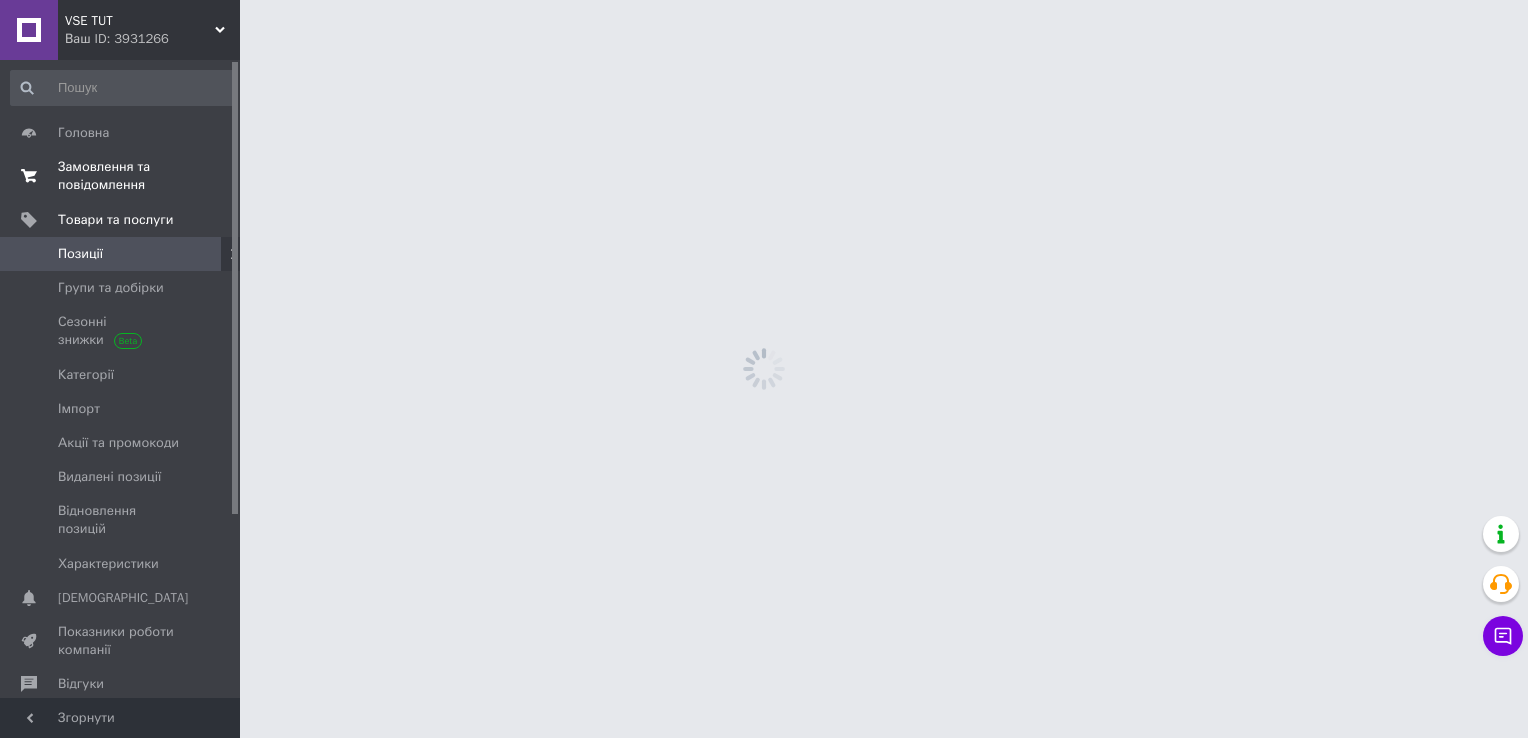 click on "Замовлення та повідомлення" at bounding box center [121, 176] 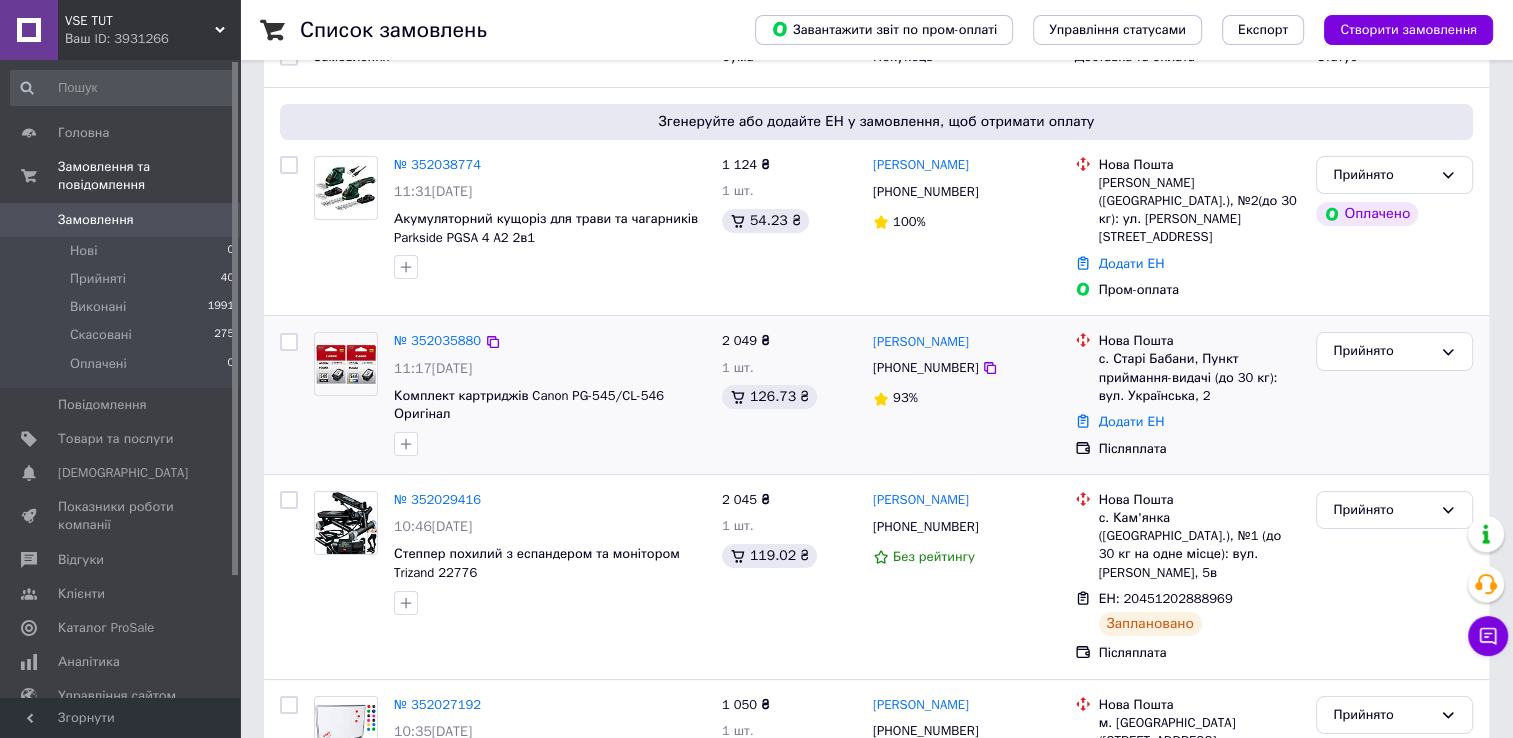 scroll, scrollTop: 0, scrollLeft: 0, axis: both 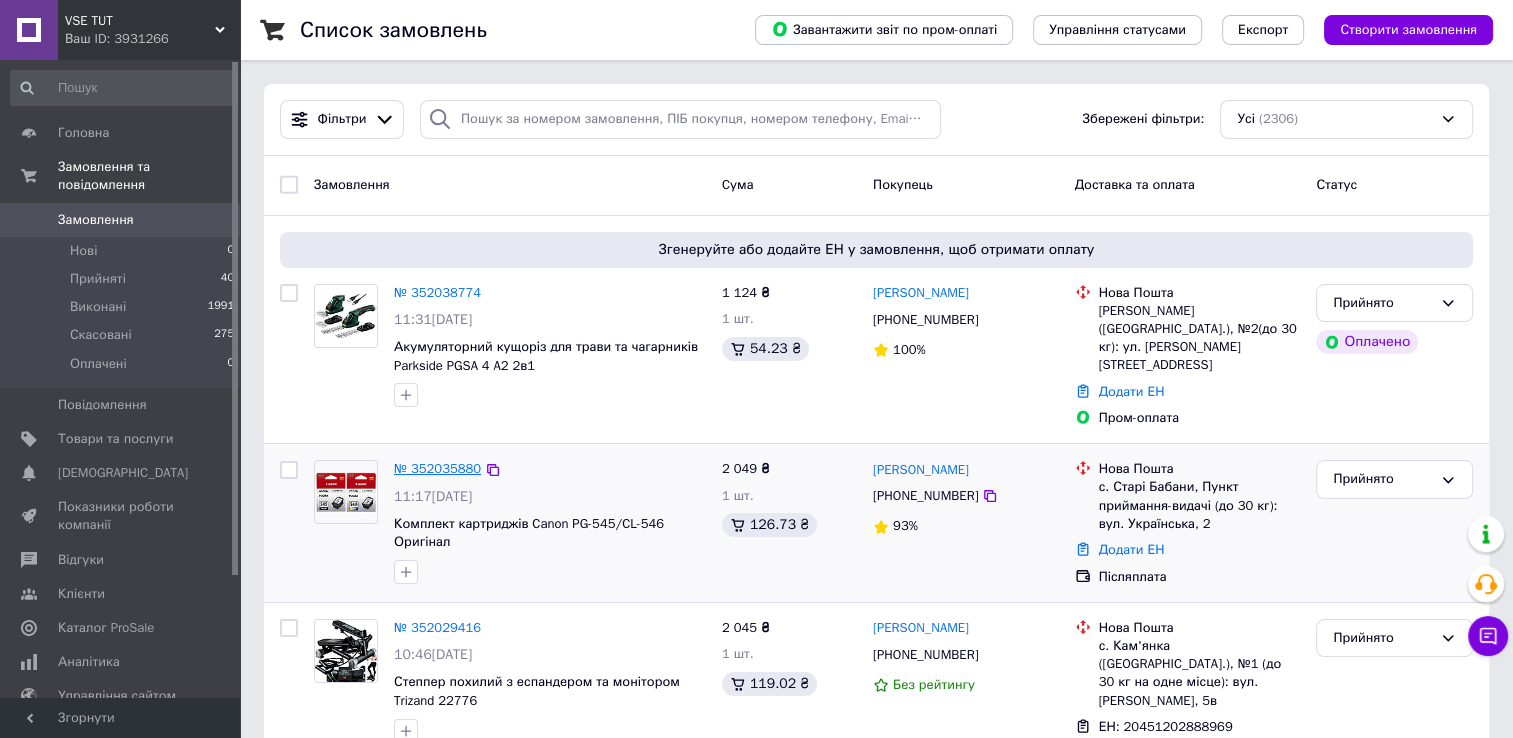 click on "№ 352035880" at bounding box center (437, 468) 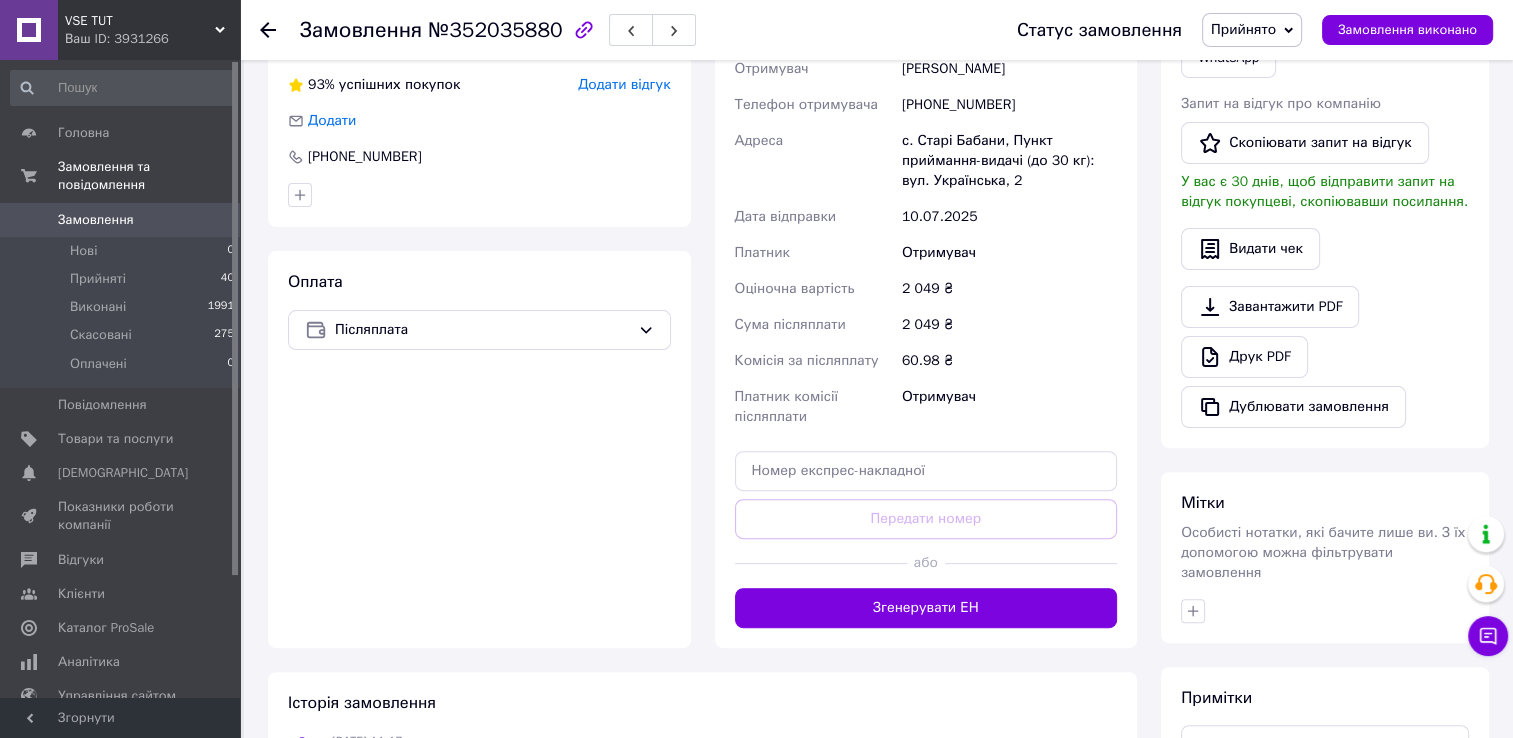 scroll, scrollTop: 500, scrollLeft: 0, axis: vertical 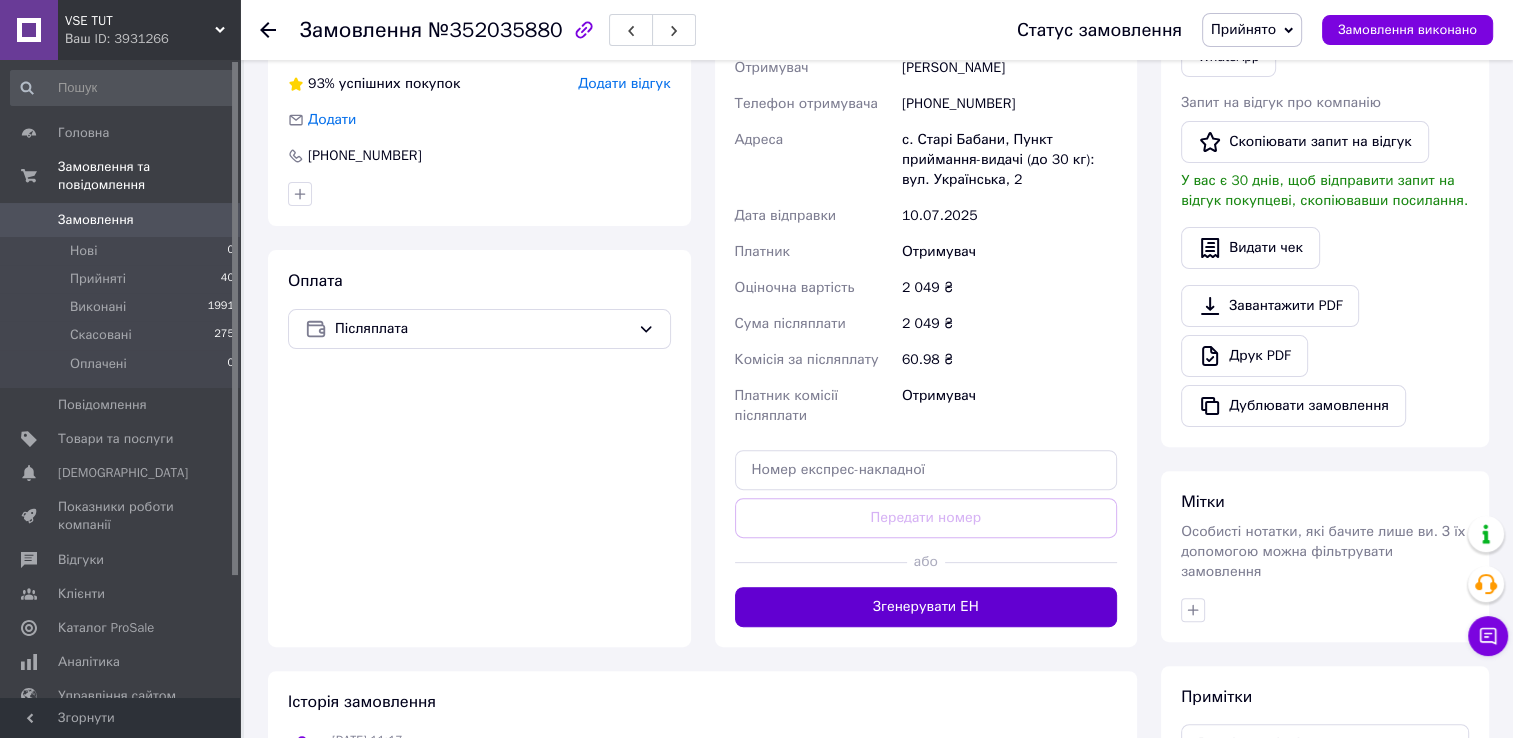 click on "Згенерувати ЕН" at bounding box center [926, 607] 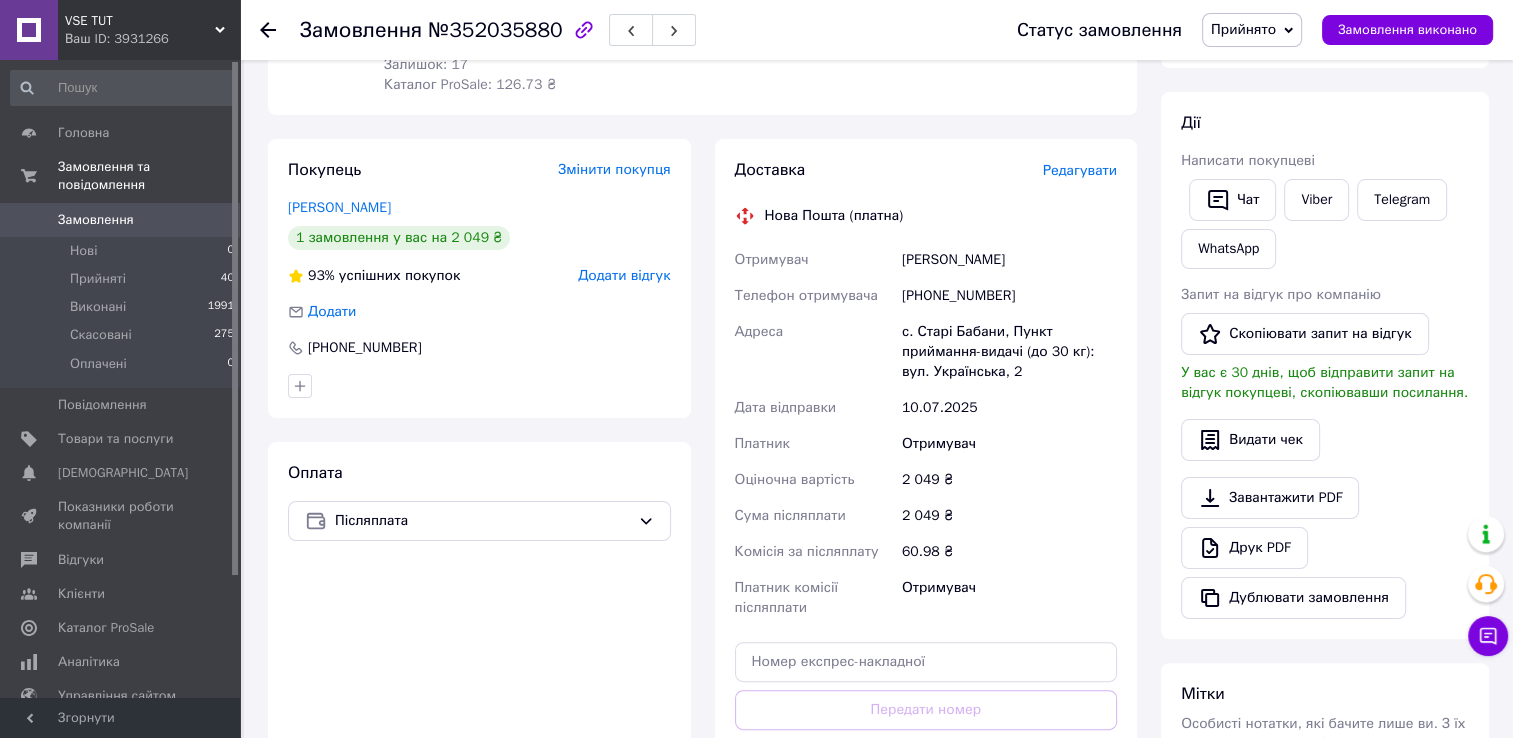 scroll, scrollTop: 300, scrollLeft: 0, axis: vertical 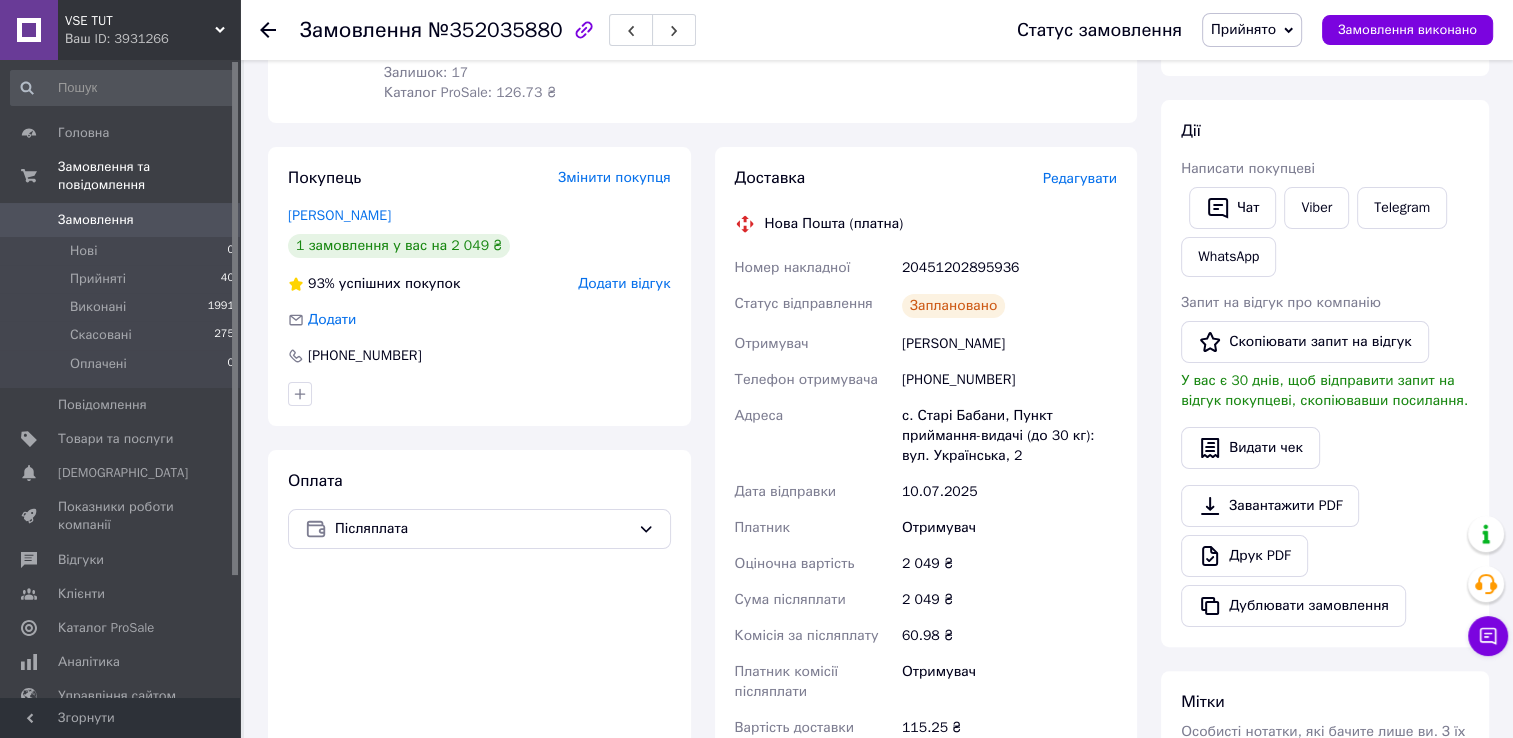 click on "20451202895936" at bounding box center (1009, 268) 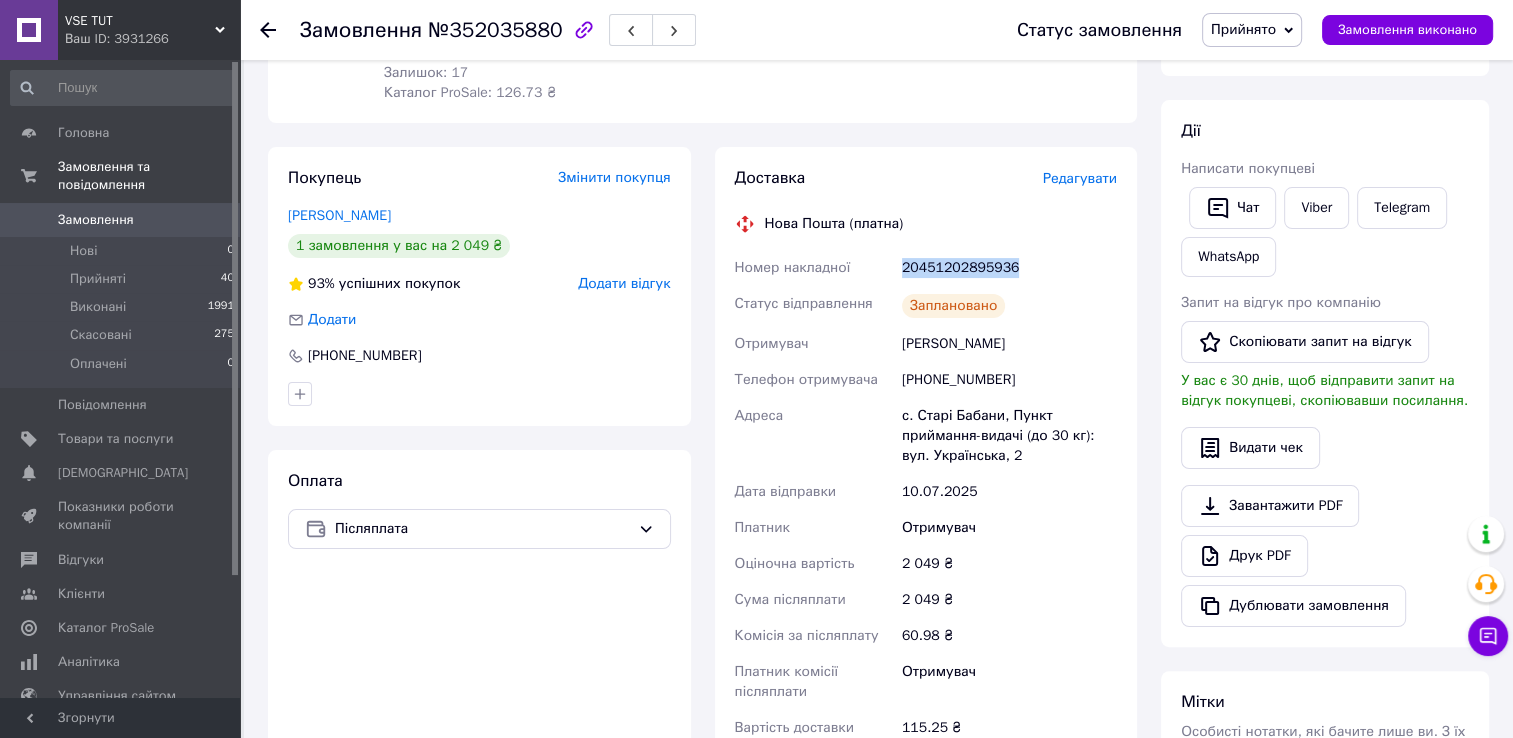 click on "20451202895936" at bounding box center (1009, 268) 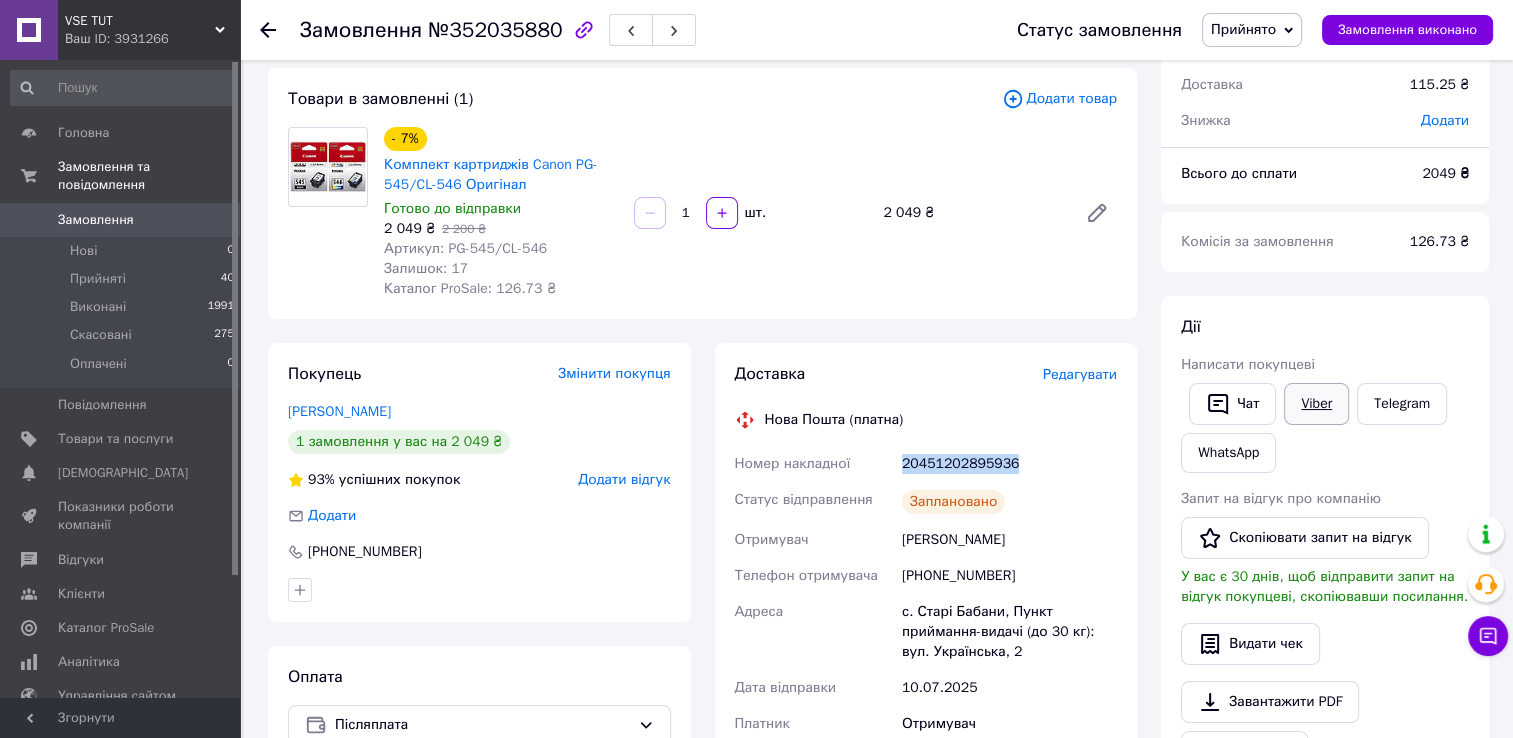 scroll, scrollTop: 100, scrollLeft: 0, axis: vertical 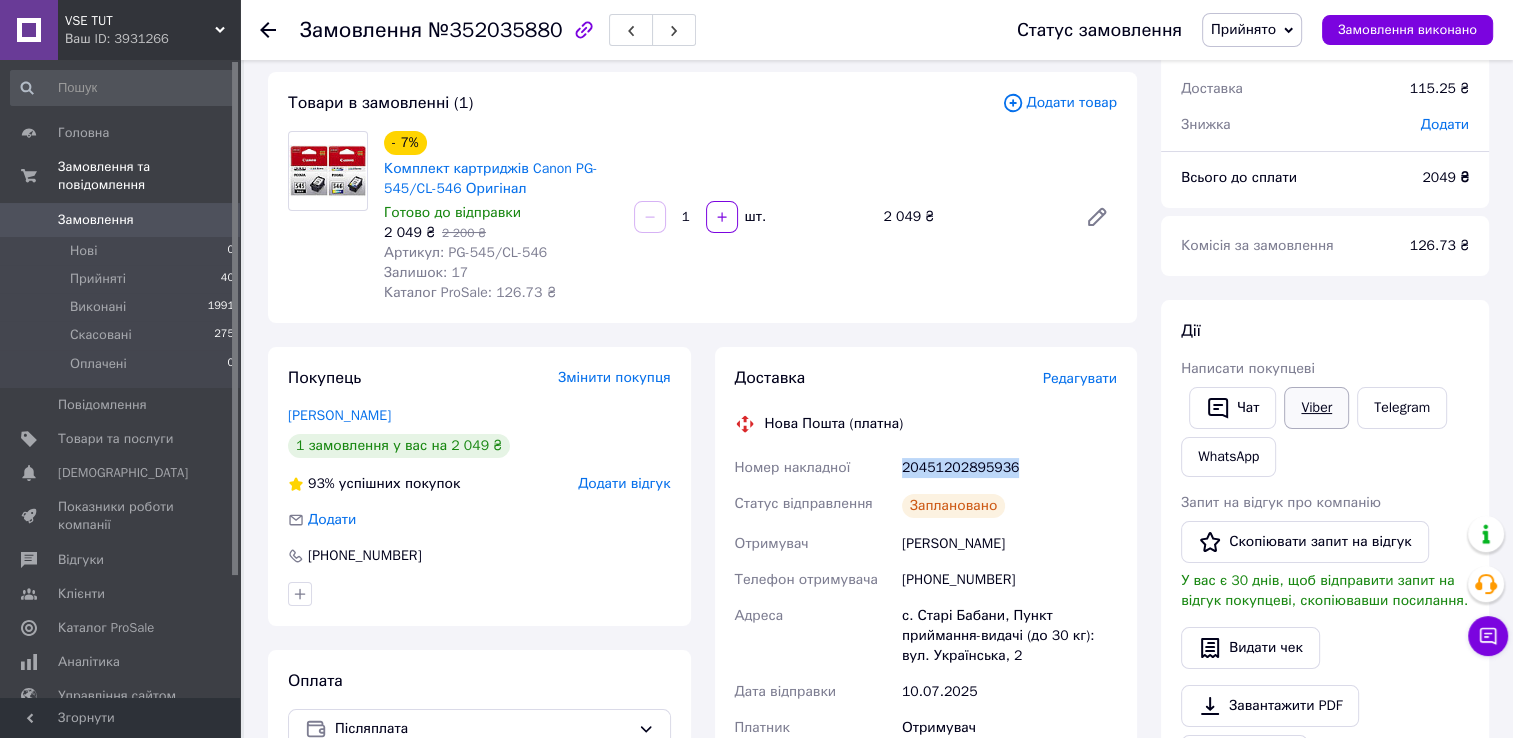 click on "Viber" at bounding box center (1316, 408) 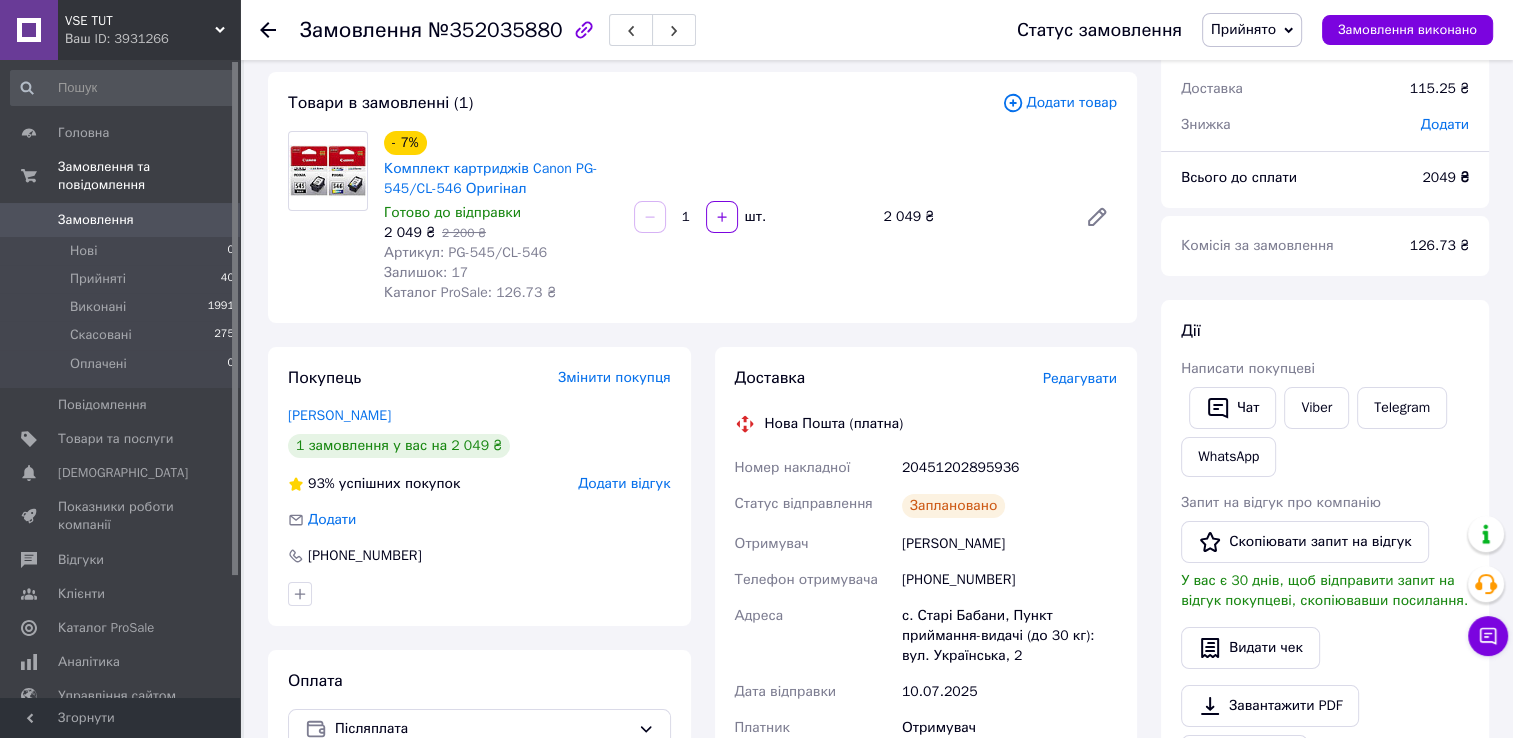 click on "Дії Написати покупцеві   Чат Viber Telegram WhatsApp Запит на відгук про компанію   Скопіювати запит на відгук У вас є 30 днів, щоб відправити запит на відгук покупцеві, скопіювавши посилання.   Видати чек   Завантажити PDF   Друк PDF   Дублювати замовлення" at bounding box center (1325, 573) 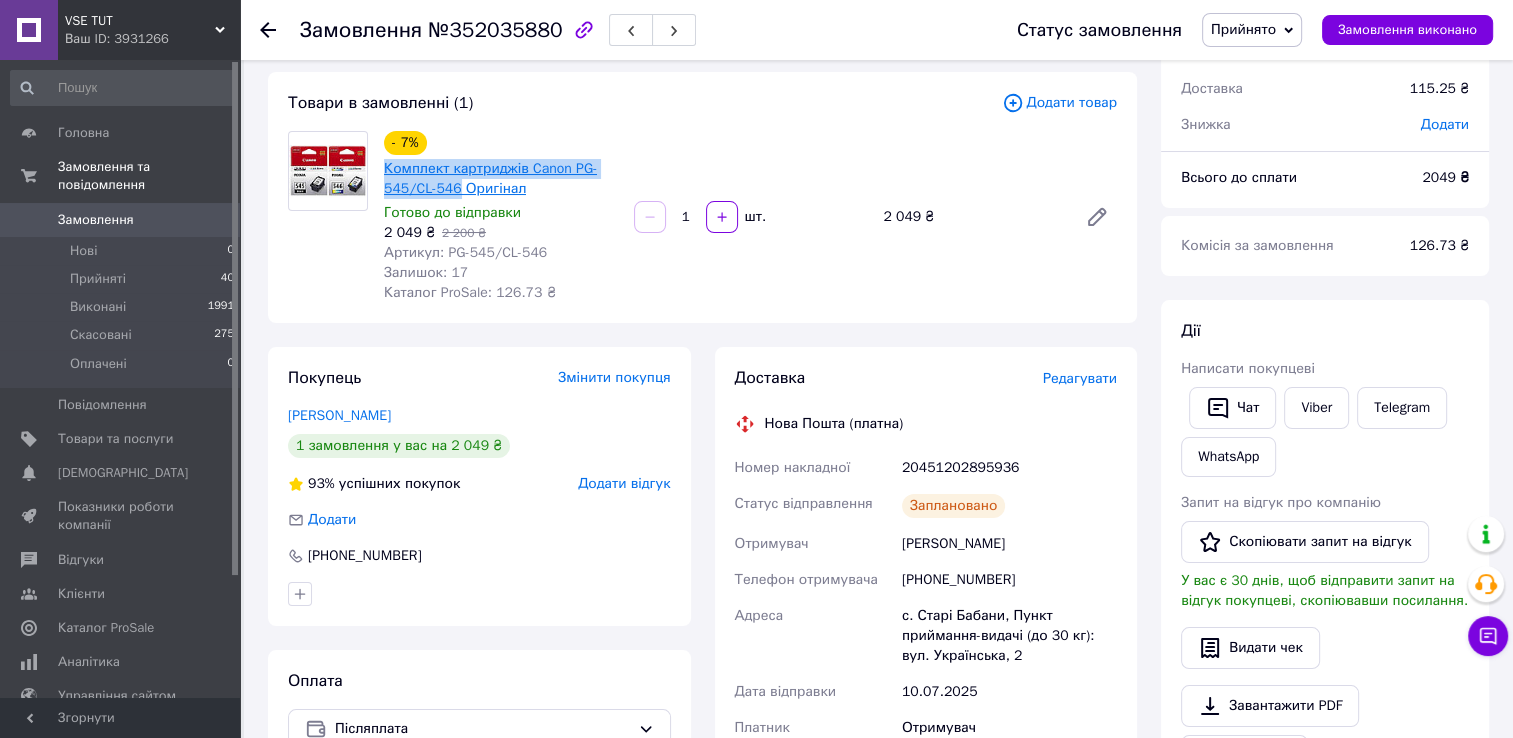 drag, startPoint x: 382, startPoint y: 165, endPoint x: 453, endPoint y: 191, distance: 75.61085 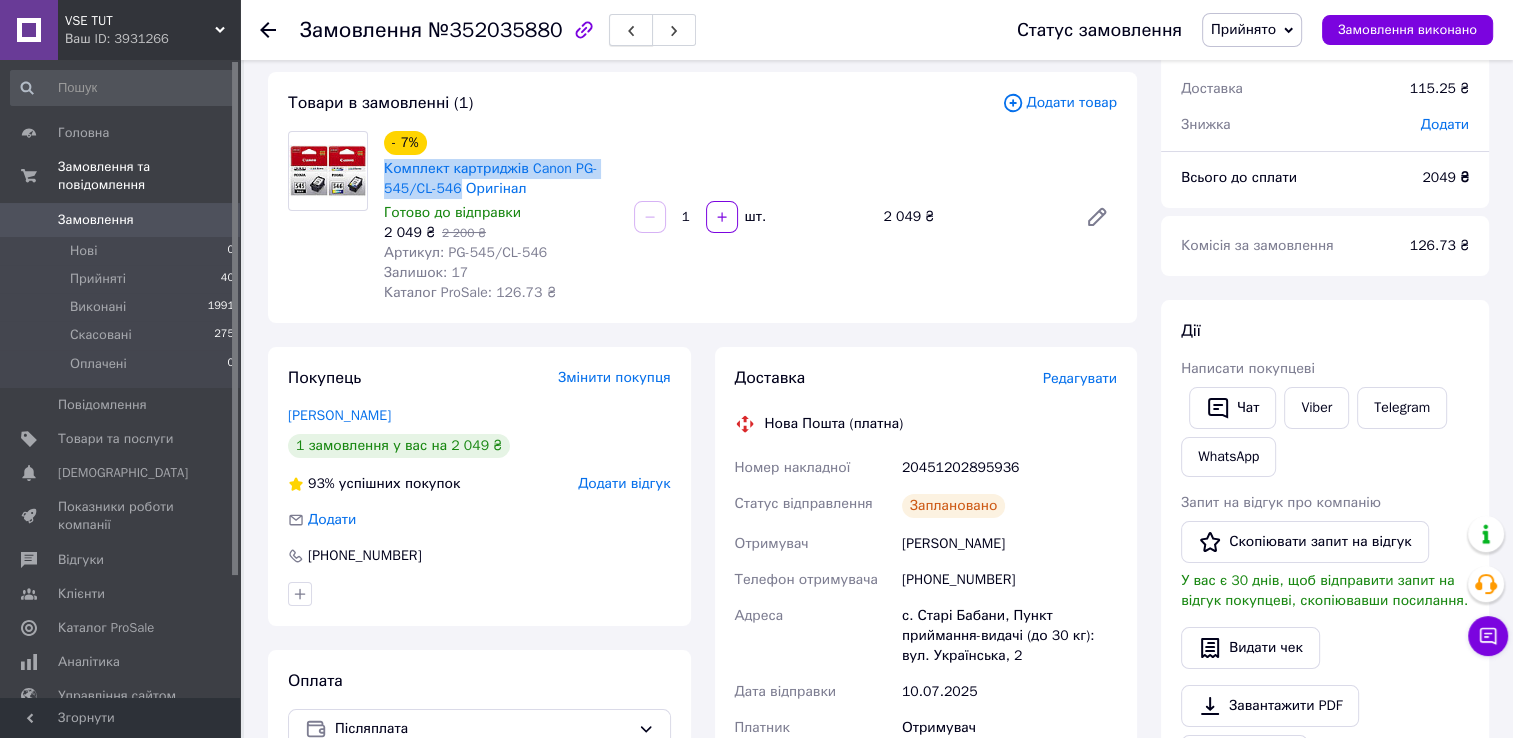 click 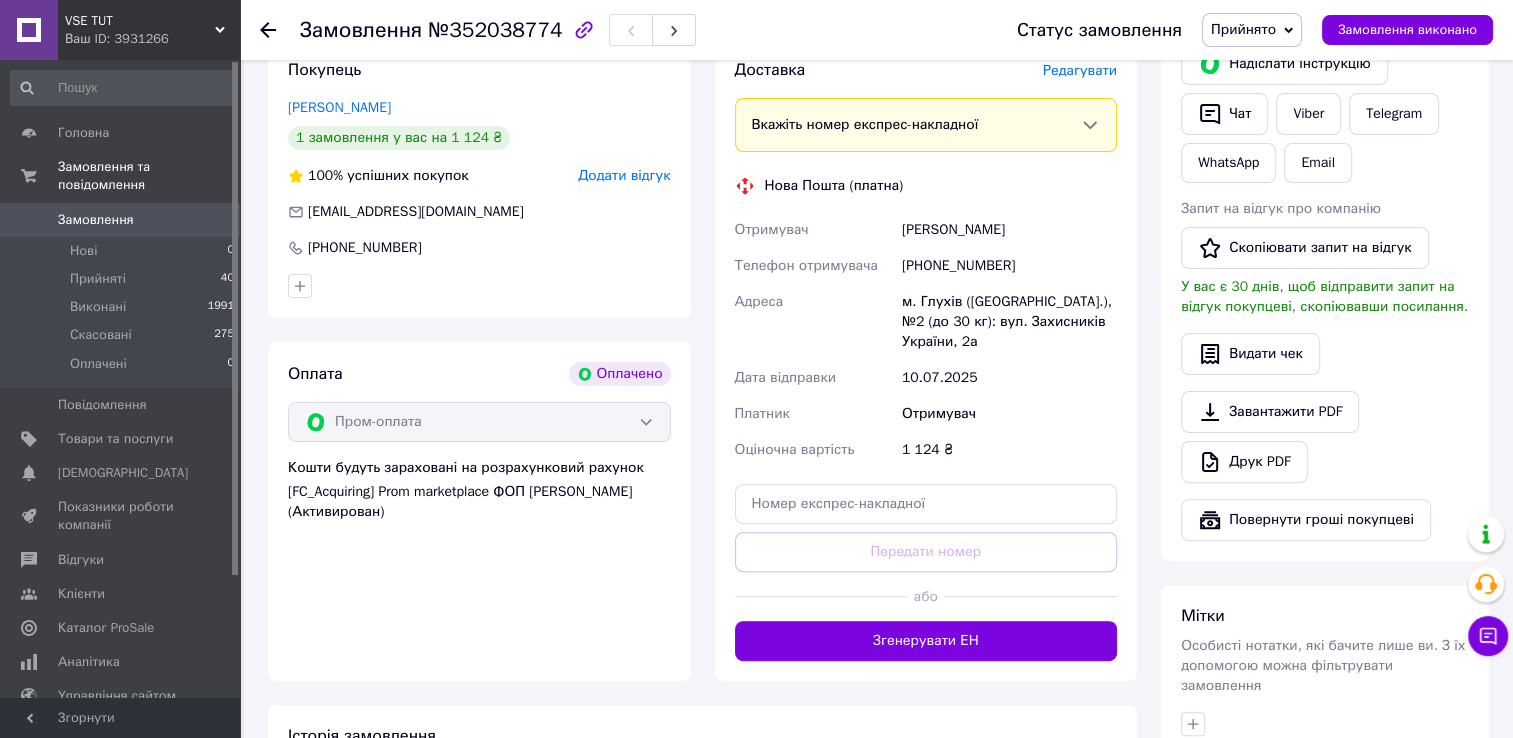 scroll, scrollTop: 500, scrollLeft: 0, axis: vertical 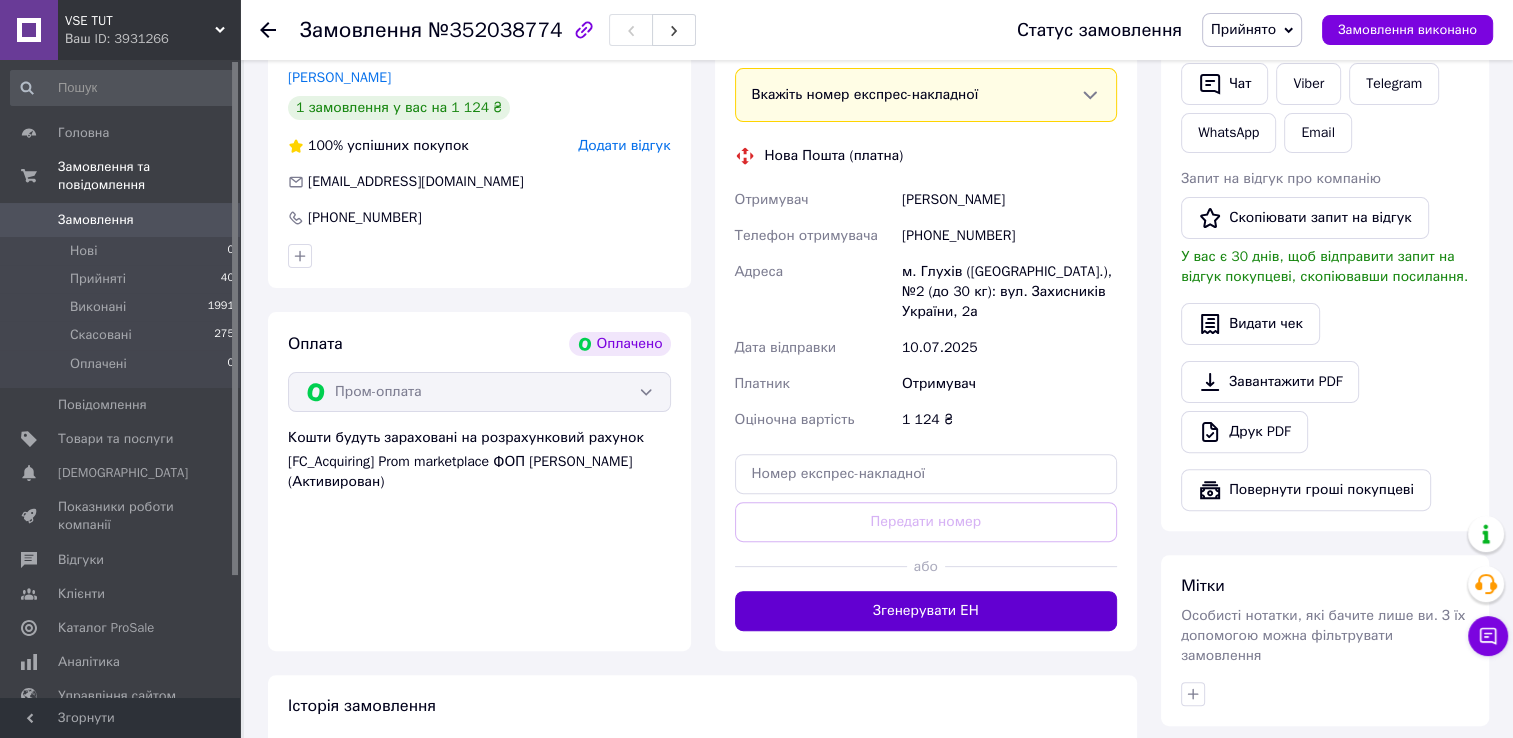 click on "Згенерувати ЕН" at bounding box center [926, 611] 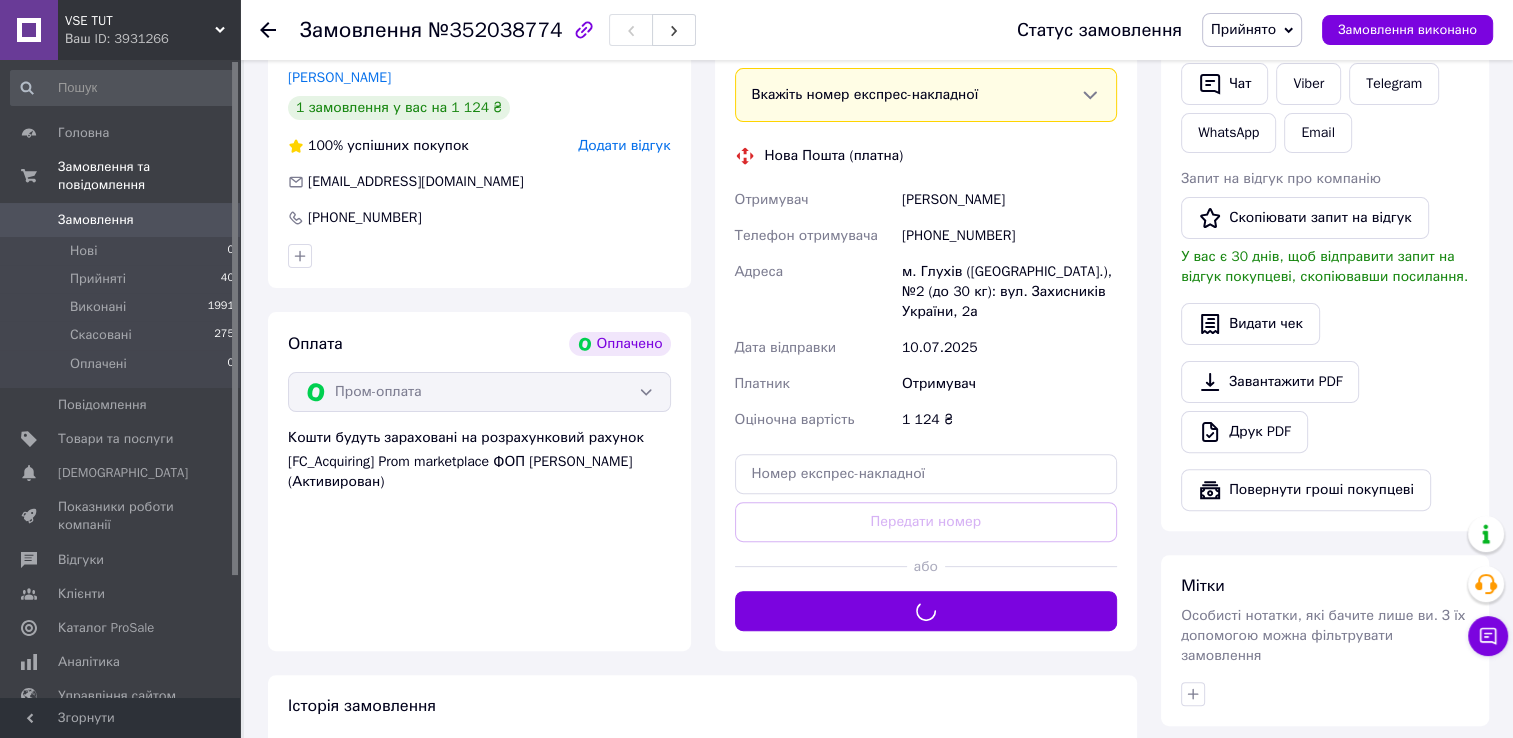 scroll, scrollTop: 300, scrollLeft: 0, axis: vertical 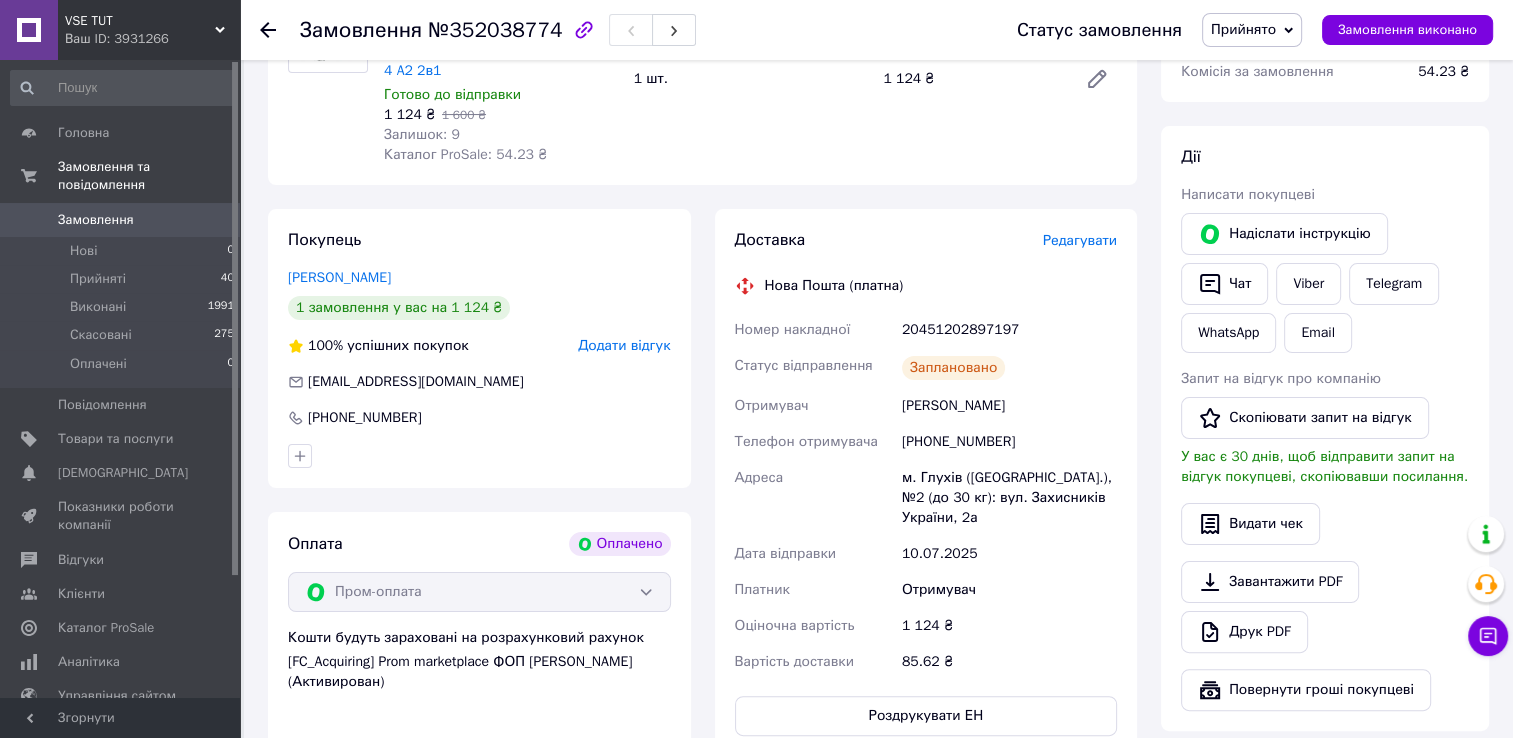click on "20451202897197" at bounding box center [1009, 330] 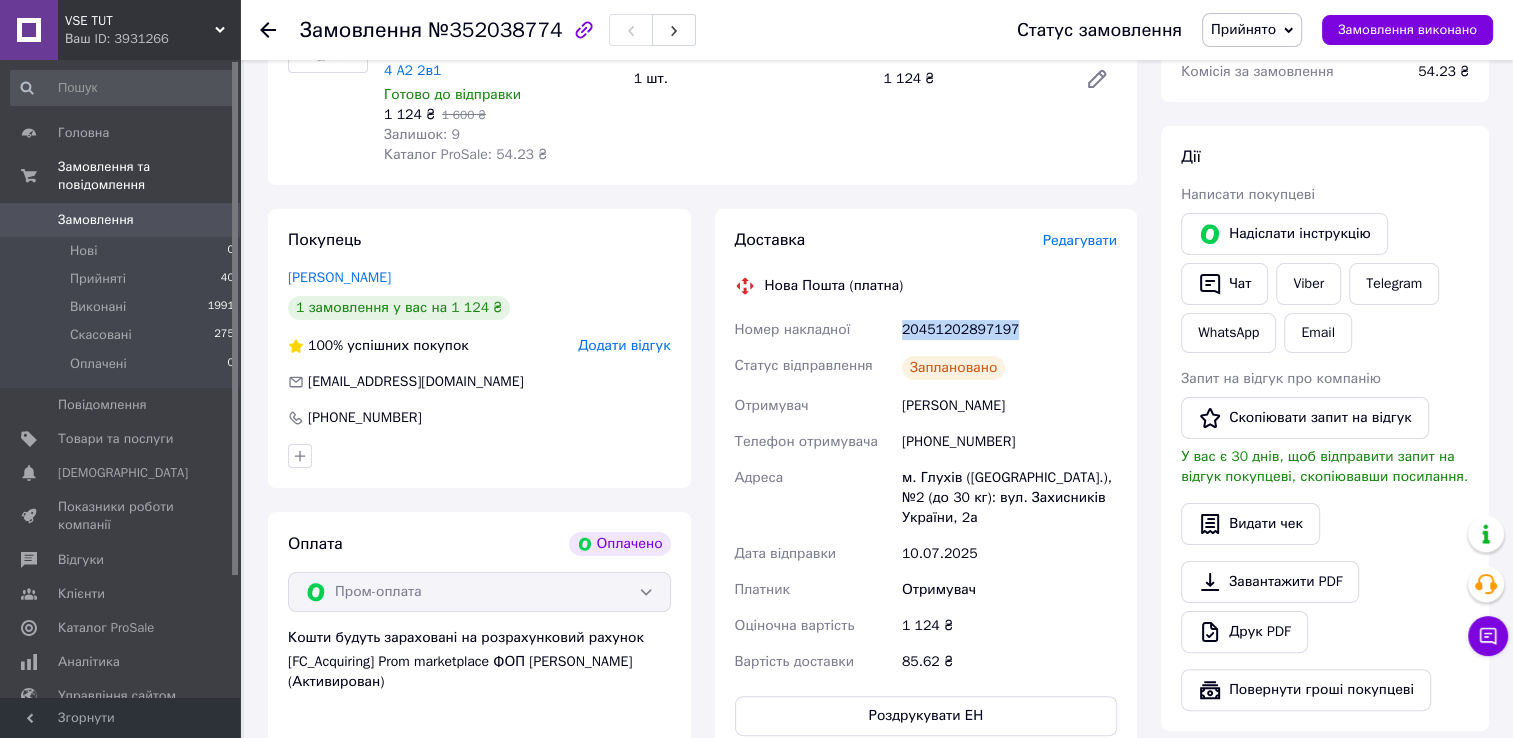 click on "20451202897197" at bounding box center [1009, 330] 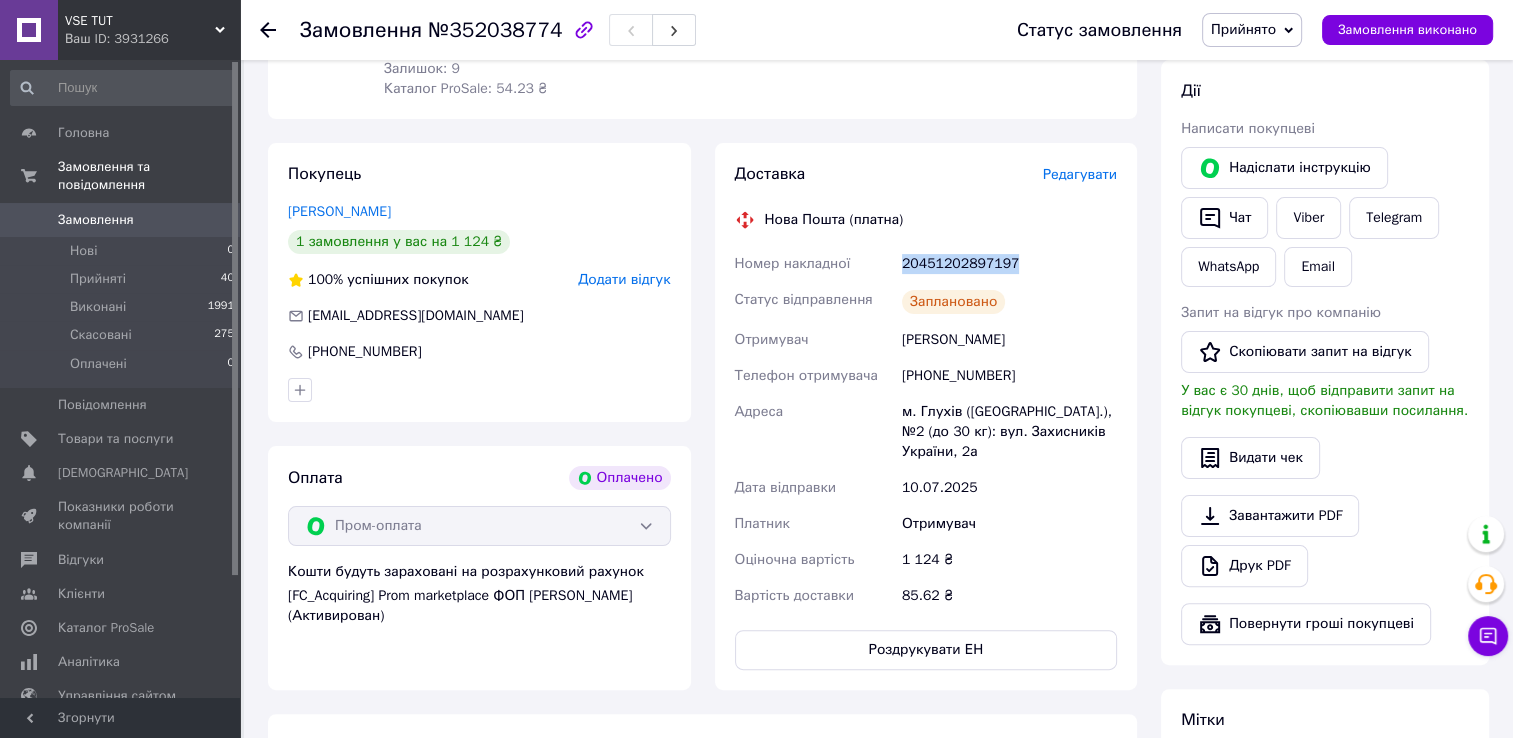 scroll, scrollTop: 400, scrollLeft: 0, axis: vertical 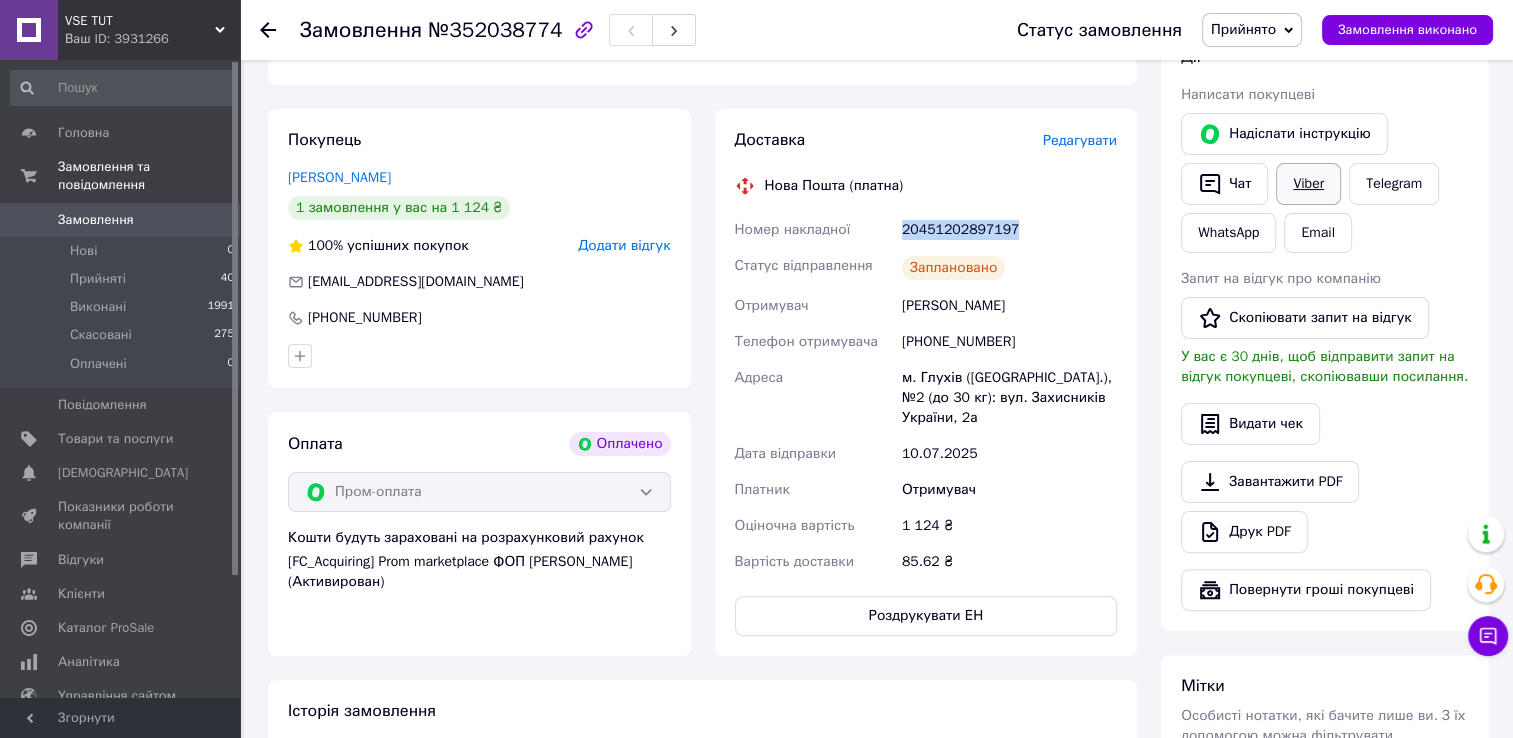click on "Viber" at bounding box center [1308, 184] 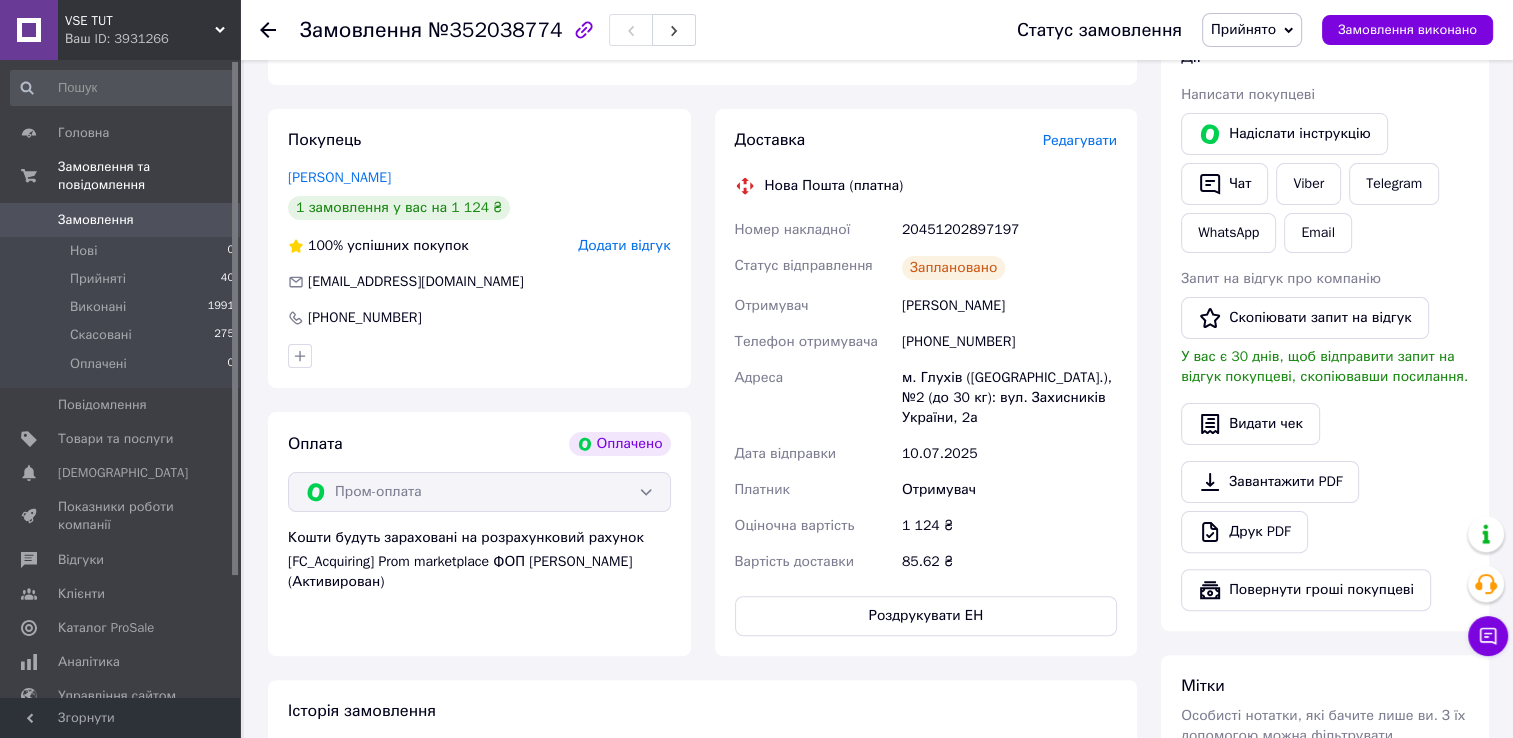 click on "Замовлення №352038774 Статус замовлення Прийнято Виконано Скасовано Оплачено Замовлення виконано Це замовлення сплачено за допомогою Замовлення з каталогу Оплачено 10.07.2025 | 11:31 Товари в замовленні (1) - 30% Акумуляторний кущоріз для трави та чагарників Parkside PGSA 4 A2 2в1 Готово до відправки 1 124 ₴   1 600 ₴ Залишок: 9 Каталог ProSale: 54.23 ₴  1 шт. 1 124 ₴ Покупець Кримова Анастасія 1 замовлення у вас на 1 124 ₴ 100%   успішних покупок Додати відгук nastiakrymova98@gmail.com +380994452318 Оплата Оплачено Пром-оплата Кошти будуть зараховані на розрахунковий рахунок Доставка Редагувати 20451202897197 1124 < >" at bounding box center (878, 399) 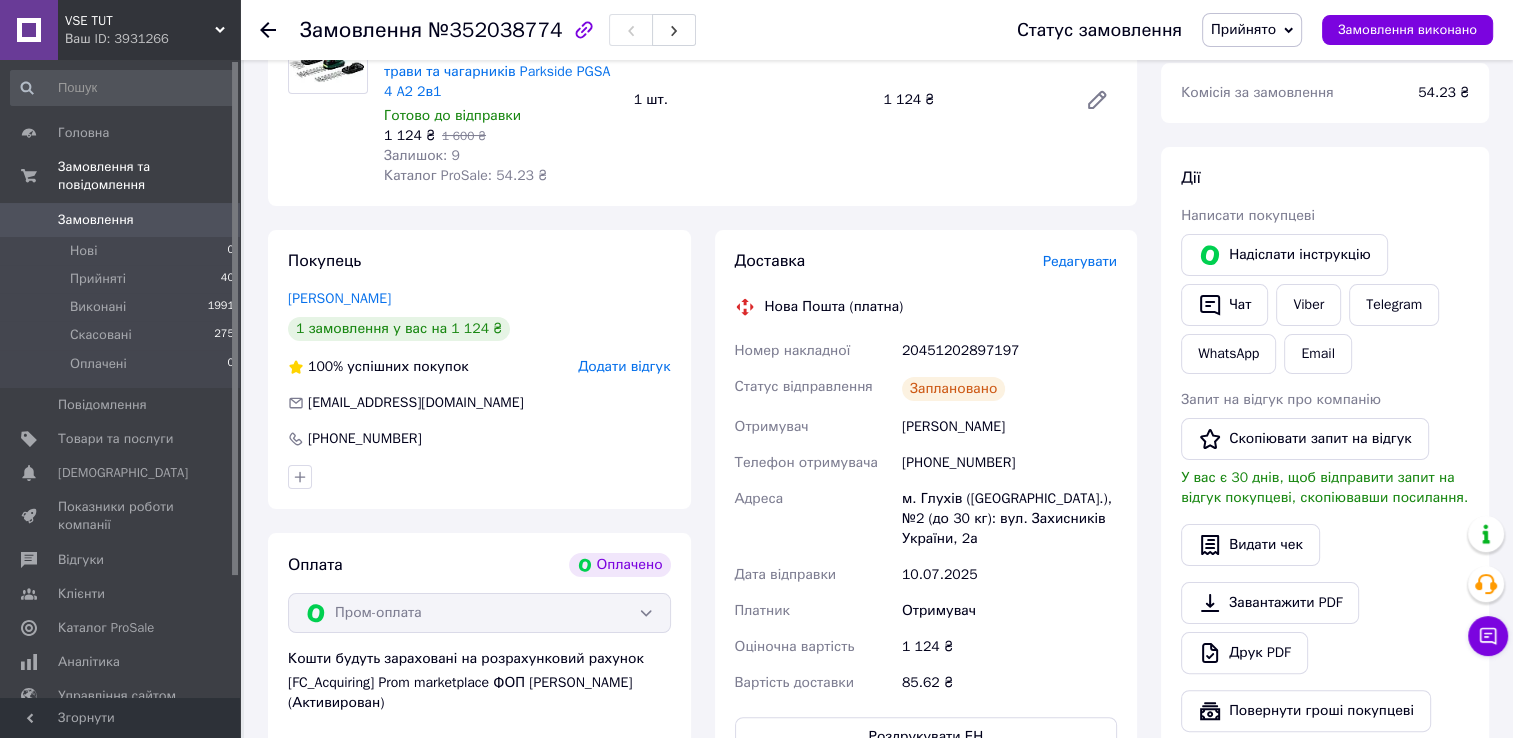 scroll, scrollTop: 0, scrollLeft: 0, axis: both 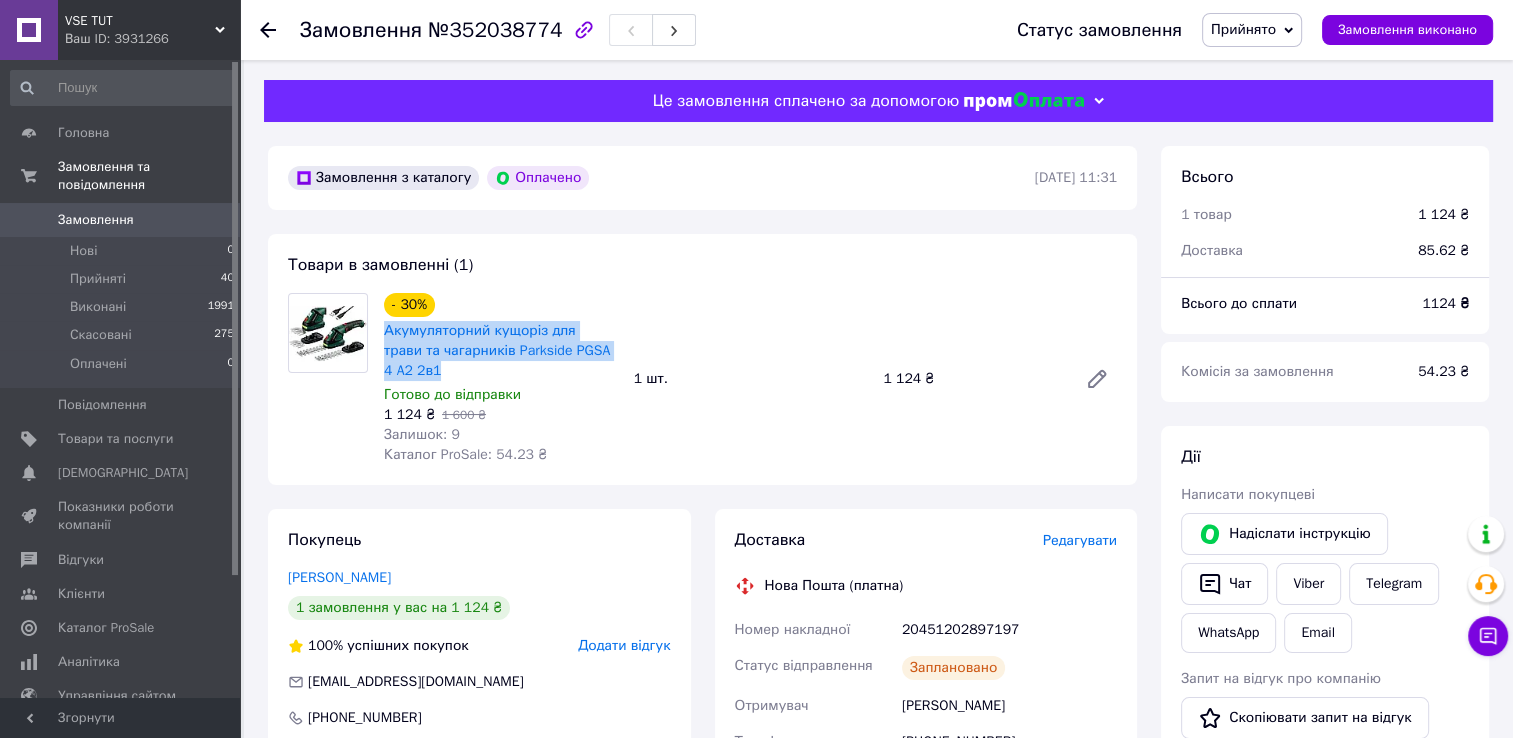 drag, startPoint x: 381, startPoint y: 330, endPoint x: 413, endPoint y: 374, distance: 54.405884 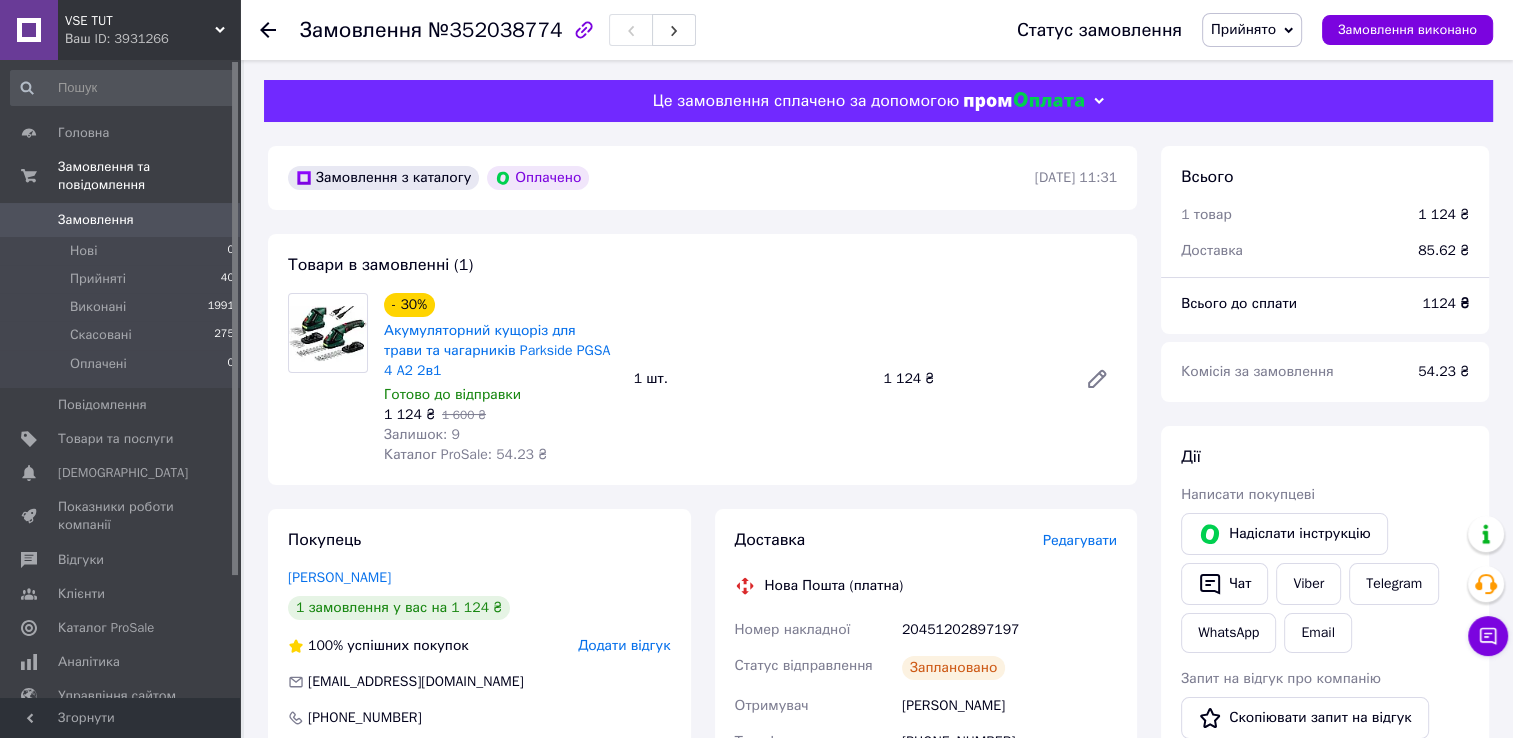 click on "Всього 1 товар 1 124 ₴ Доставка 85.62 ₴ Всього до сплати 1124 ₴ Комісія за замовлення 54.23 ₴ Дії Написати покупцеві   Надіслати інструкцію   Чат Viber Telegram WhatsApp Email Запит на відгук про компанію   Скопіювати запит на відгук У вас є 30 днів, щоб відправити запит на відгук покупцеві, скопіювавши посилання.   Видати чек   Завантажити PDF   Друк PDF   Повернути гроші покупцеві Мітки Особисті нотатки, які бачите лише ви. З їх допомогою можна фільтрувати замовлення Примітки Залишилося 300 символів Очистити Зберегти" at bounding box center (1325, 830) 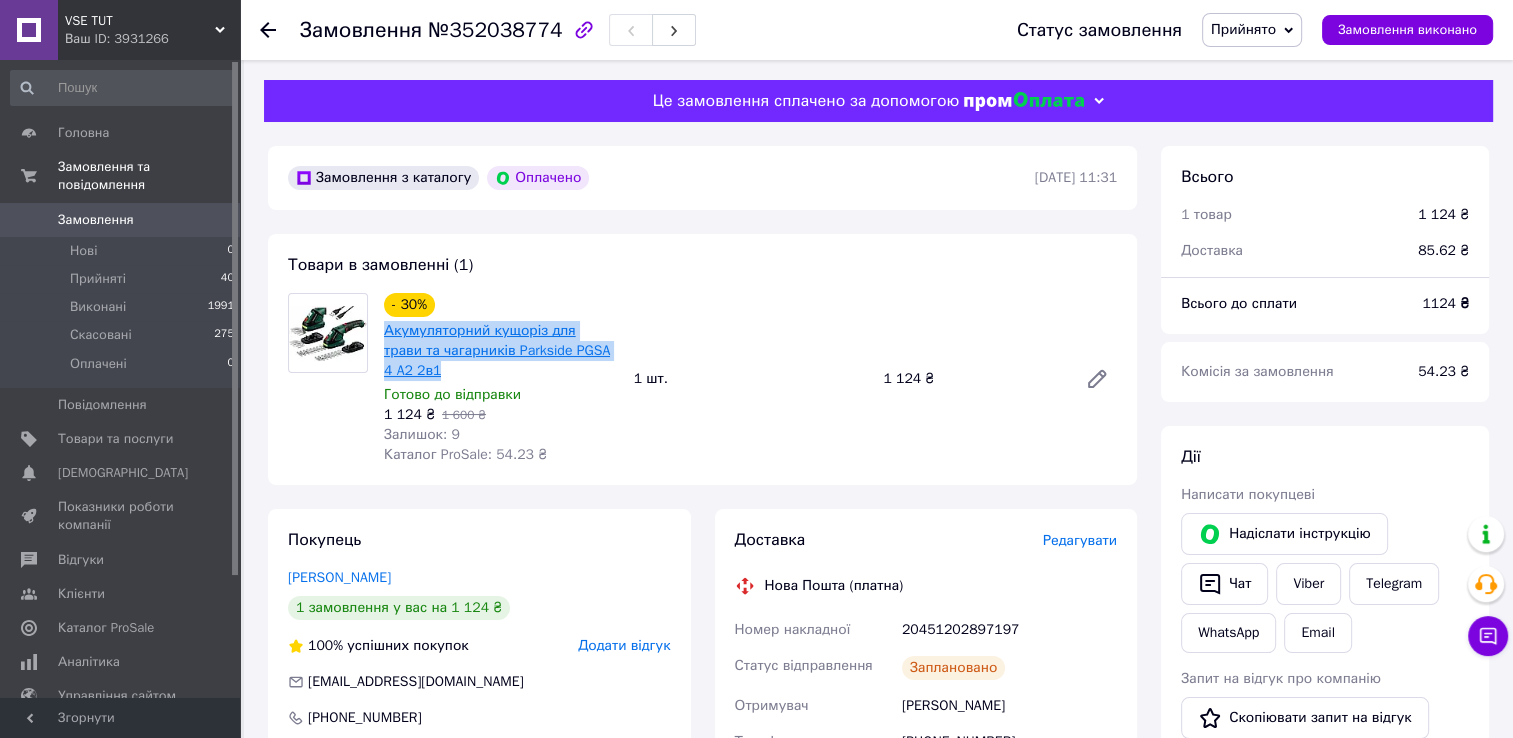 drag, startPoint x: 383, startPoint y: 326, endPoint x: 406, endPoint y: 366, distance: 46.141087 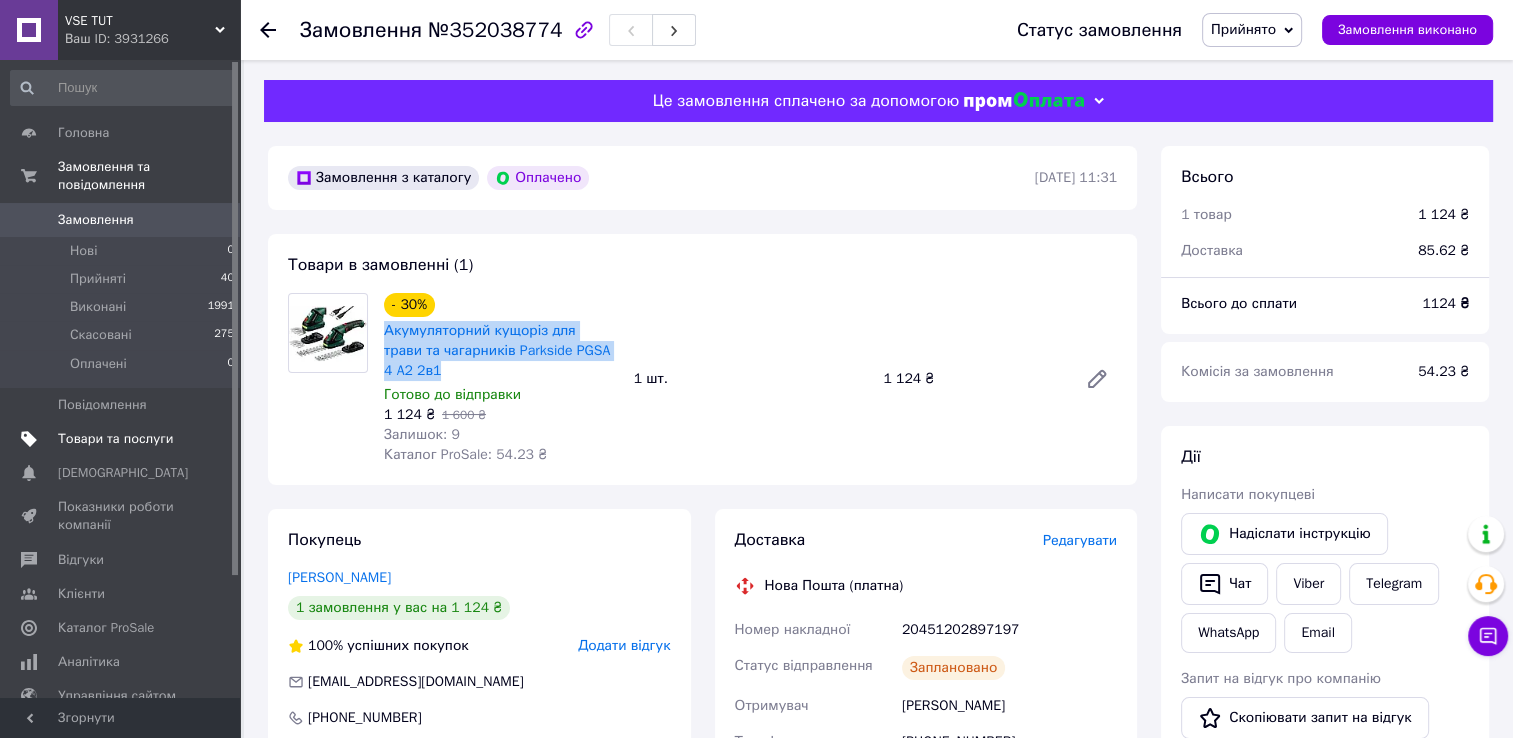 click on "Товари та послуги" at bounding box center [115, 439] 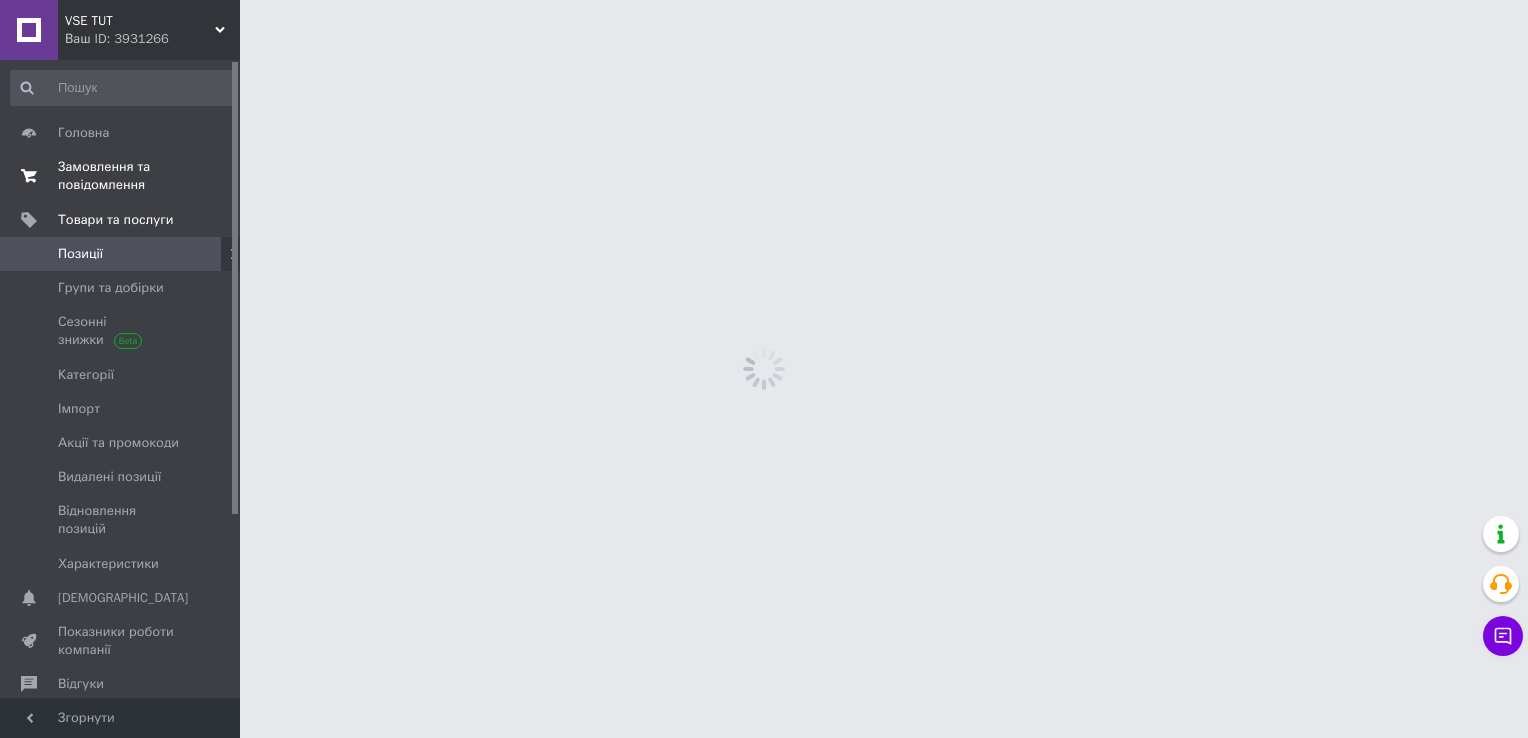 click on "Замовлення та повідомлення" at bounding box center (121, 176) 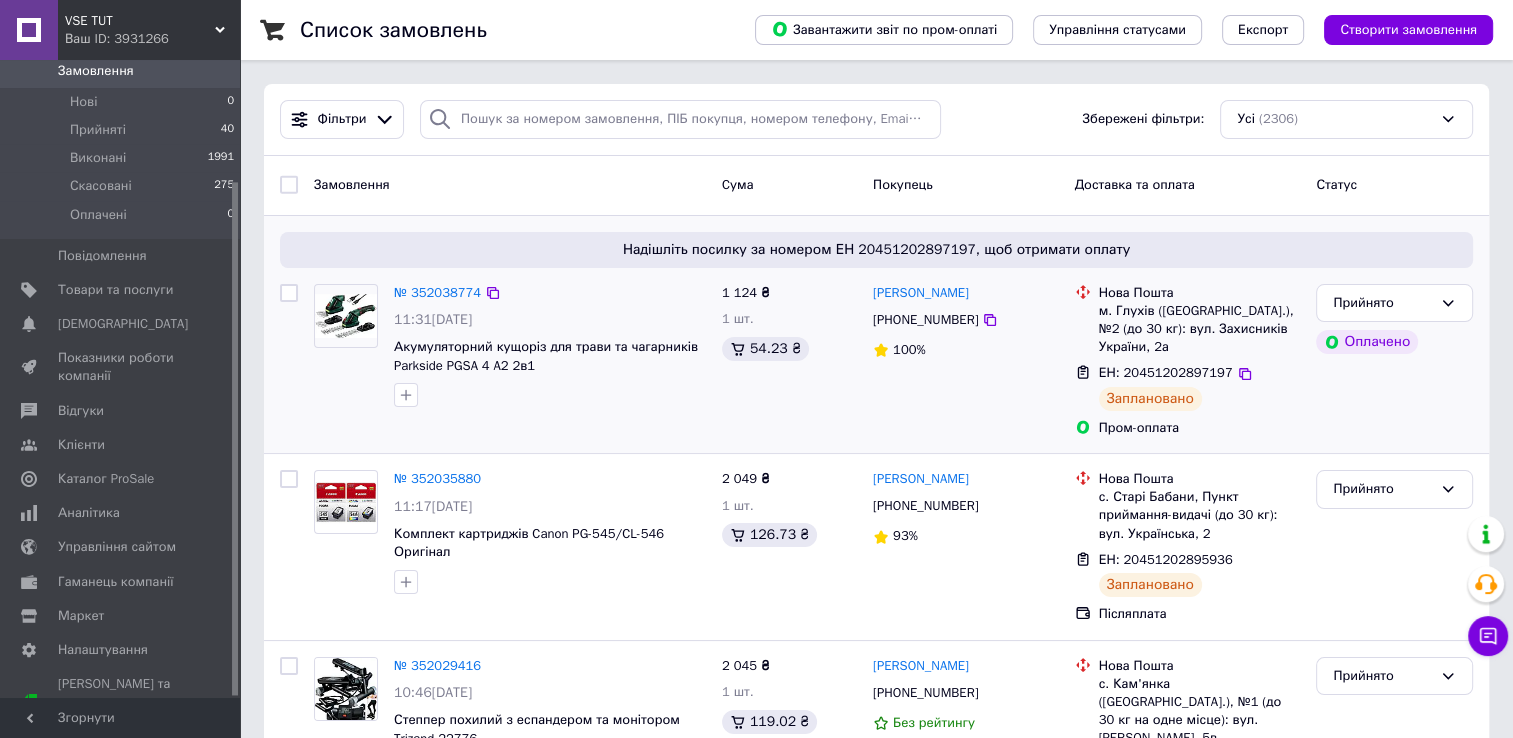 scroll, scrollTop: 151, scrollLeft: 0, axis: vertical 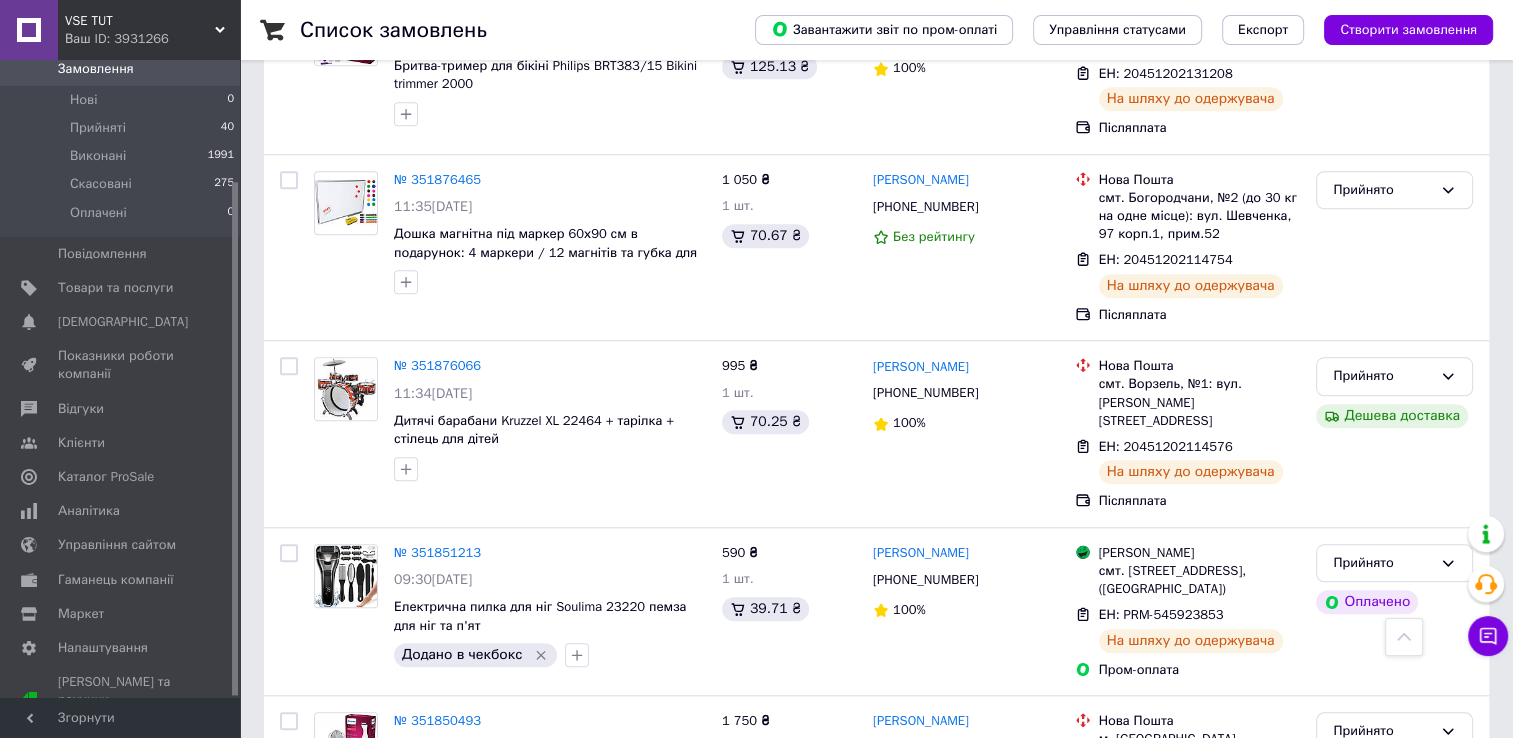 click 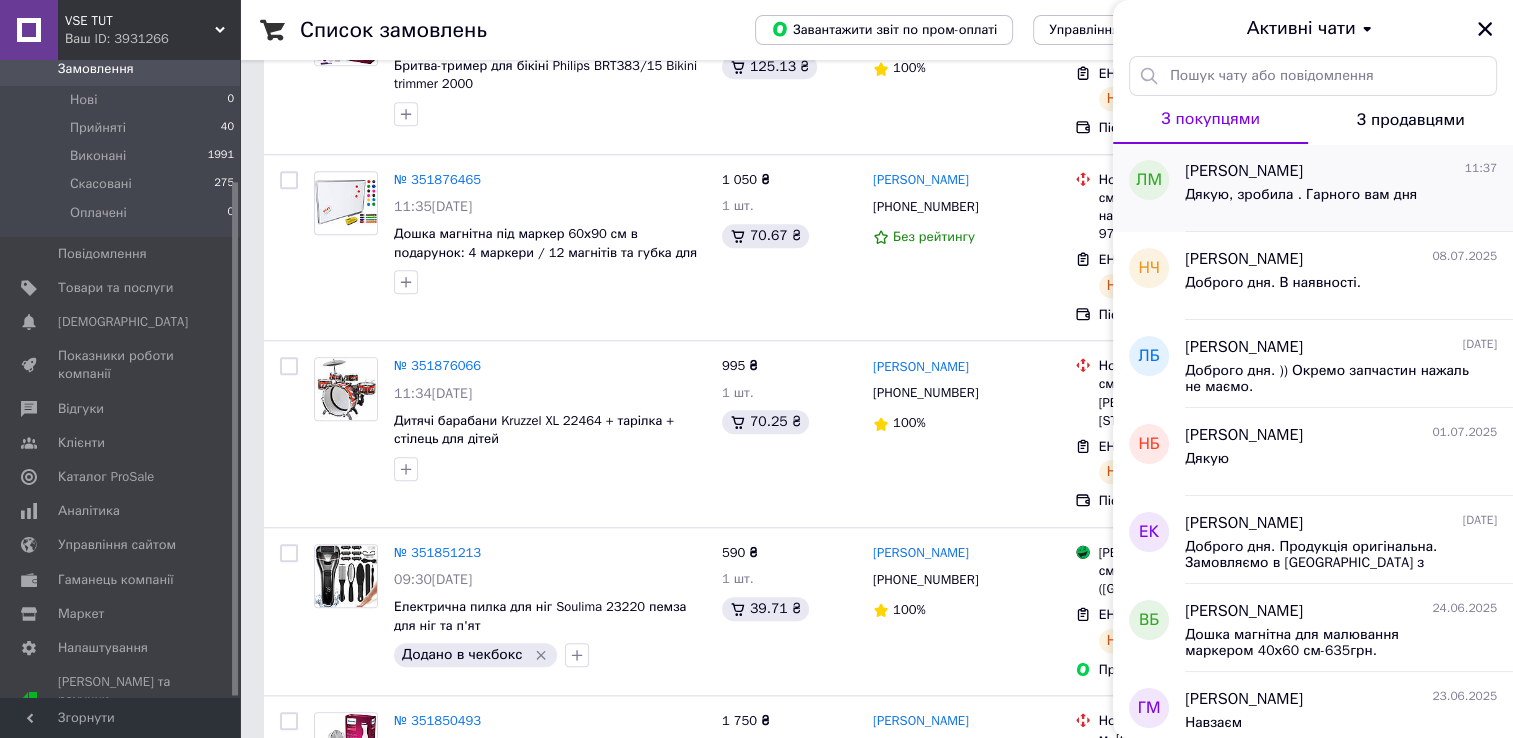 click on "Дякую, зробила . Гарного вам дня" at bounding box center (1301, 201) 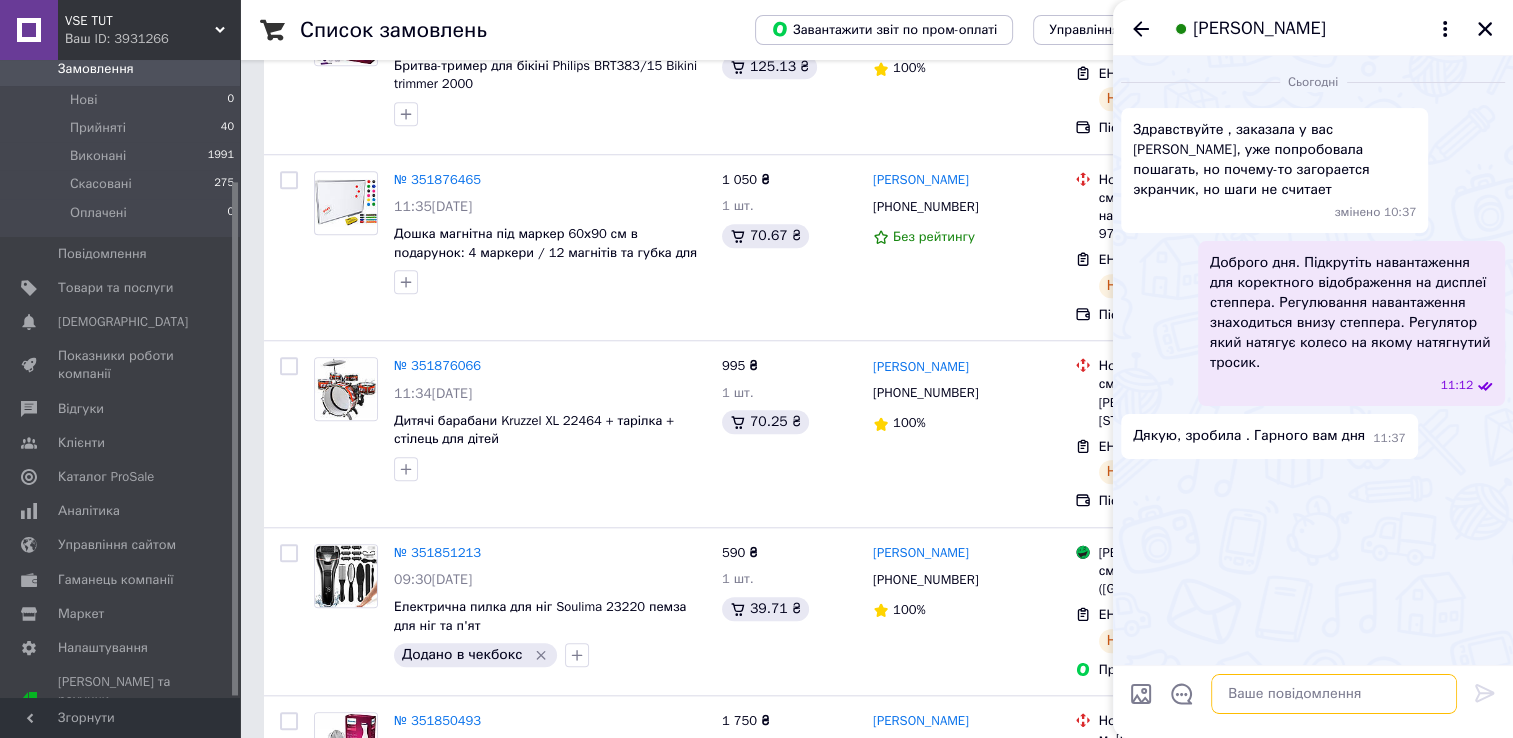 click at bounding box center (1334, 694) 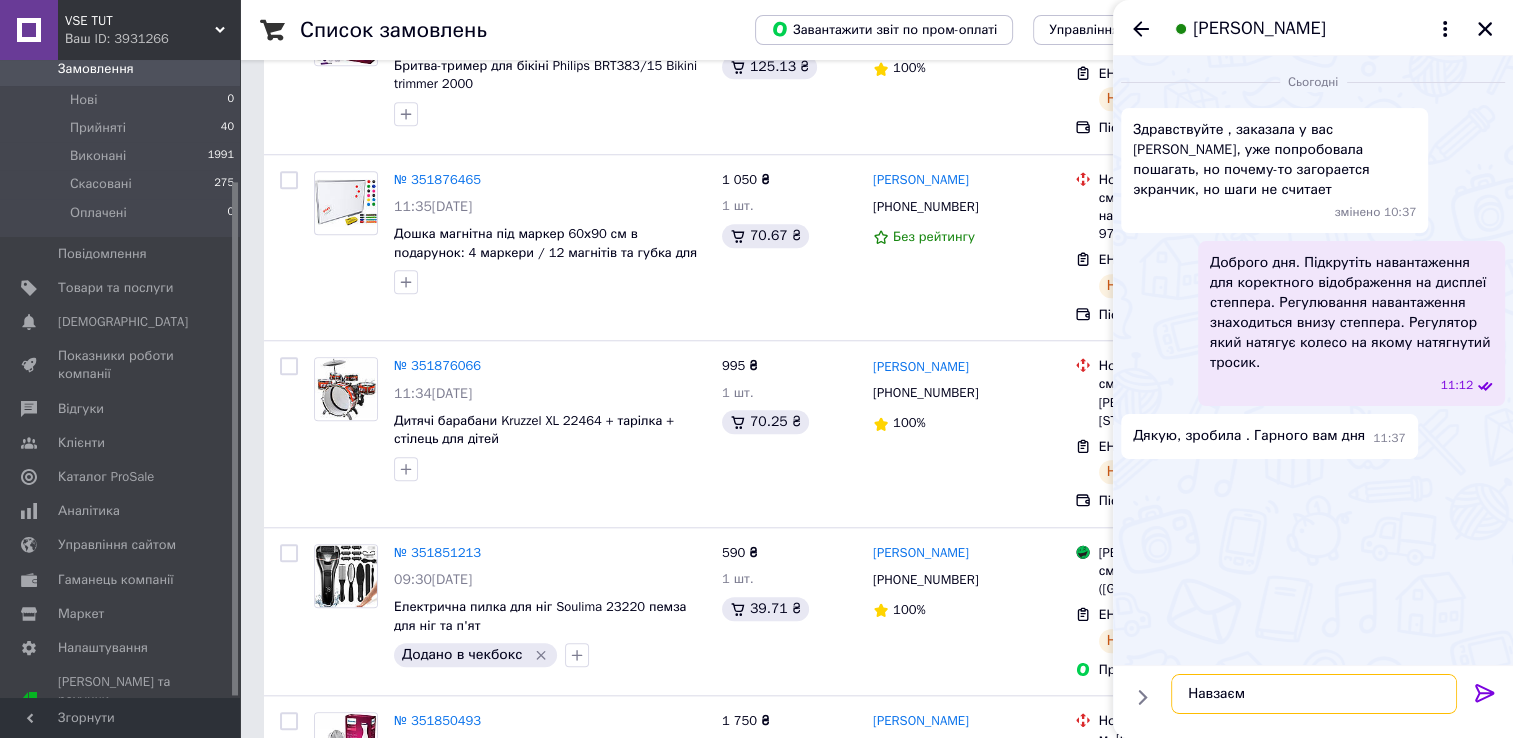 type on "Навзаєм!" 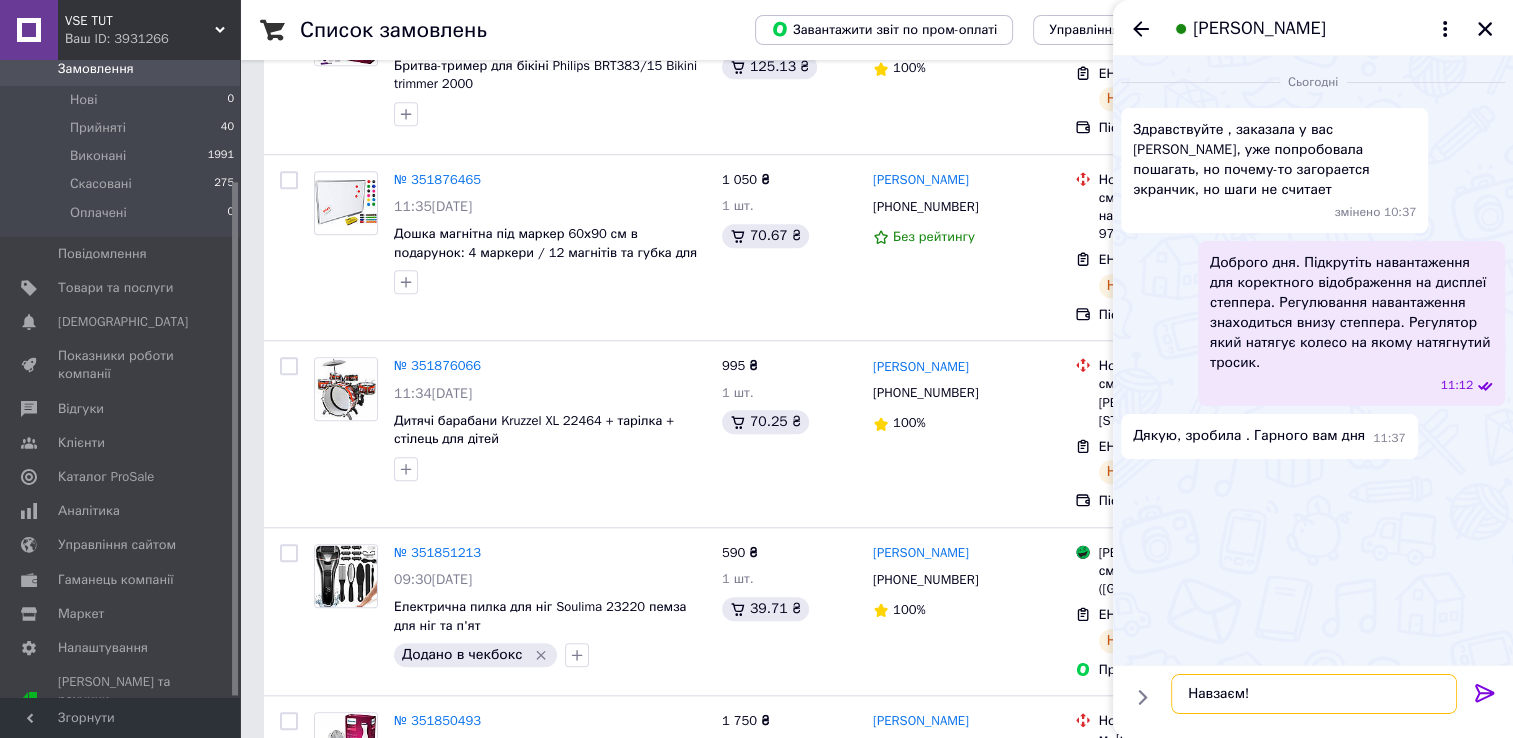type 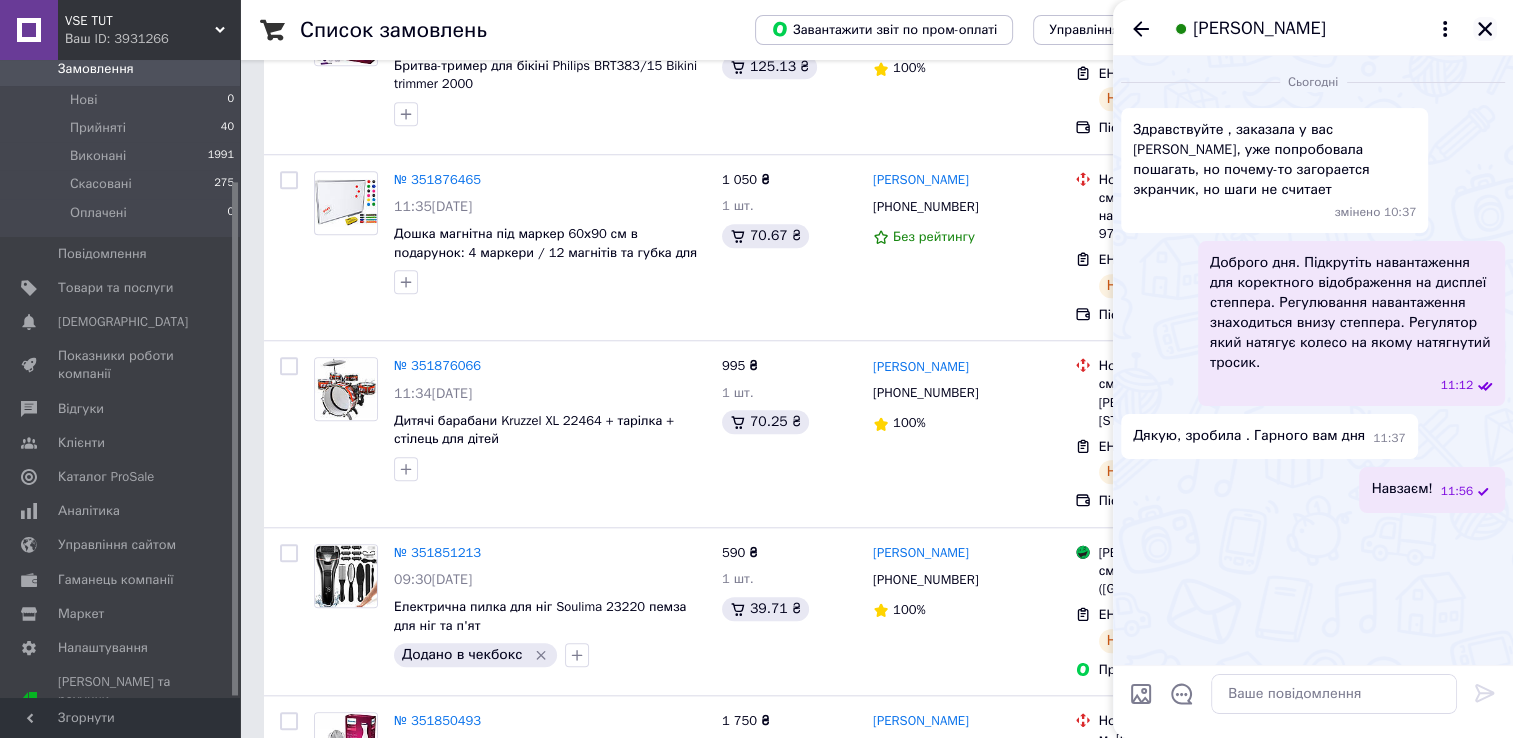 click 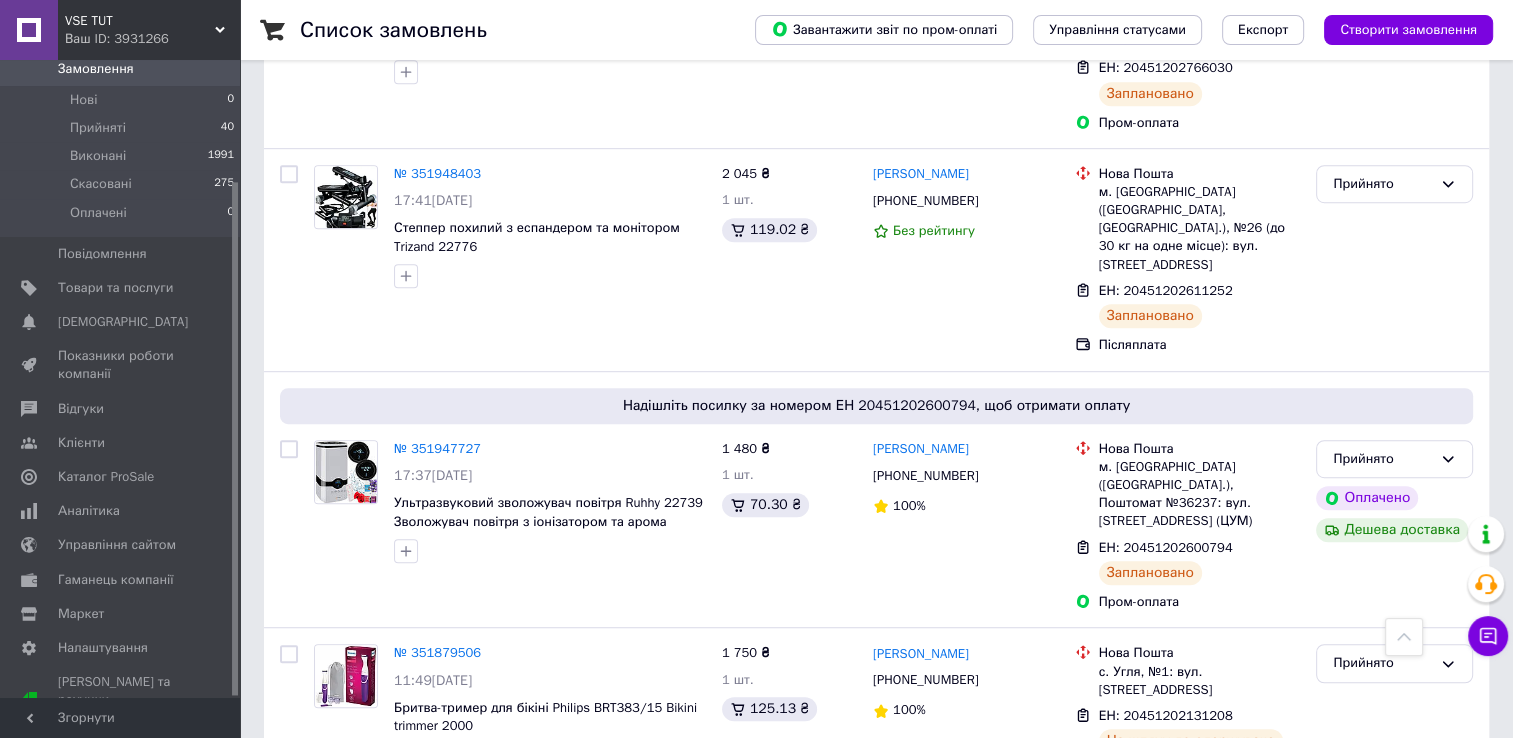 scroll, scrollTop: 1100, scrollLeft: 0, axis: vertical 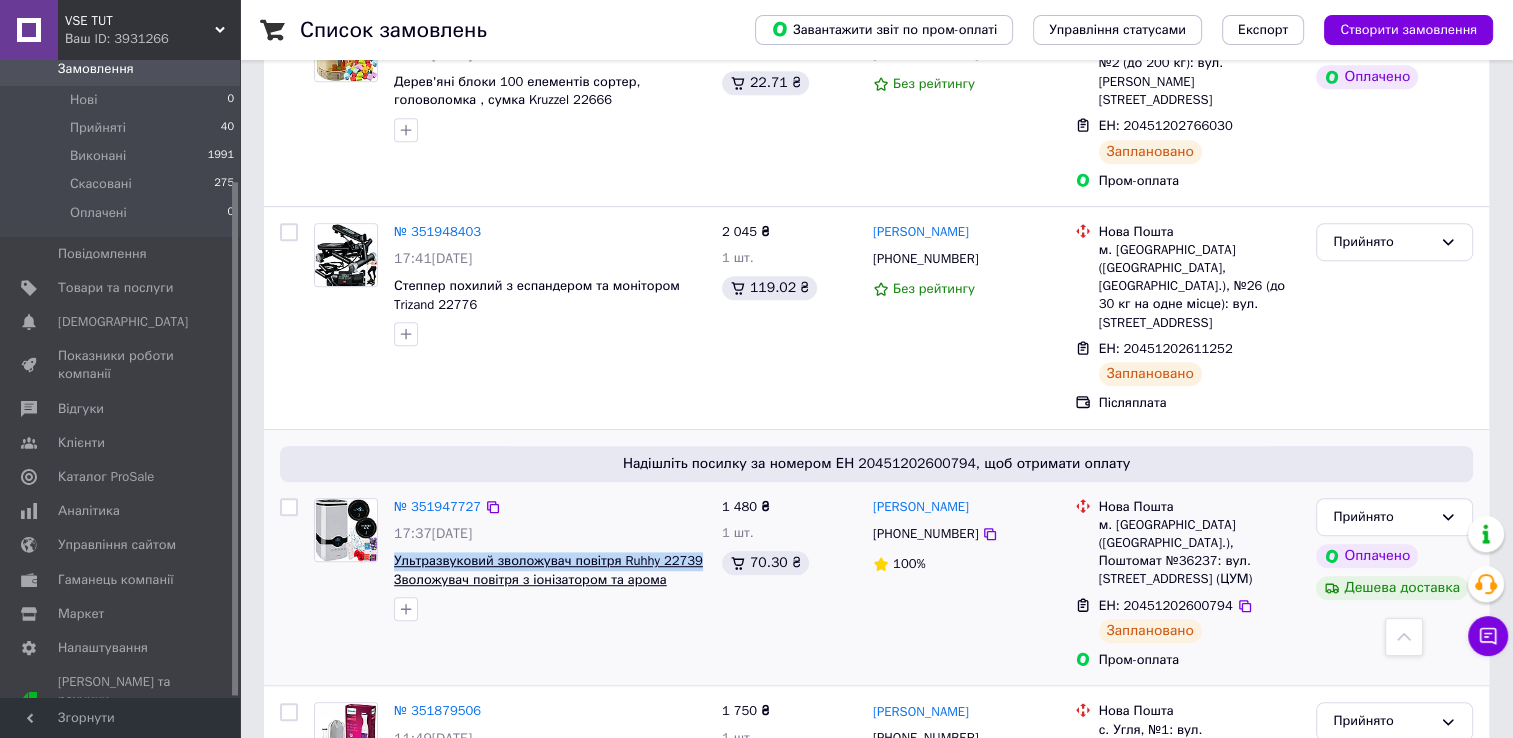 drag, startPoint x: 391, startPoint y: 434, endPoint x: 689, endPoint y: 431, distance: 298.0151 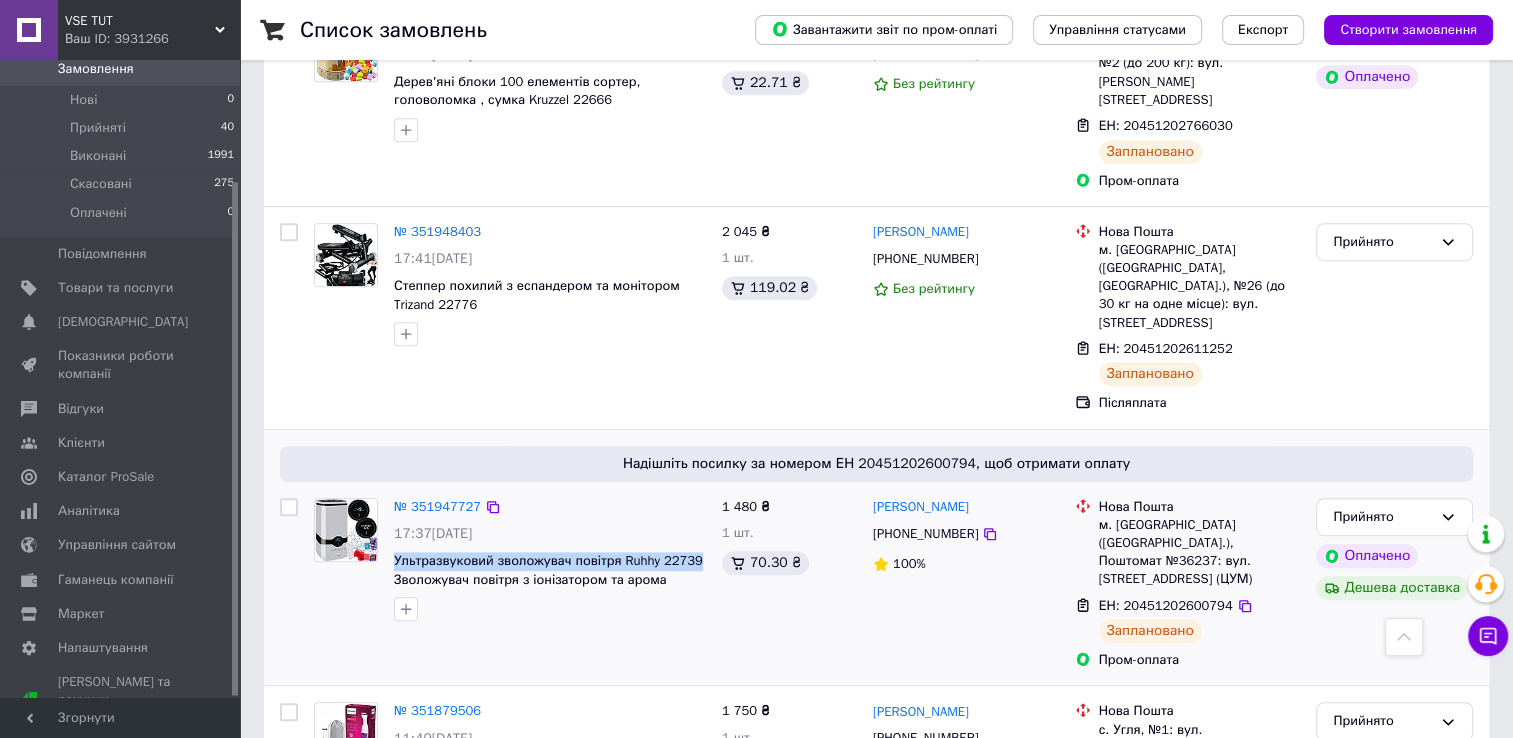 copy on "Ультразвуковий зволожувач повітря Ruhhy 22739" 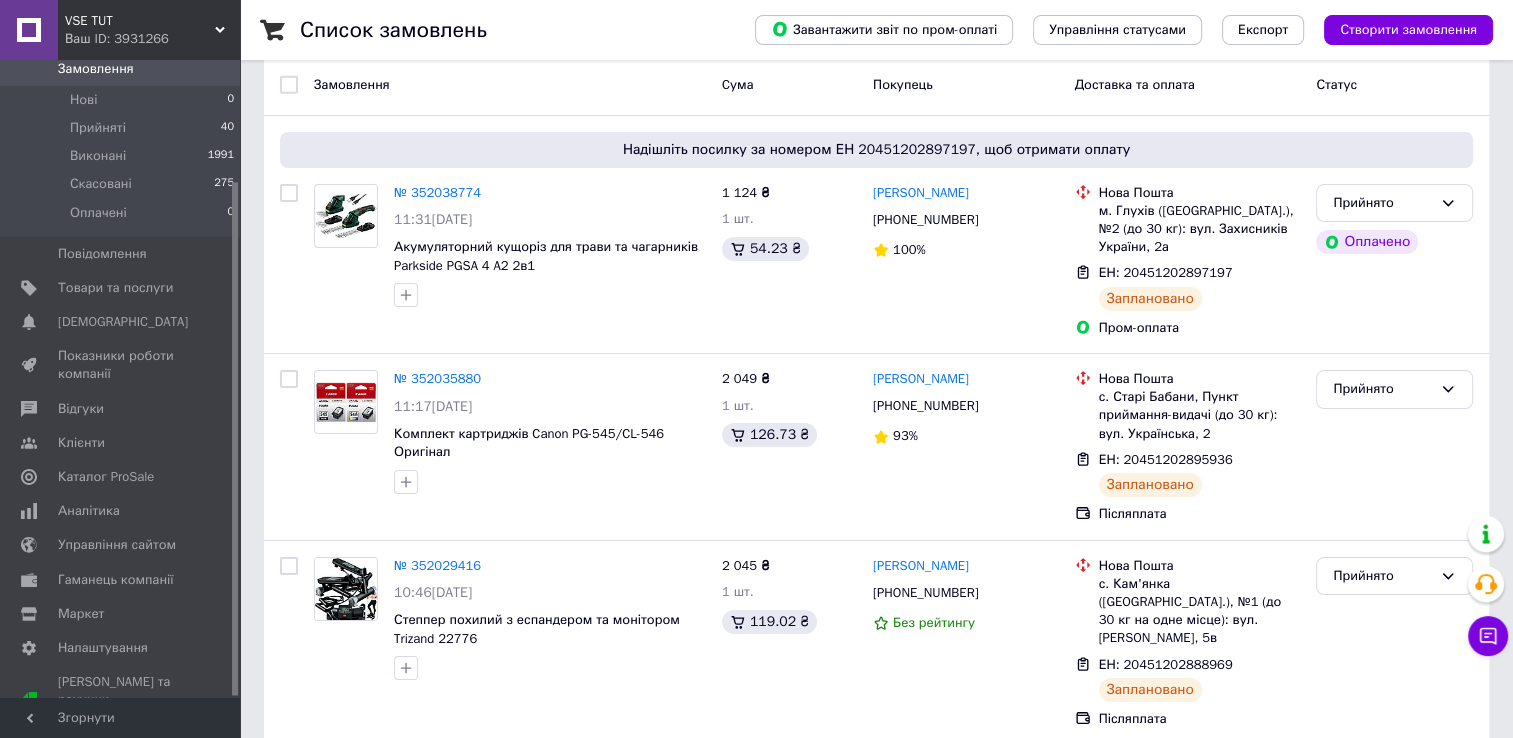 scroll, scrollTop: 0, scrollLeft: 0, axis: both 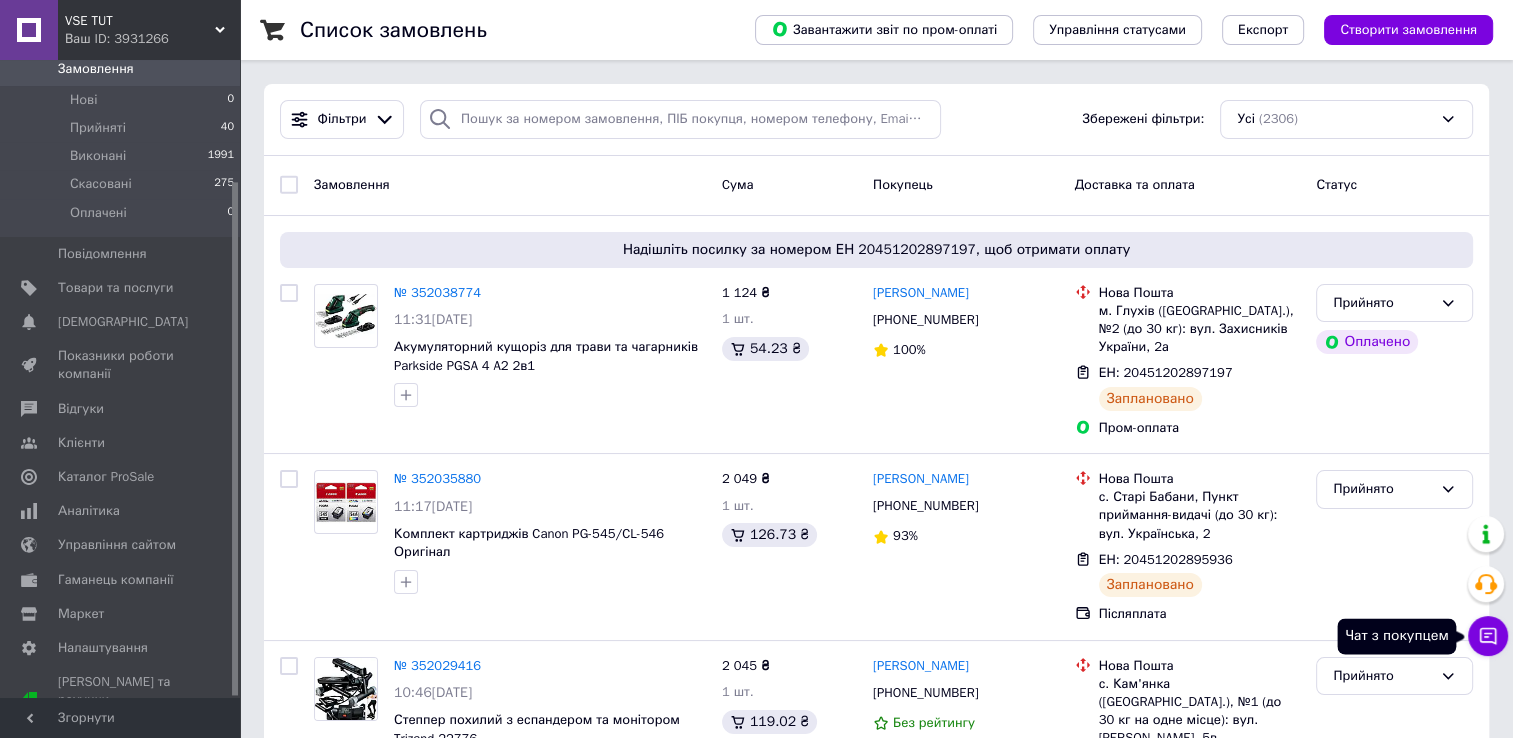 click on "Чат з покупцем" at bounding box center (1488, 636) 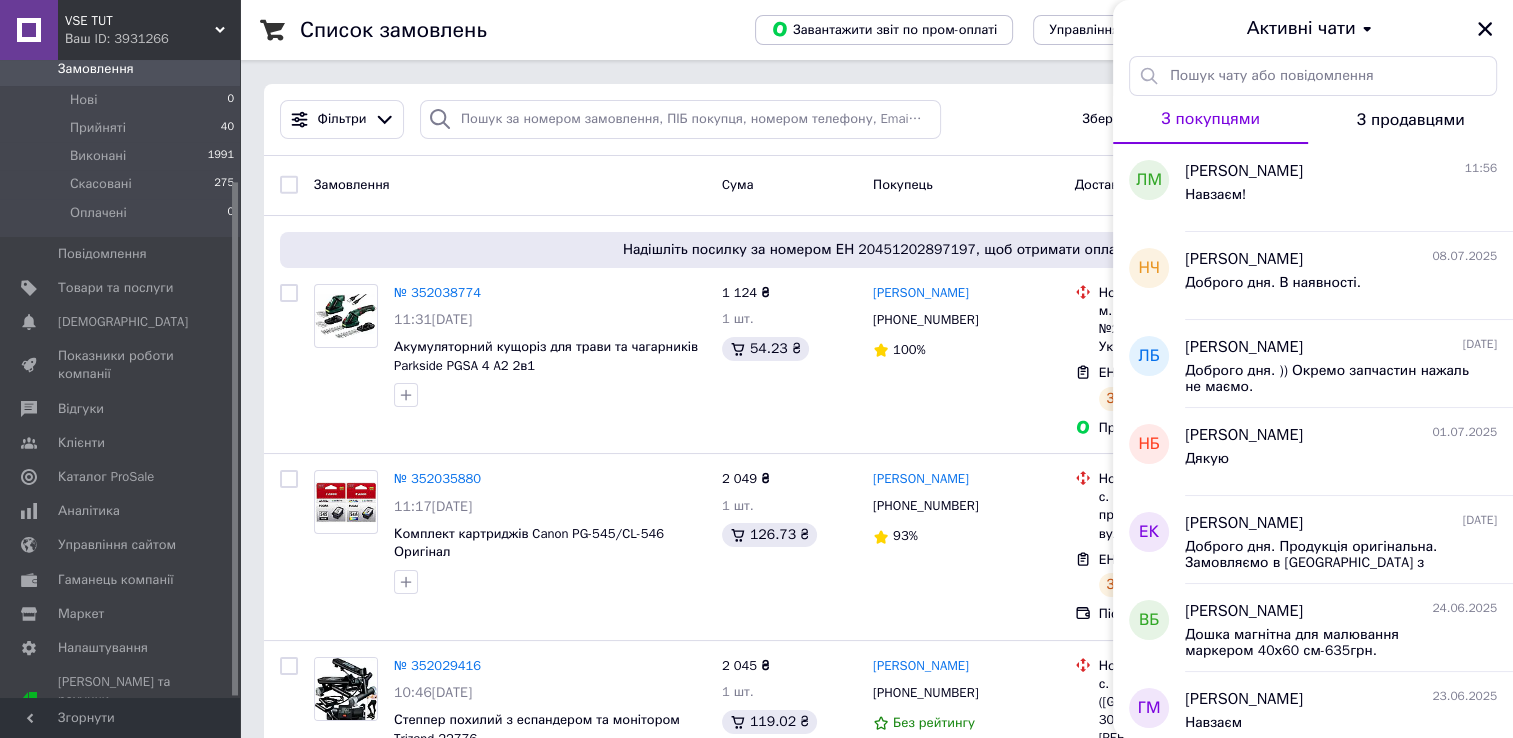 click on "Вячеслав Белоконь 24.06.2025 Дошка магнітна для малювання маркером 40х60 см-635грн.
ФОП Потанін Олександр Миколайович
IBAN:
UA459358710000067327000050574
ІПН / ЄДРПОУ:
3131022939
Платіжна установа:
ТОВ НоваПей
ОБОВ'ЯЗКОВО!!!
Призначення платежу: Оплата за товар.
Якщо в призначені буде вказана інша інформація, кошти буде повернуто." at bounding box center (1349, 628) 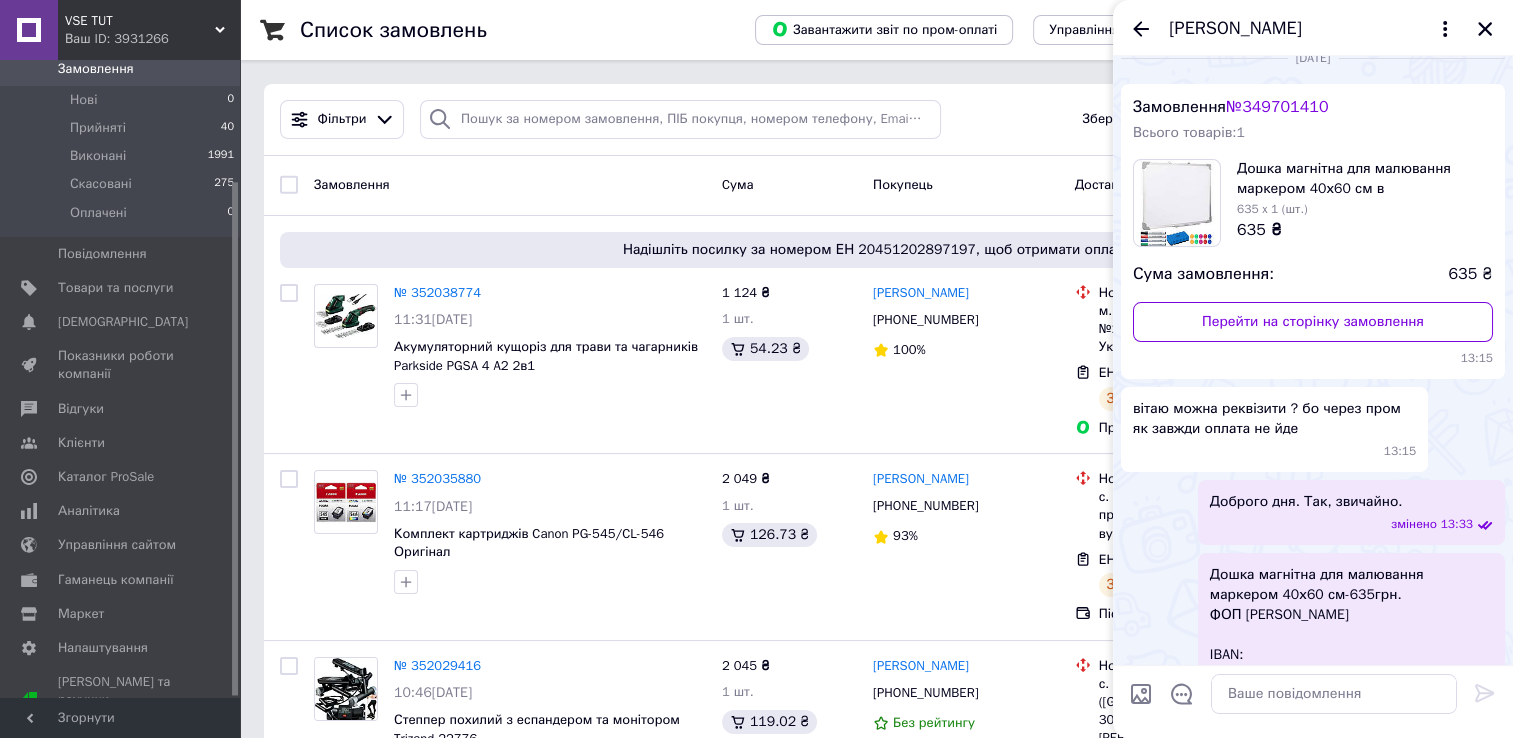 scroll, scrollTop: 0, scrollLeft: 0, axis: both 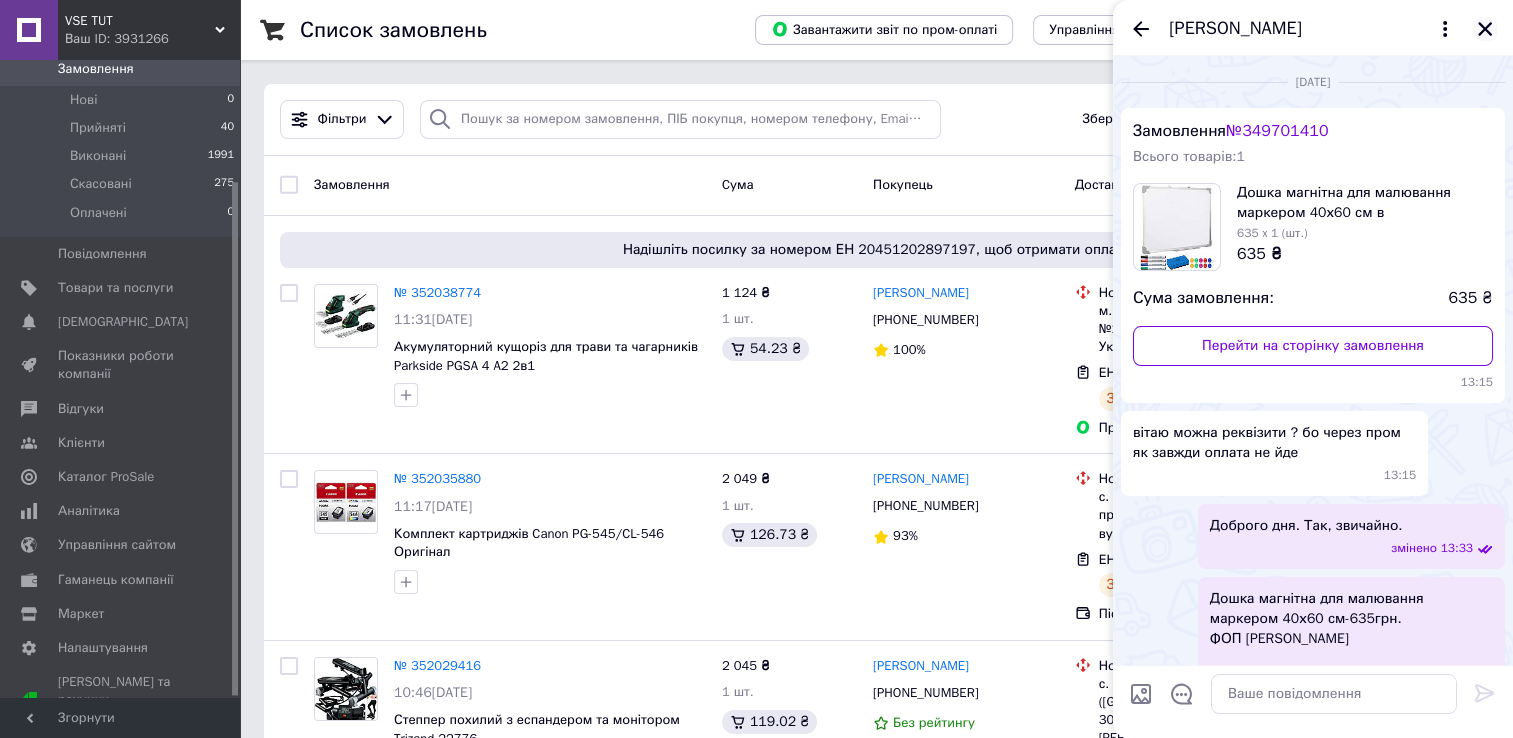 click 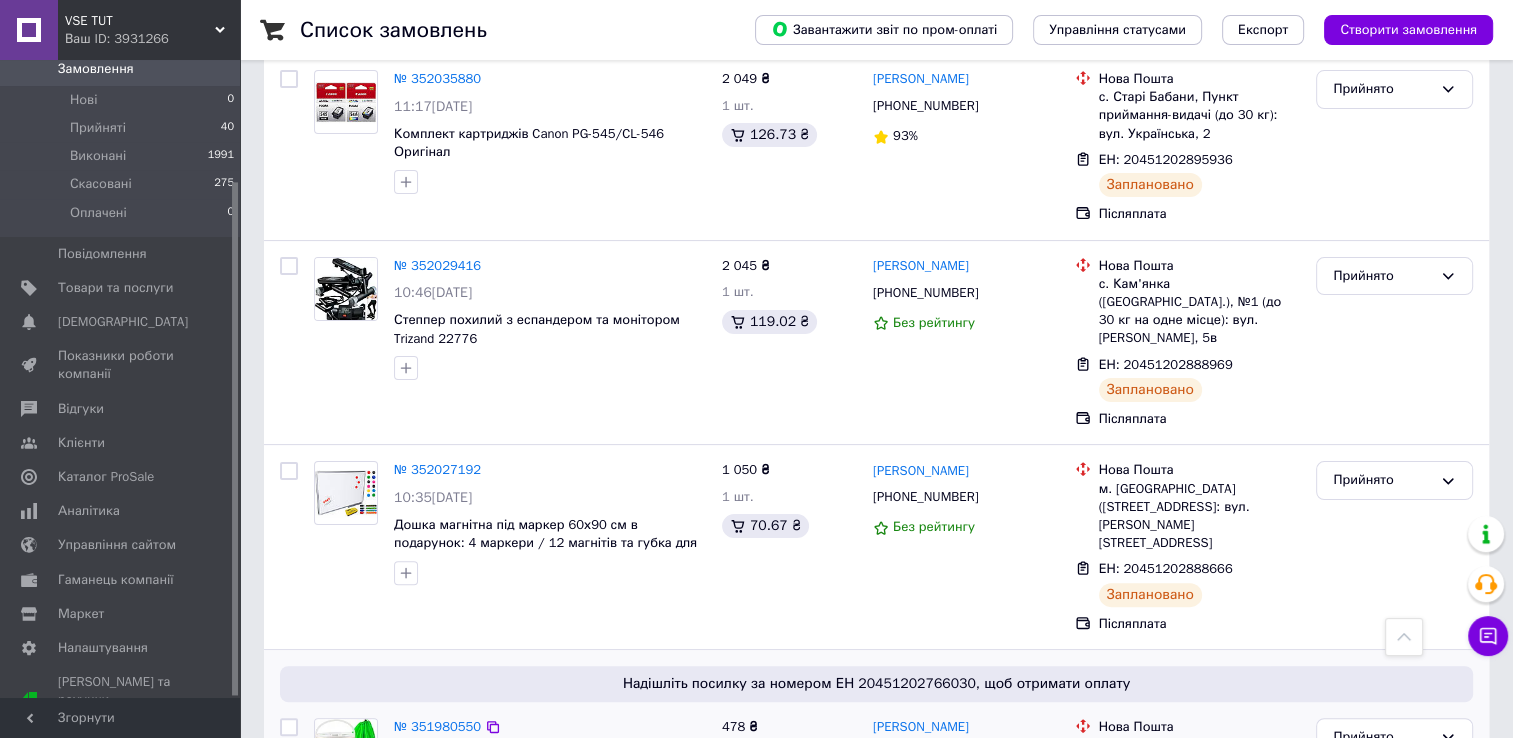 scroll, scrollTop: 300, scrollLeft: 0, axis: vertical 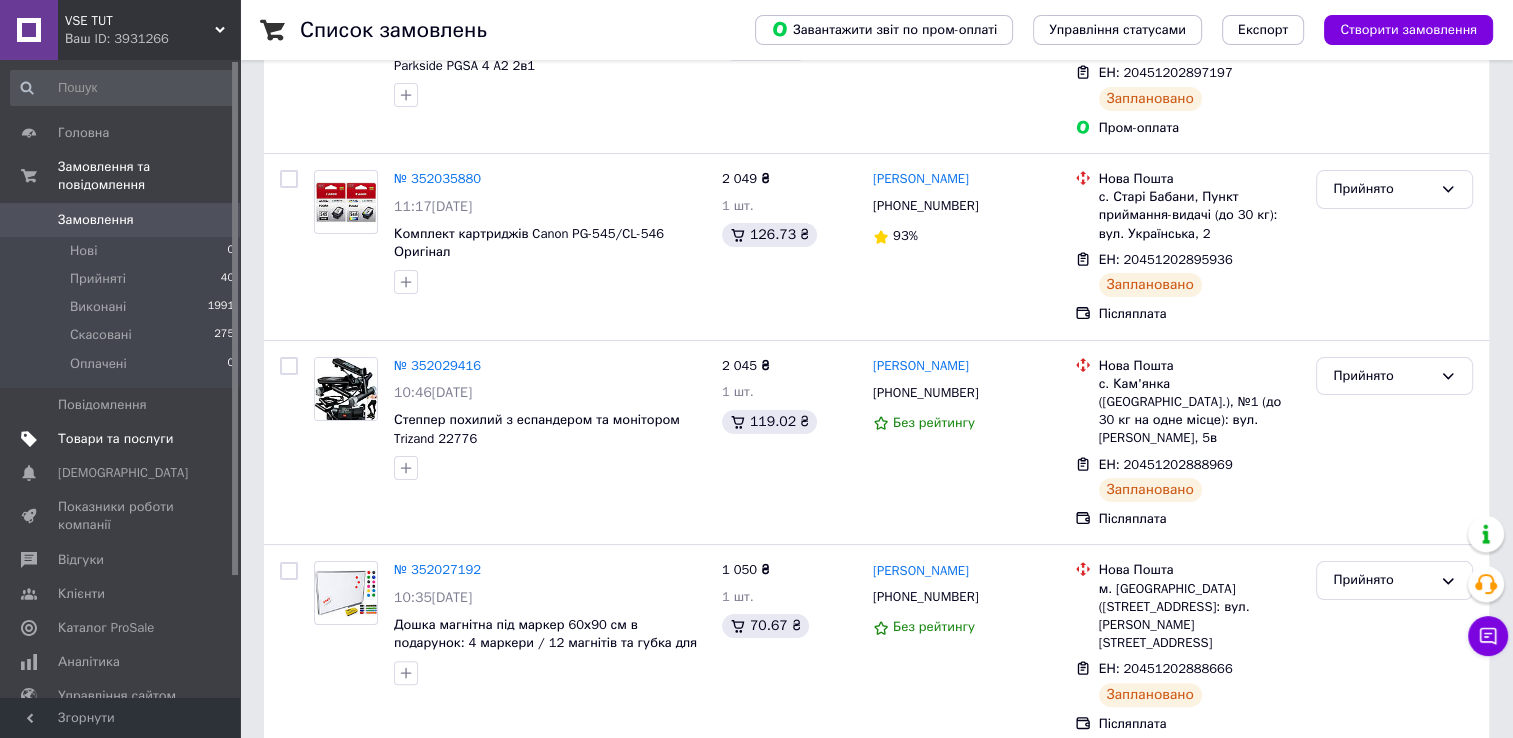 click on "Товари та послуги" at bounding box center (115, 439) 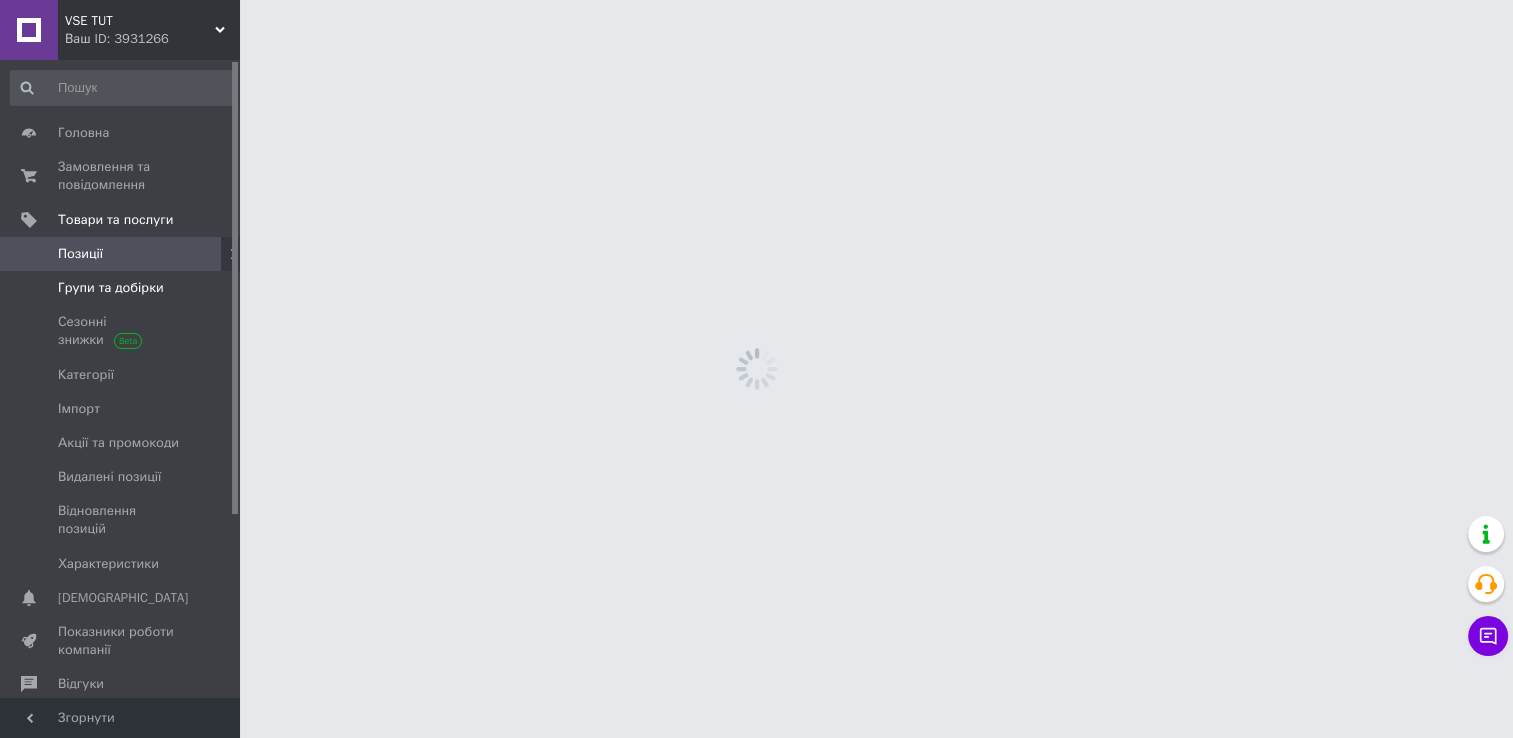 scroll, scrollTop: 0, scrollLeft: 0, axis: both 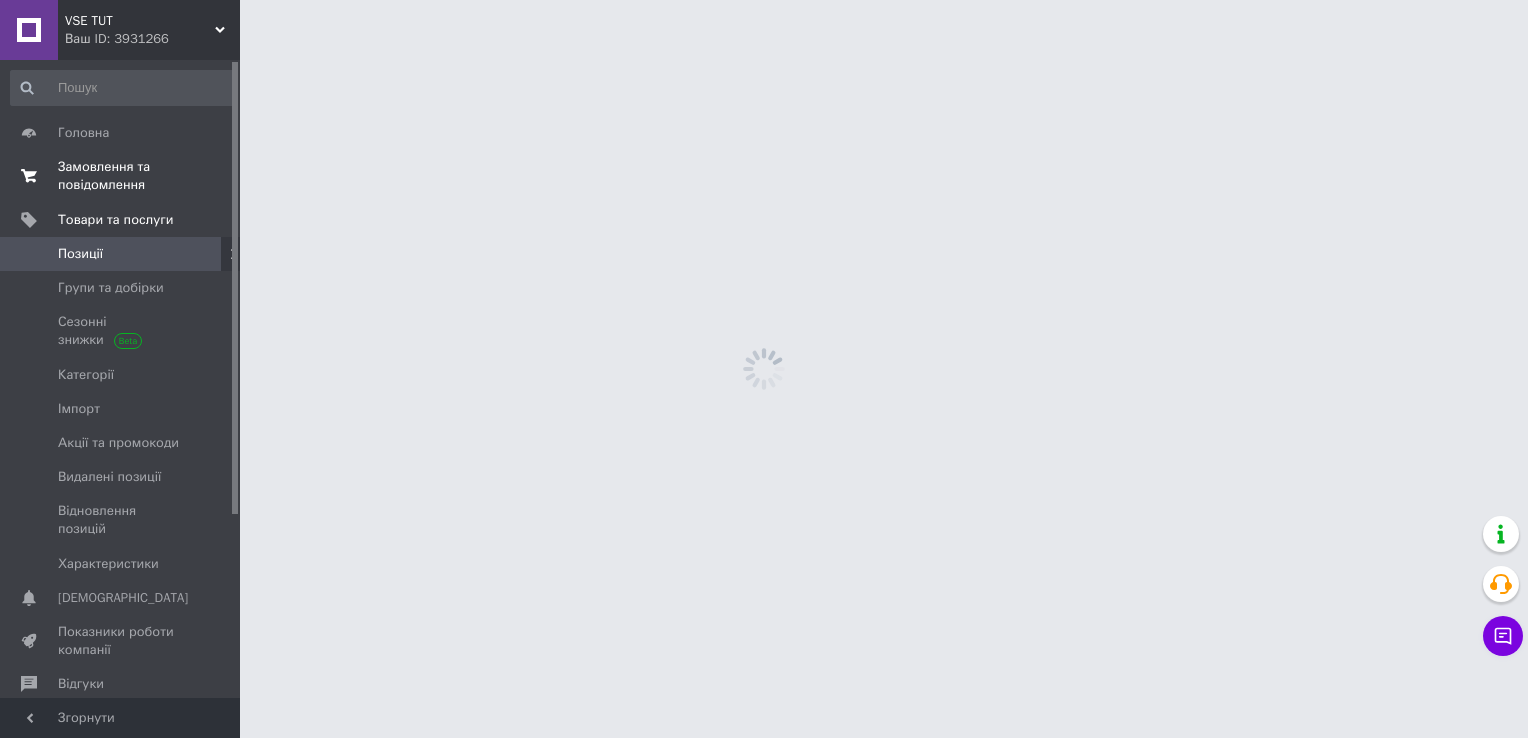 click on "Замовлення та повідомлення" at bounding box center (121, 176) 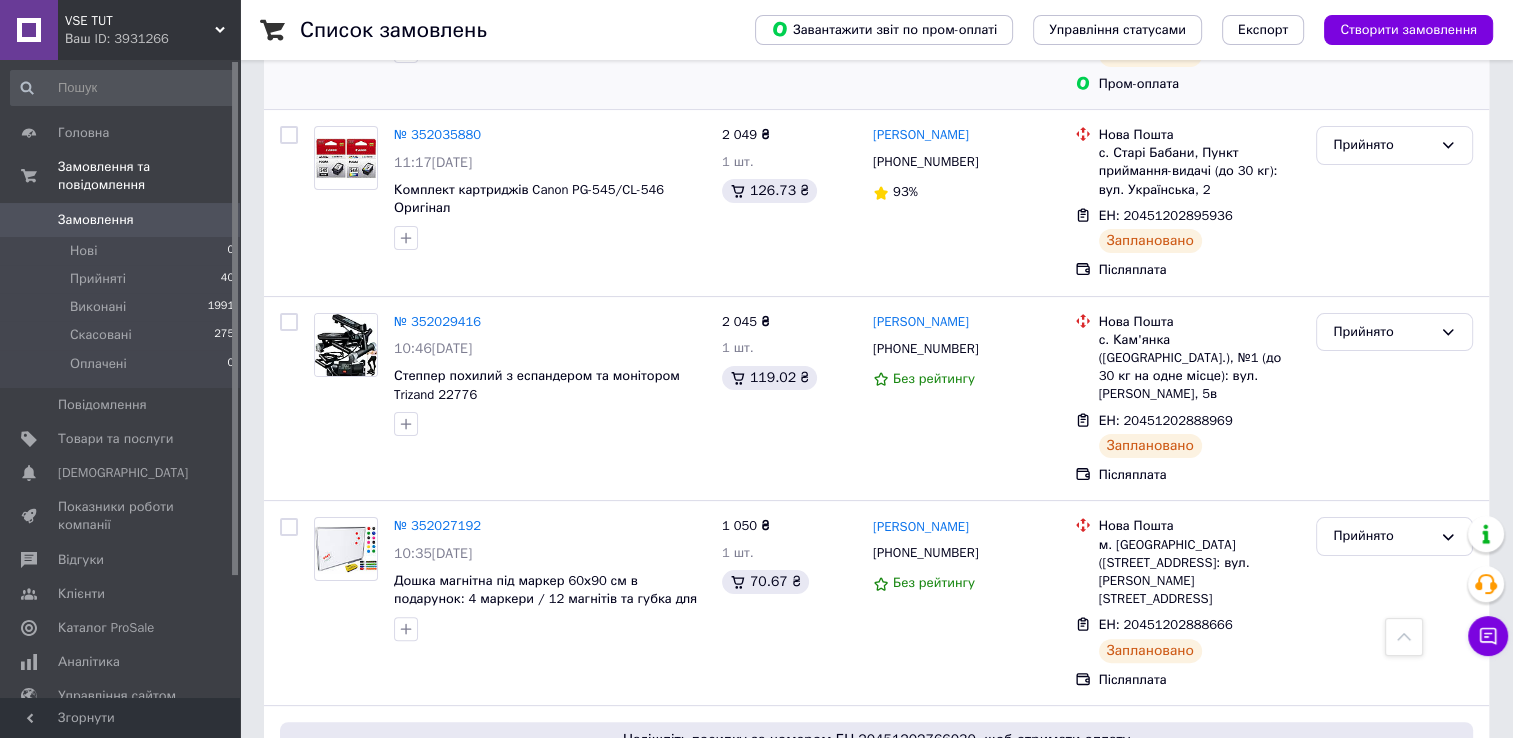 scroll, scrollTop: 300, scrollLeft: 0, axis: vertical 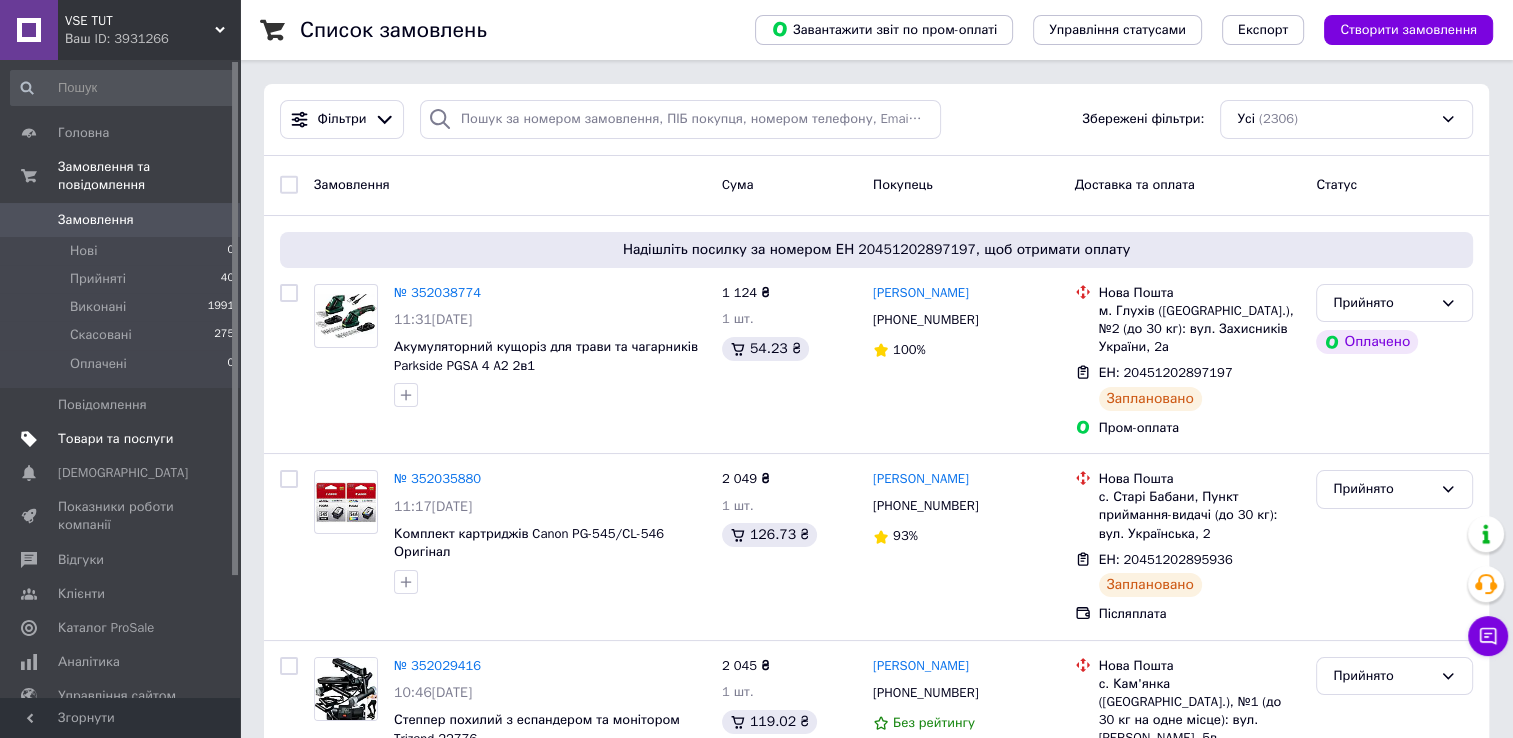 click on "Товари та послуги" at bounding box center (123, 439) 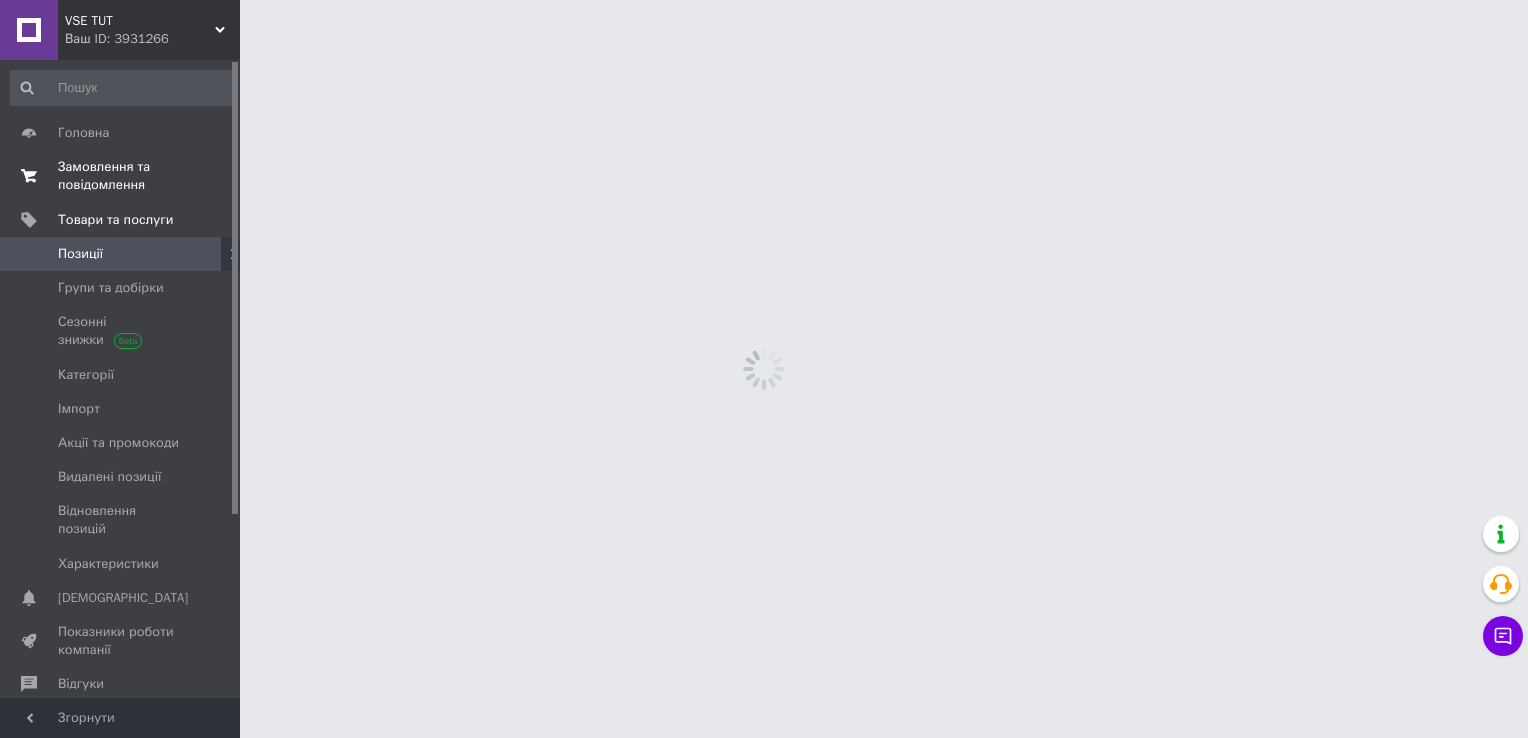 click on "Замовлення та повідомлення" at bounding box center [121, 176] 